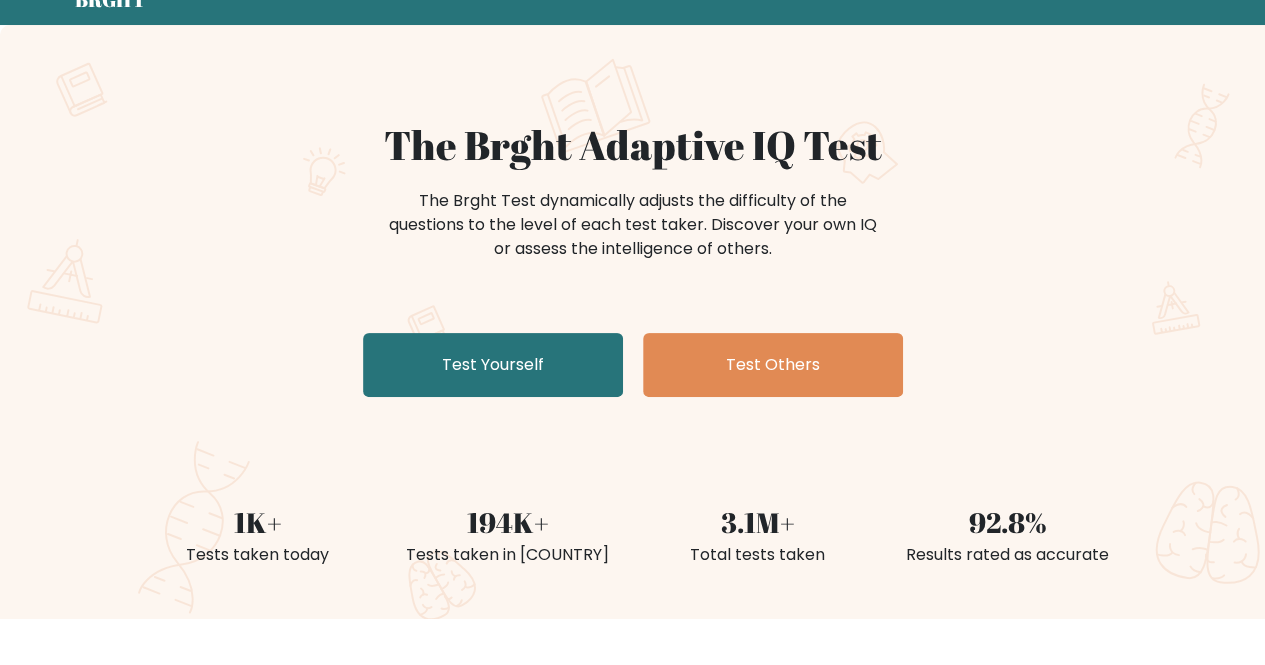 scroll, scrollTop: 86, scrollLeft: 0, axis: vertical 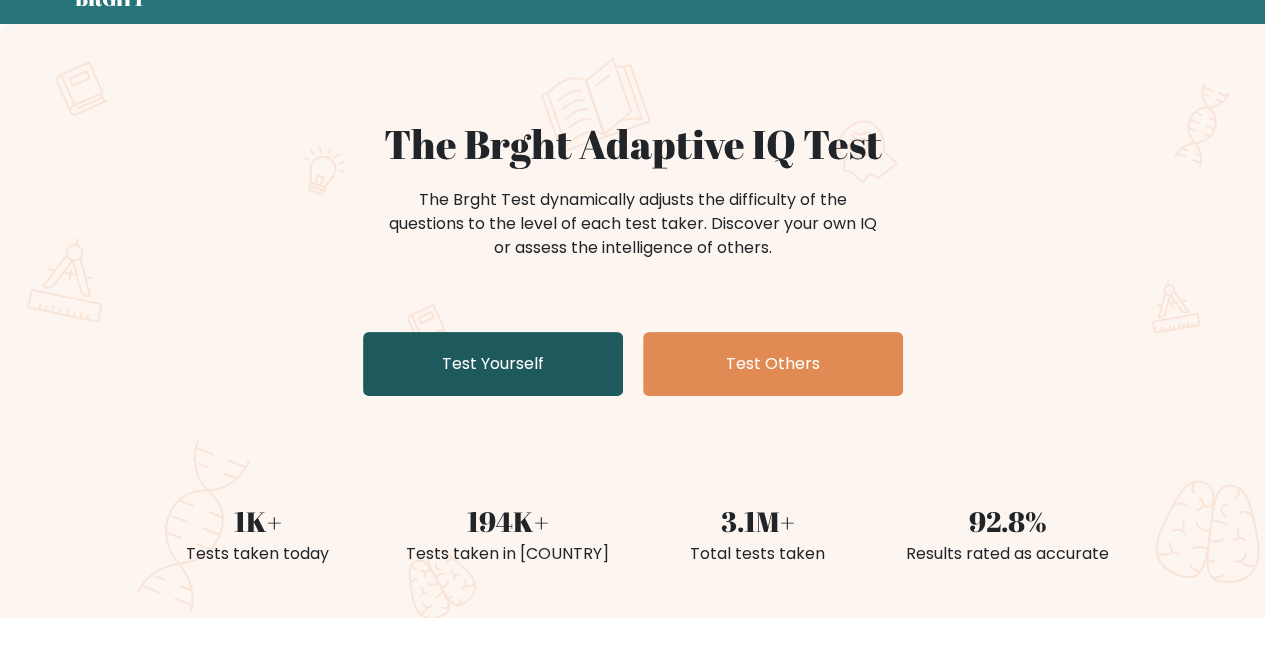 click on "Test Yourself" at bounding box center [493, 364] 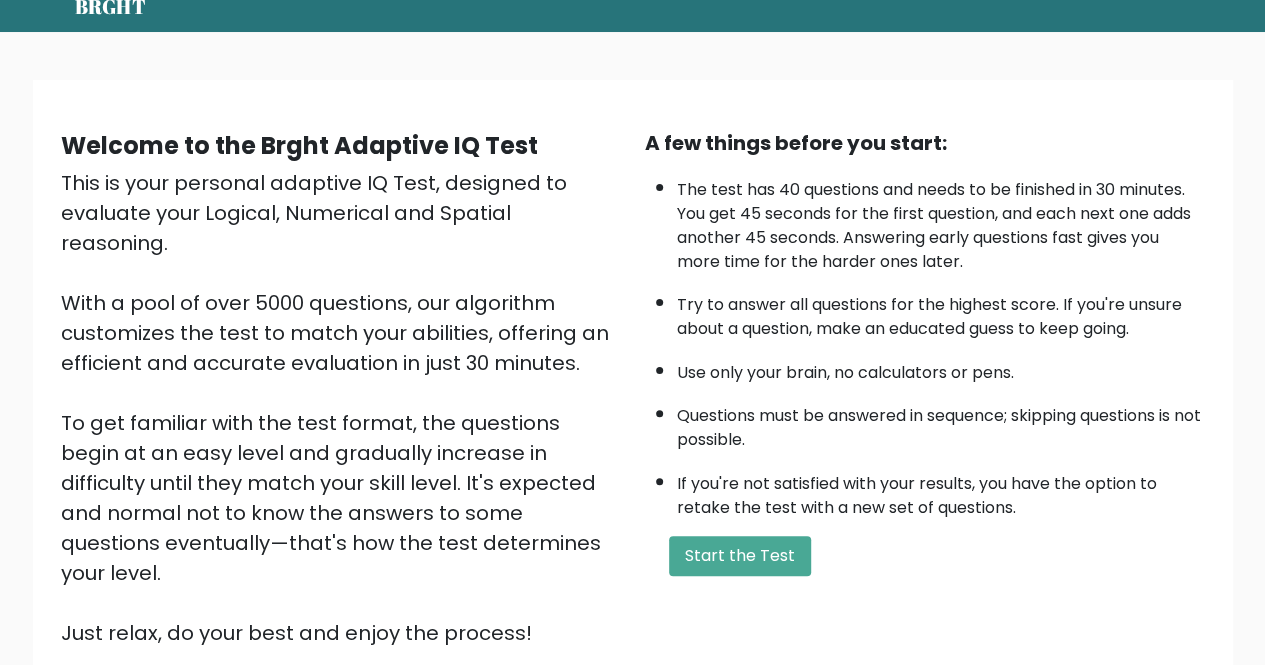 scroll, scrollTop: 80, scrollLeft: 0, axis: vertical 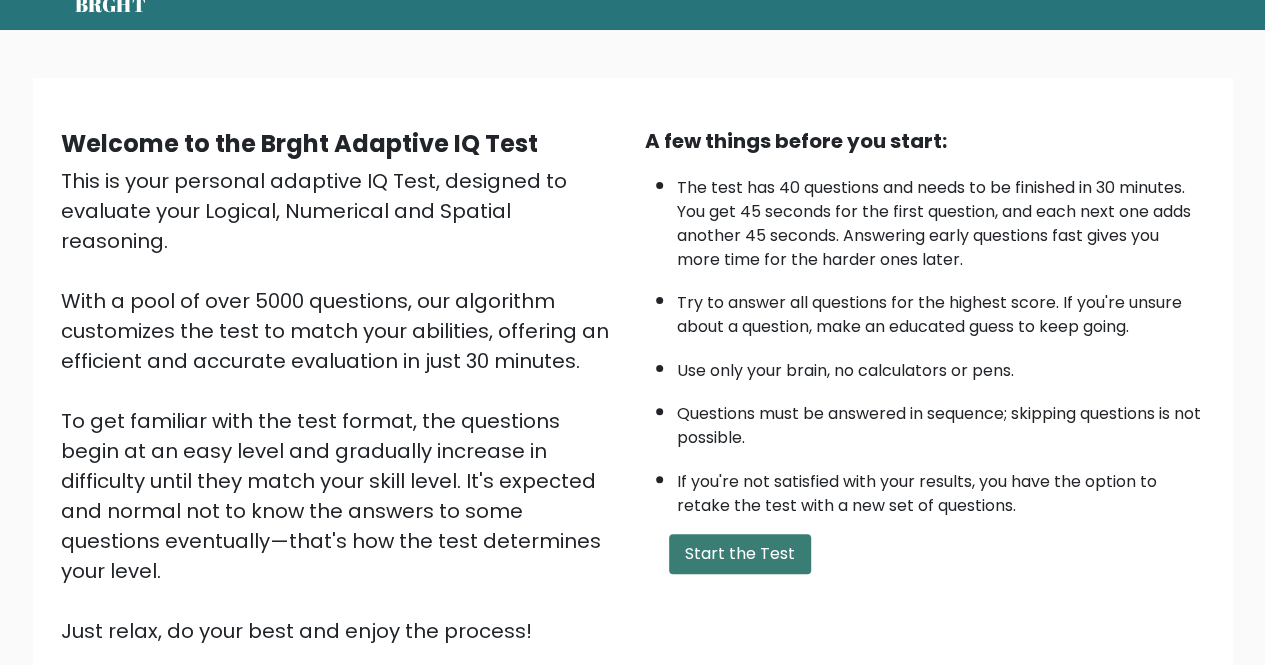 click on "Start the Test" at bounding box center [740, 554] 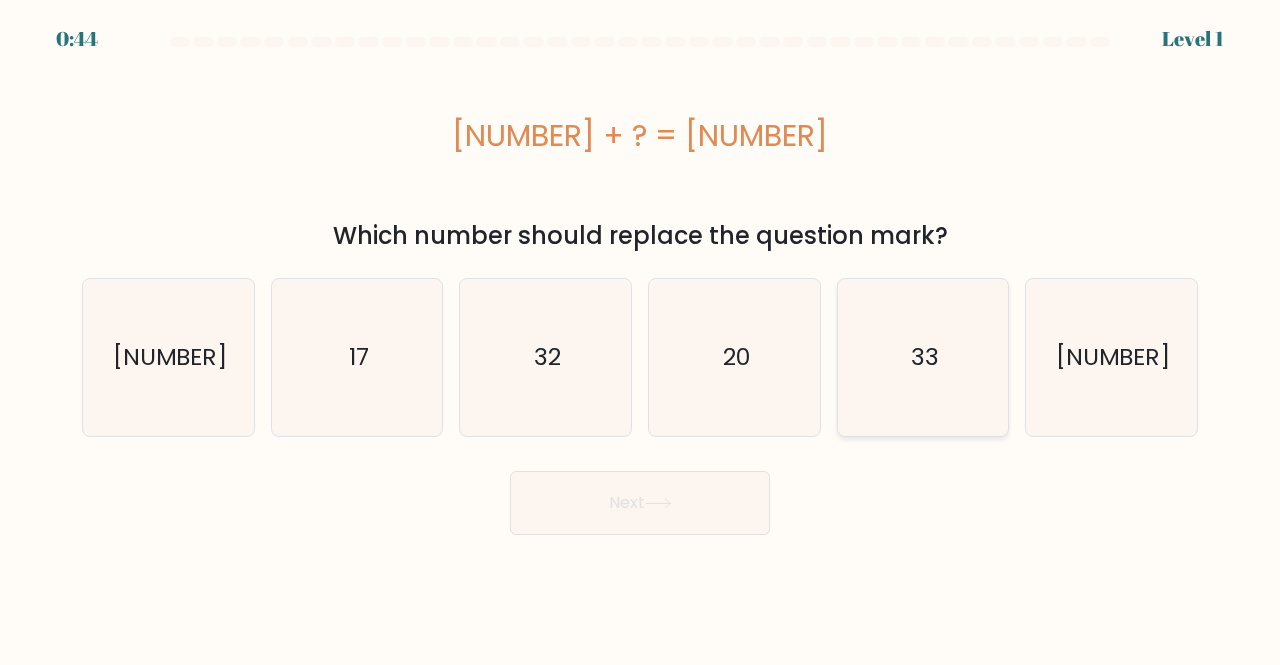 scroll, scrollTop: 0, scrollLeft: 0, axis: both 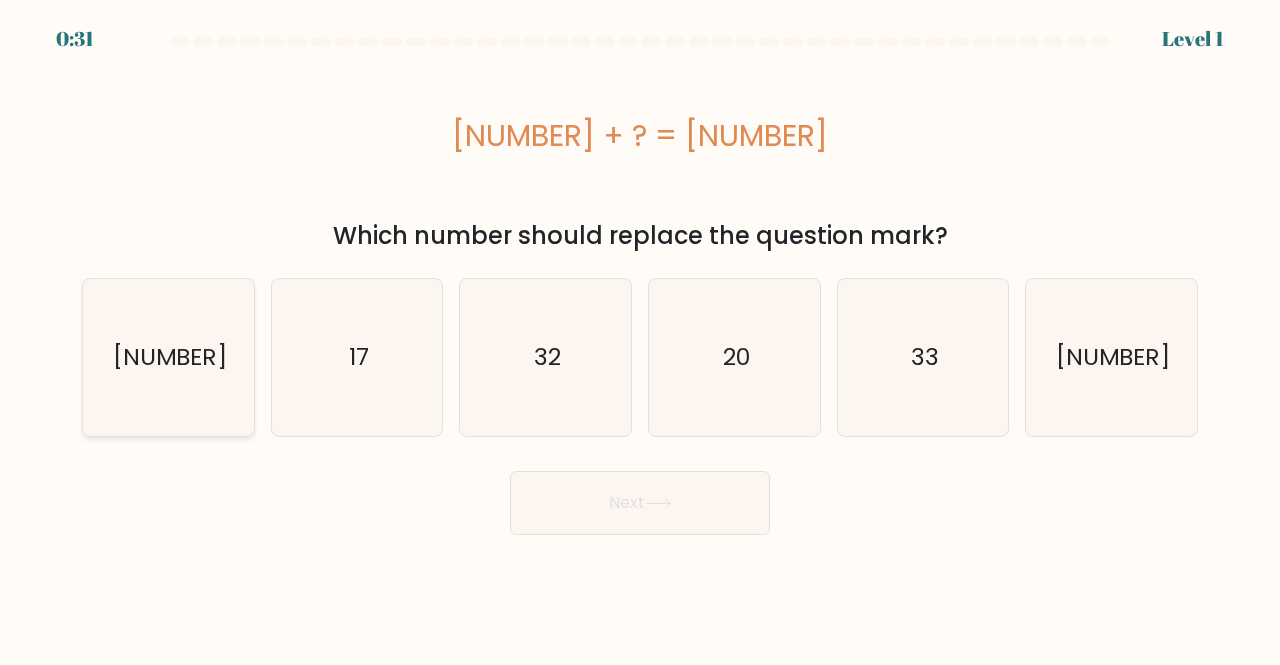 click on "[NUMBER]" at bounding box center [168, 357] 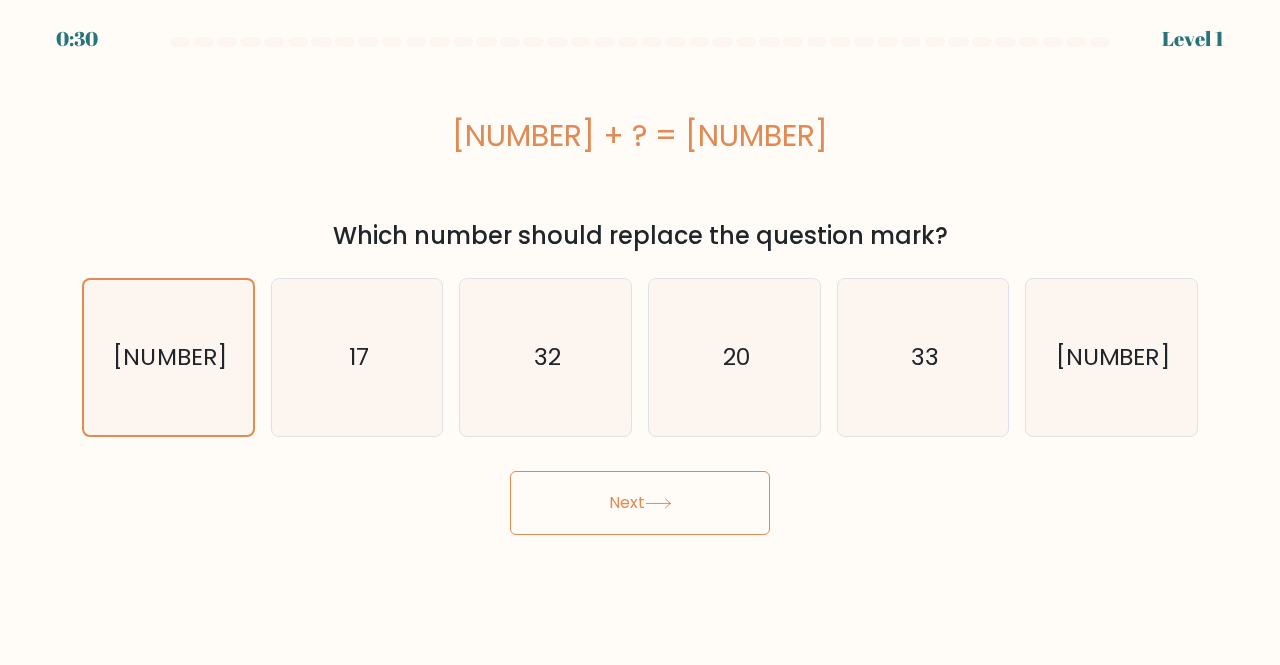 click on "Next" at bounding box center [640, 503] 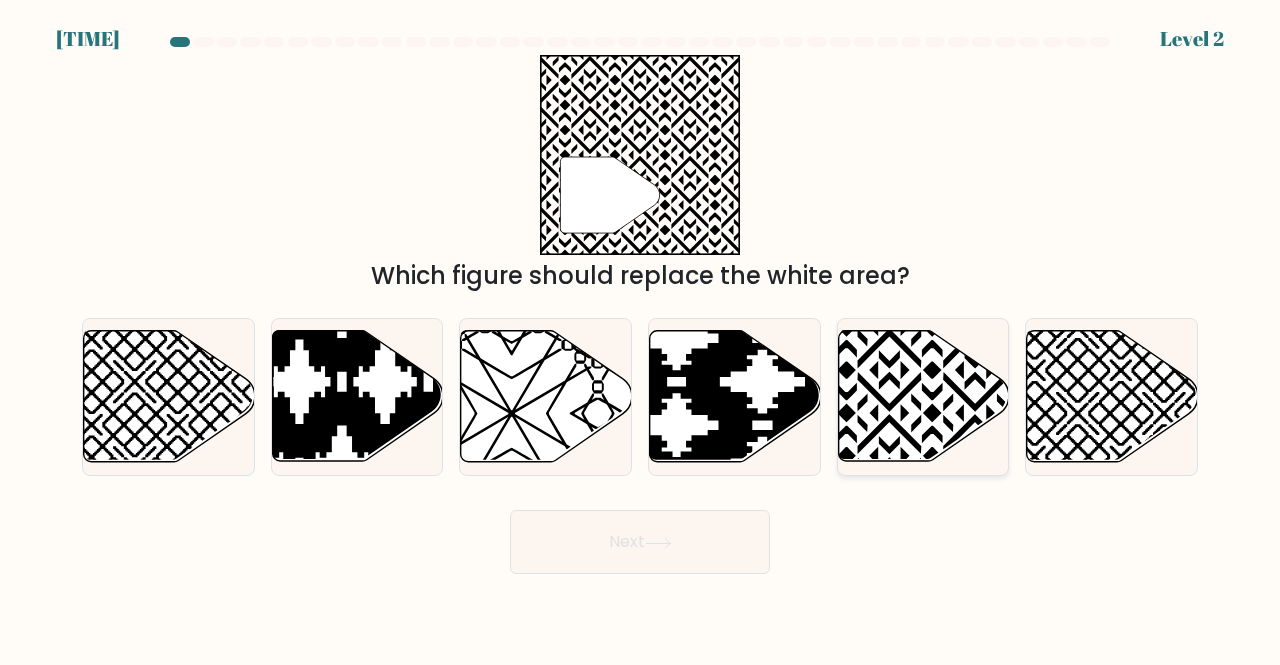 click at bounding box center [923, 396] 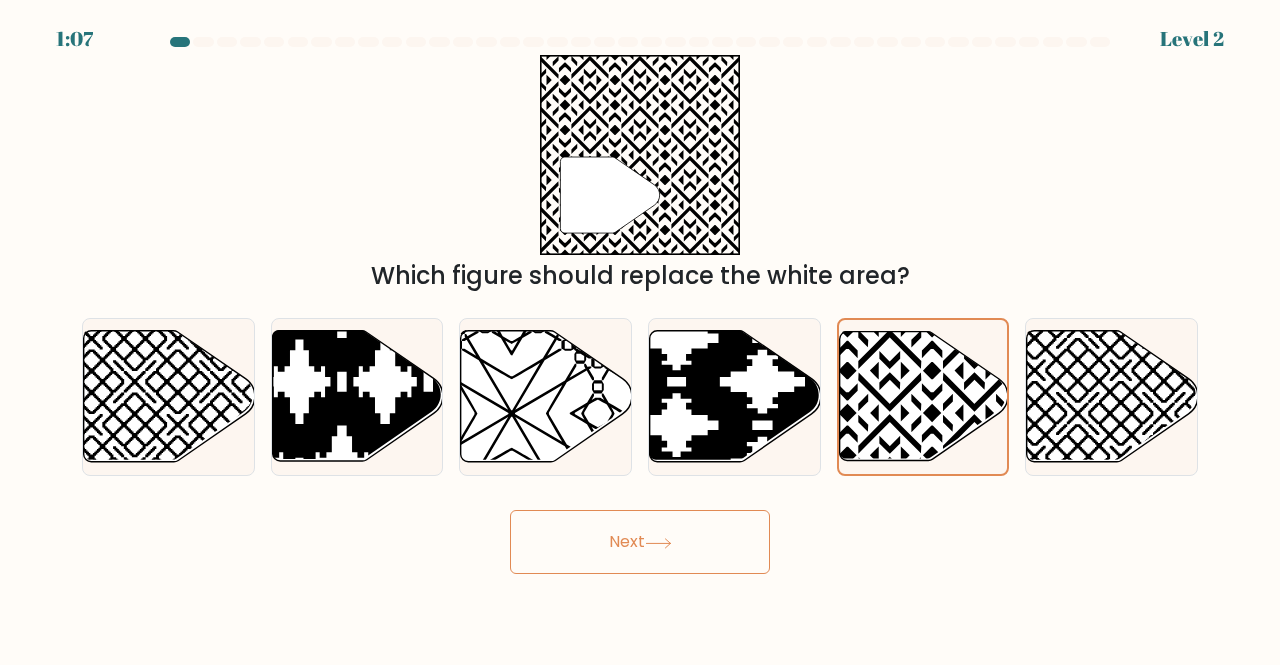 click on "Next" at bounding box center (640, 542) 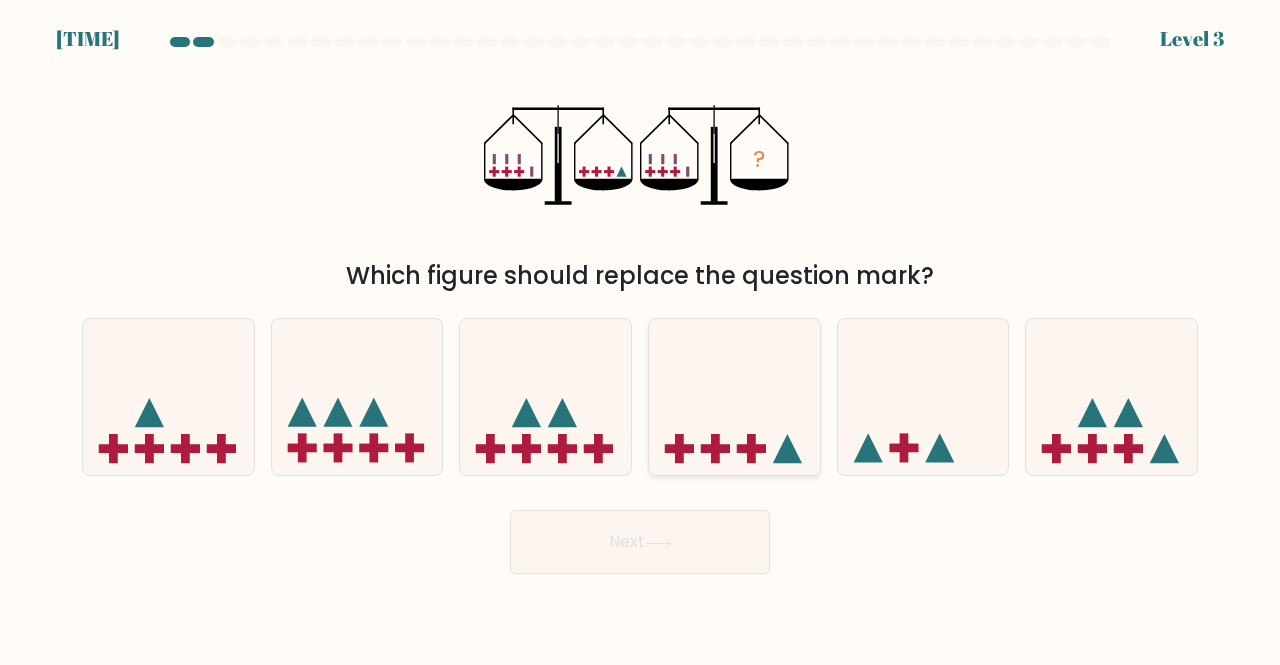 click at bounding box center [734, 396] 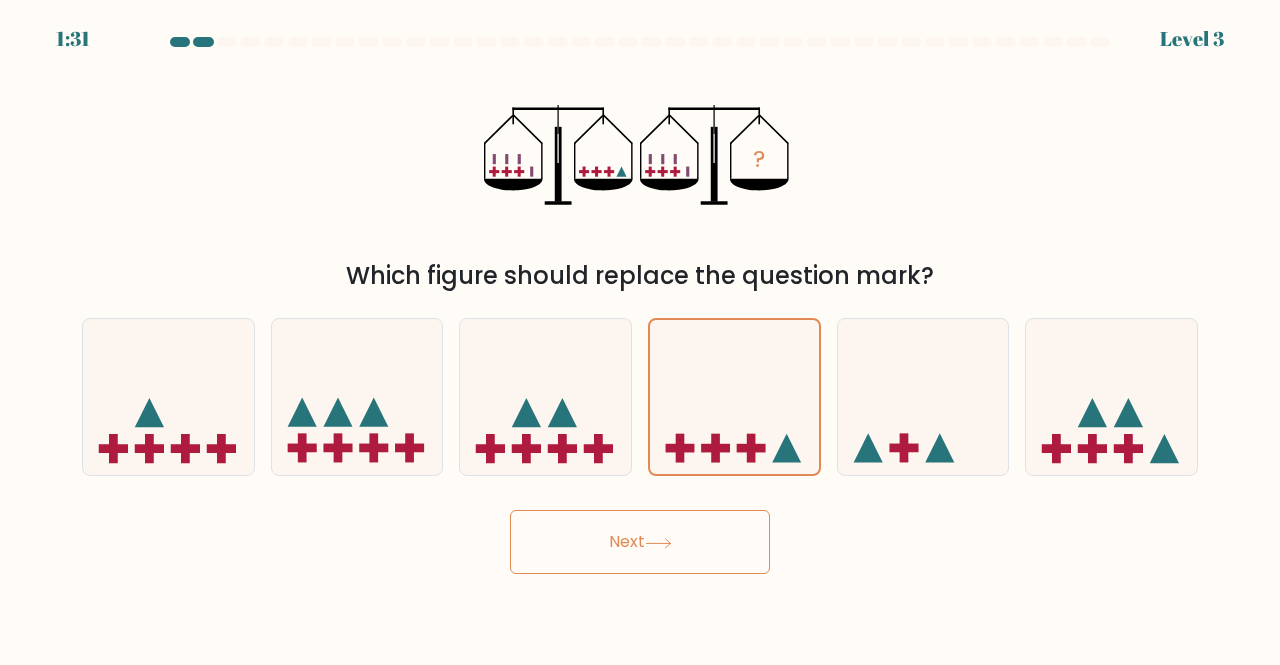 click on "Next" at bounding box center (640, 542) 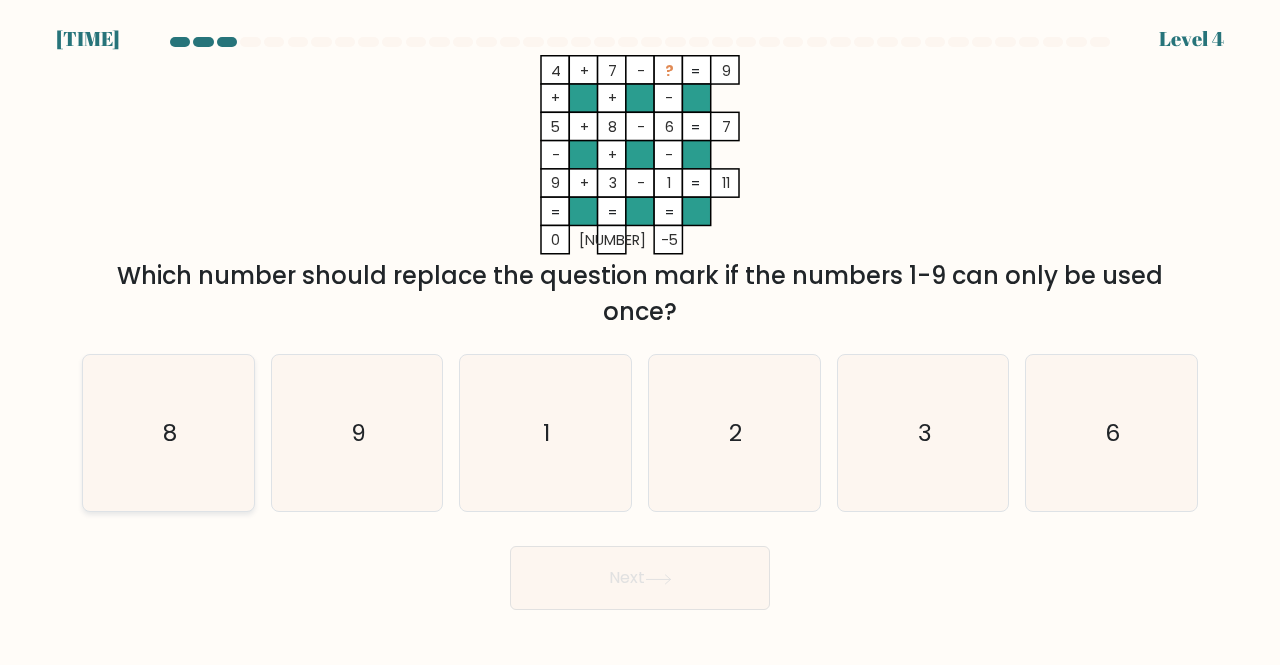 click on "8" at bounding box center [168, 433] 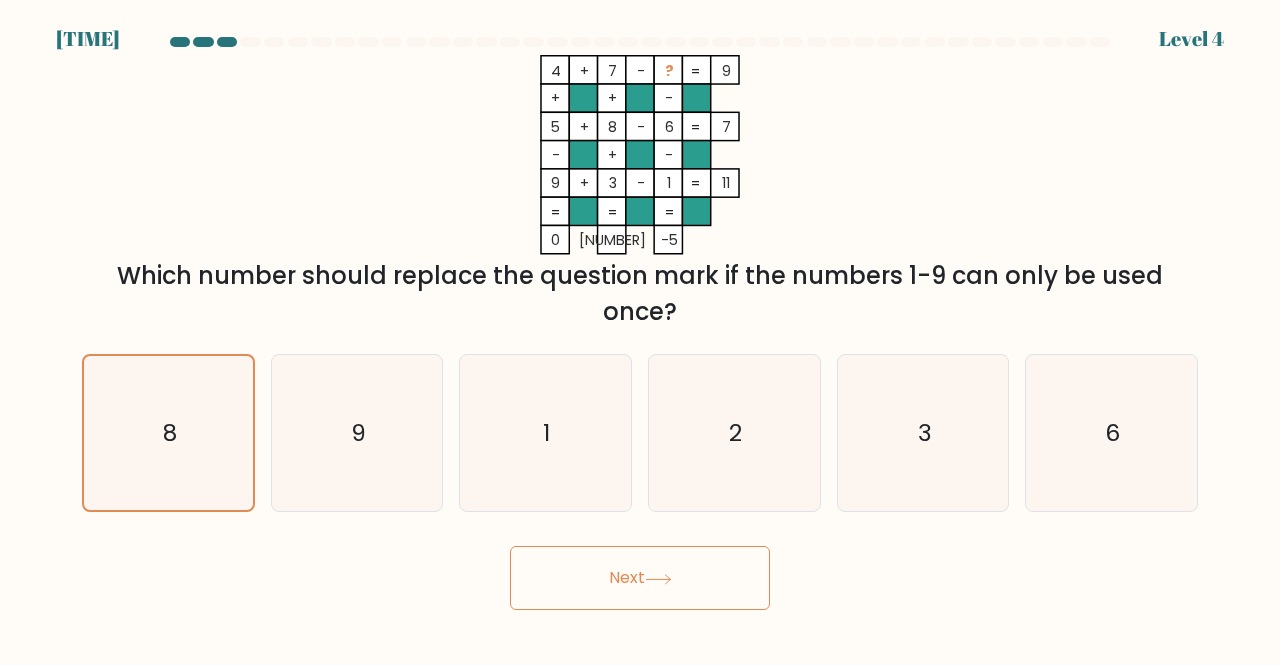click on "Next" at bounding box center [640, 578] 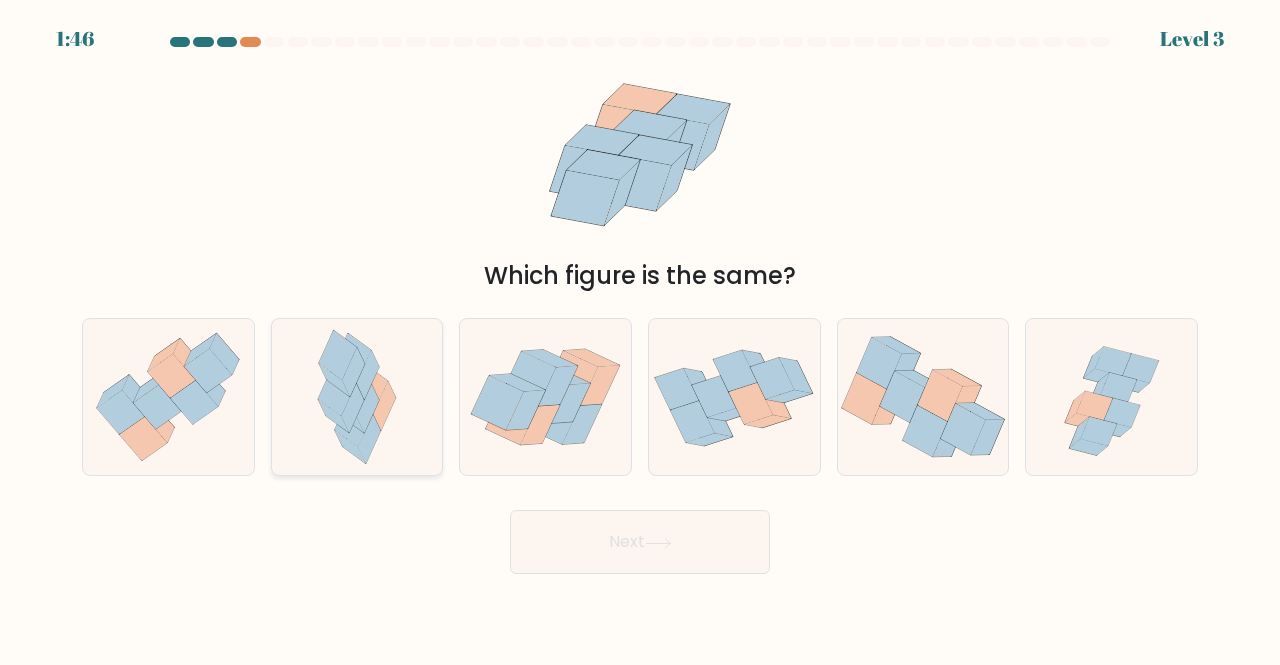 click at bounding box center (357, 397) 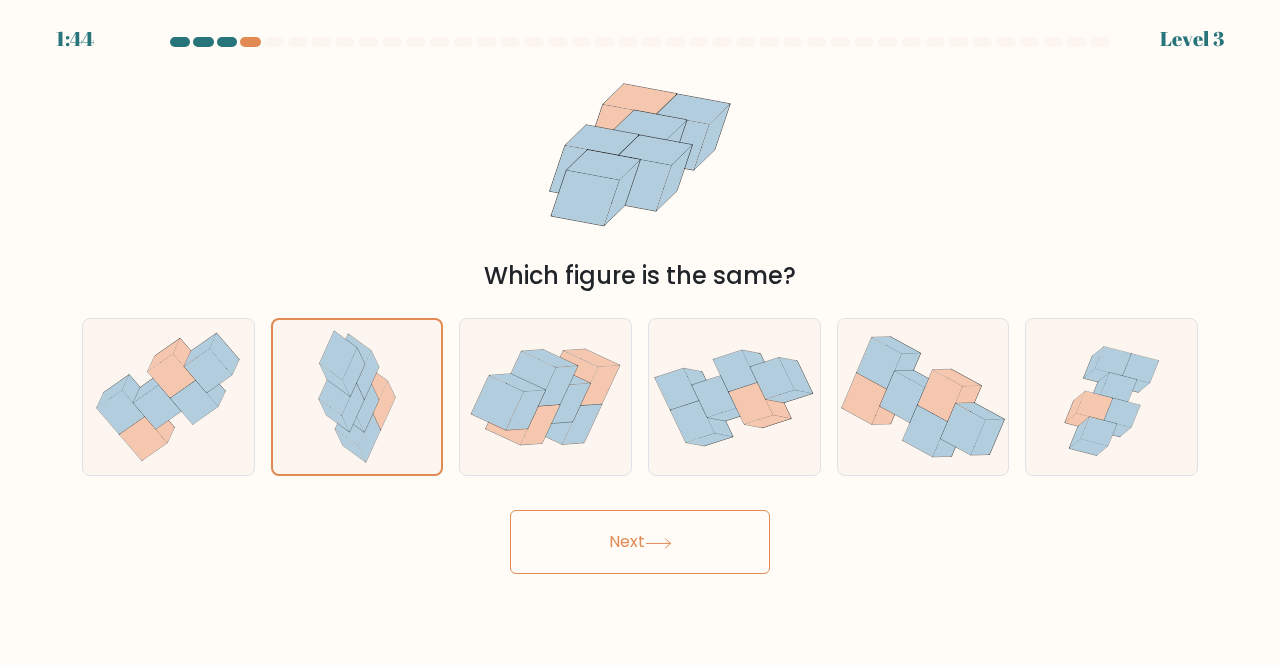 click on "Next" at bounding box center [640, 542] 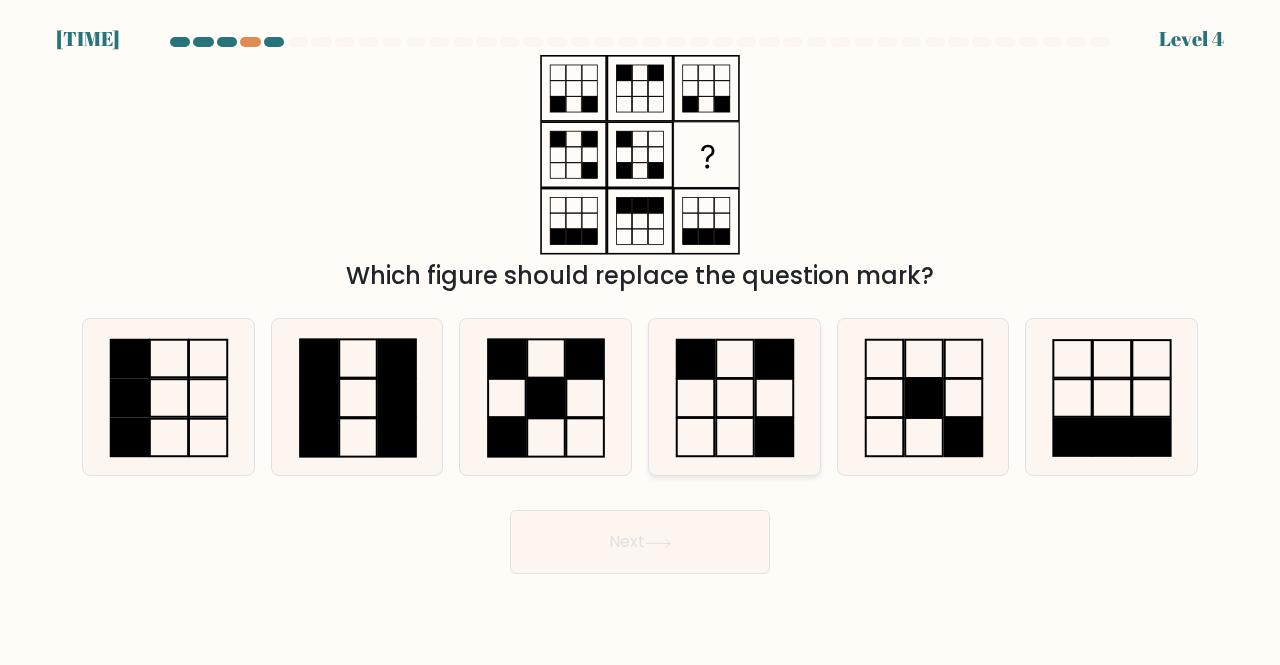 click at bounding box center (734, 397) 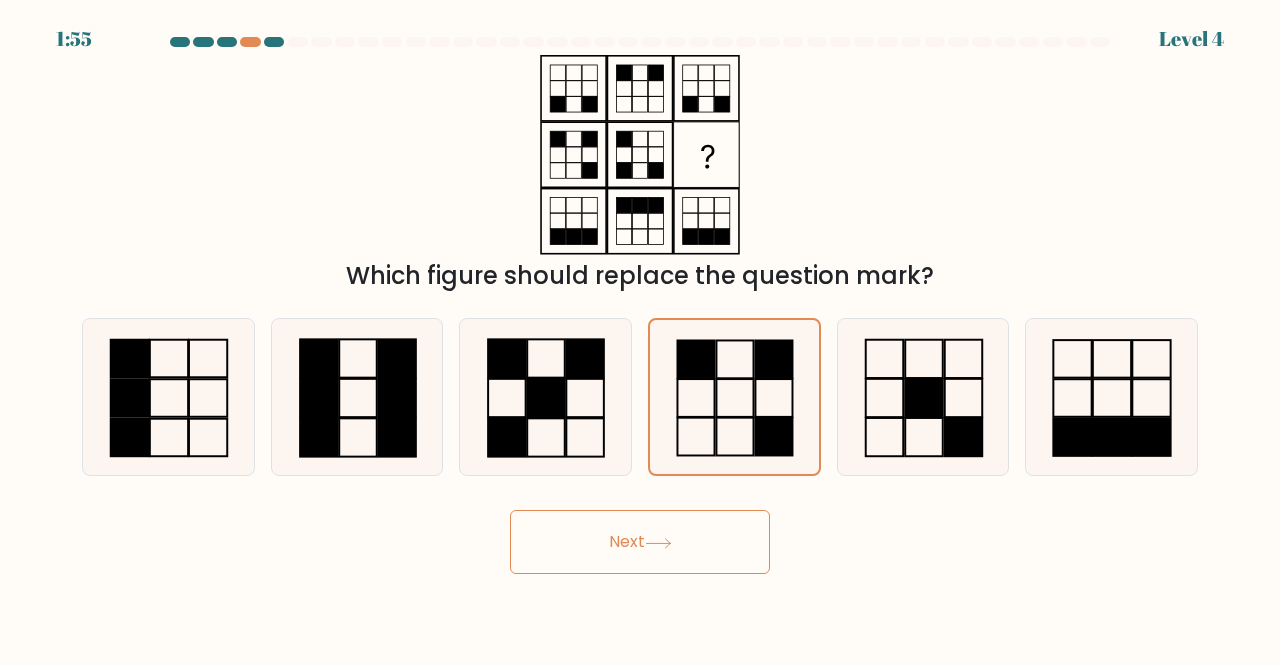 click on "Next" at bounding box center [640, 542] 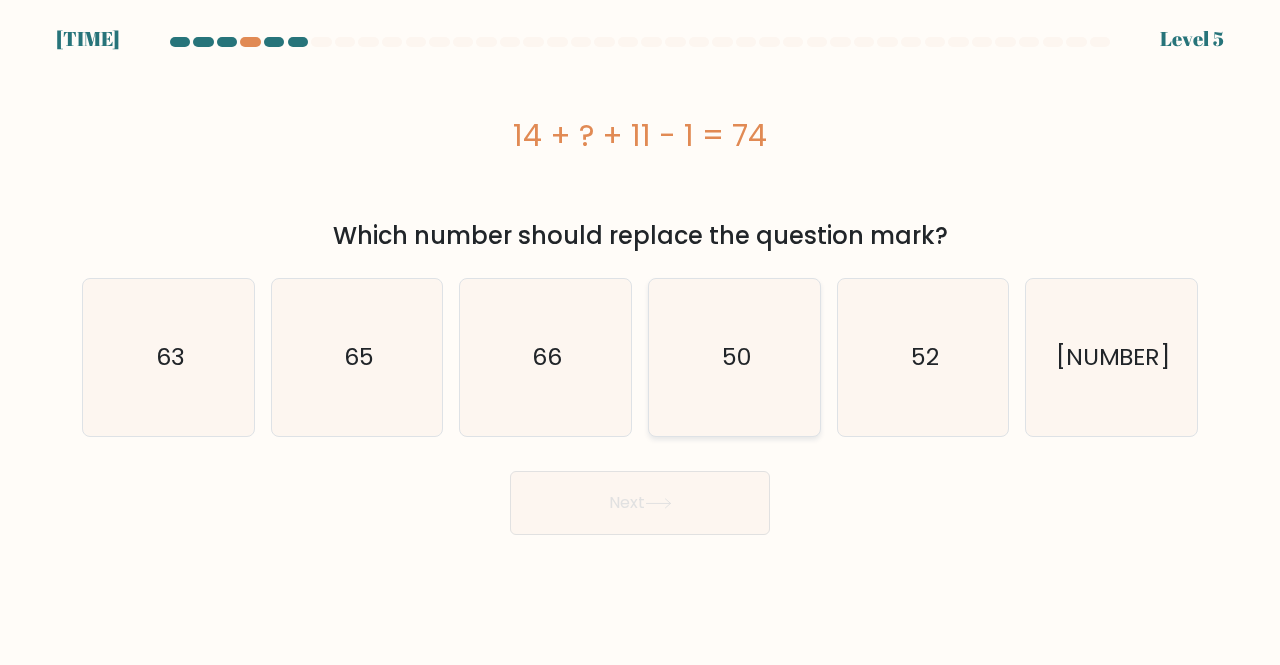 click on "50" at bounding box center [734, 357] 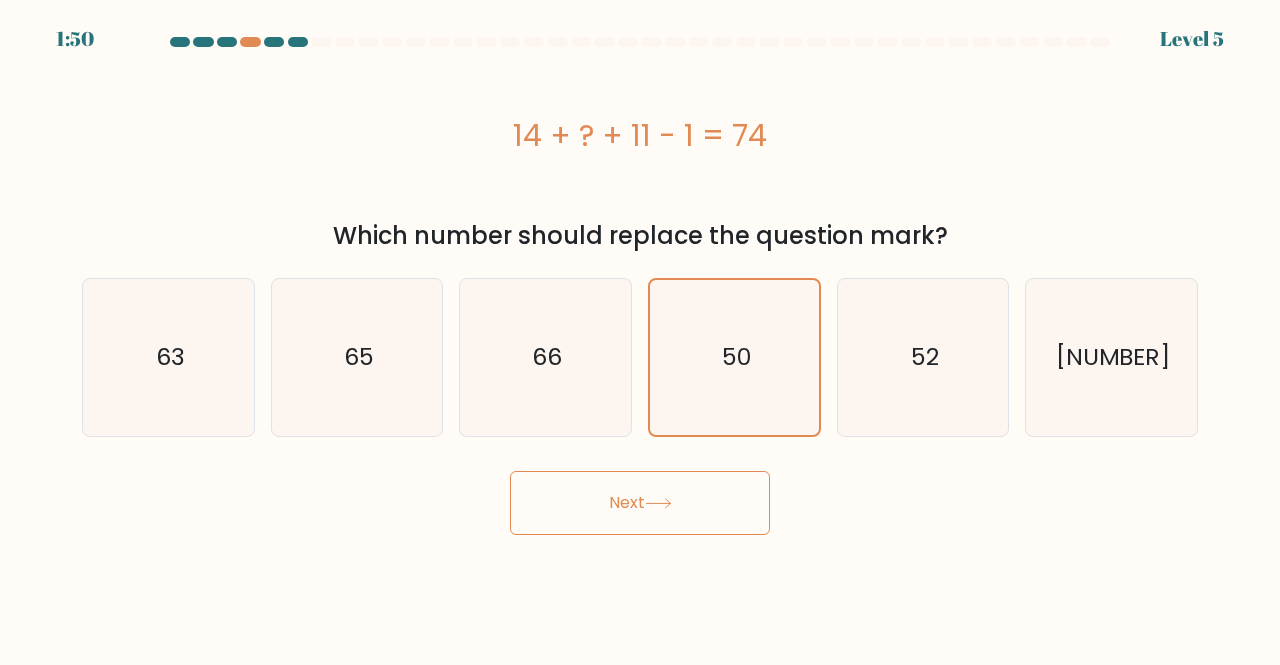 click on "Next" at bounding box center (640, 503) 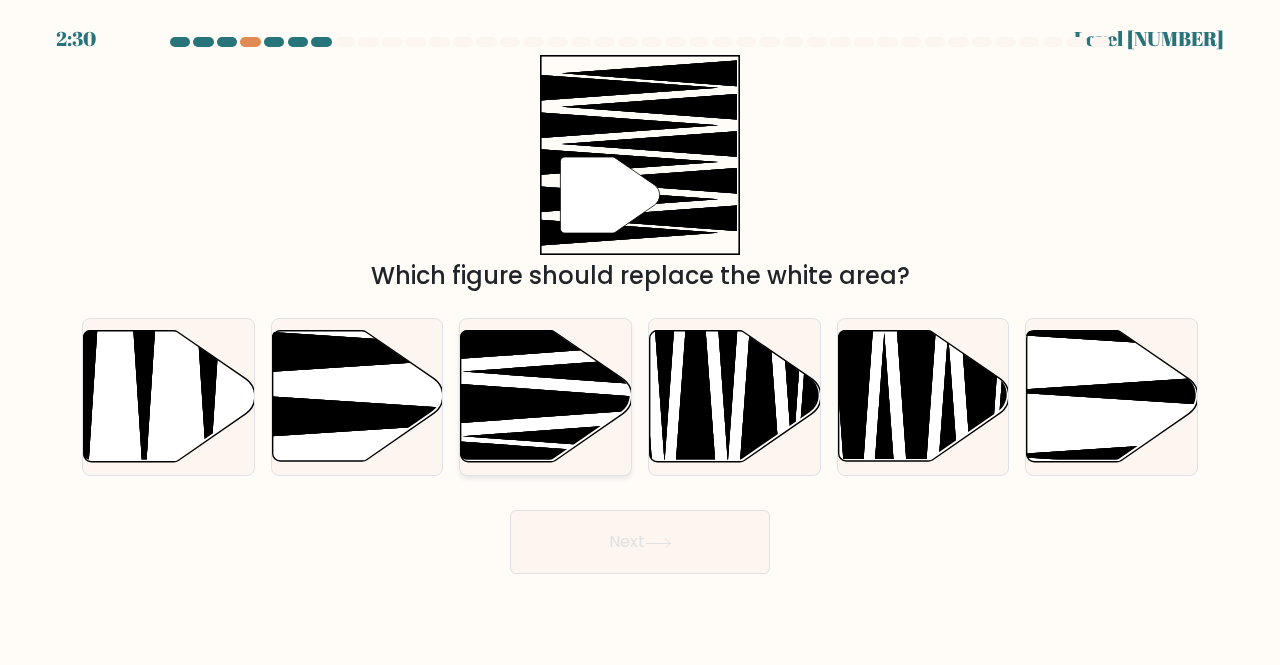 click at bounding box center [546, 396] 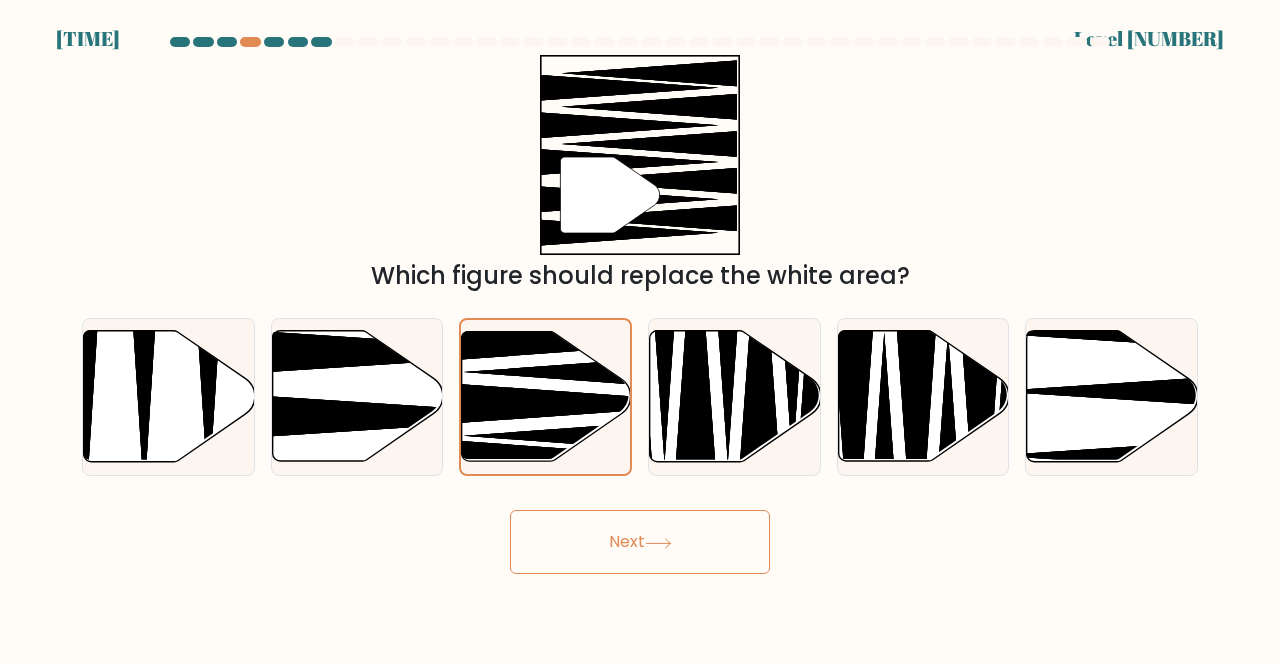 click on "Next" at bounding box center (640, 542) 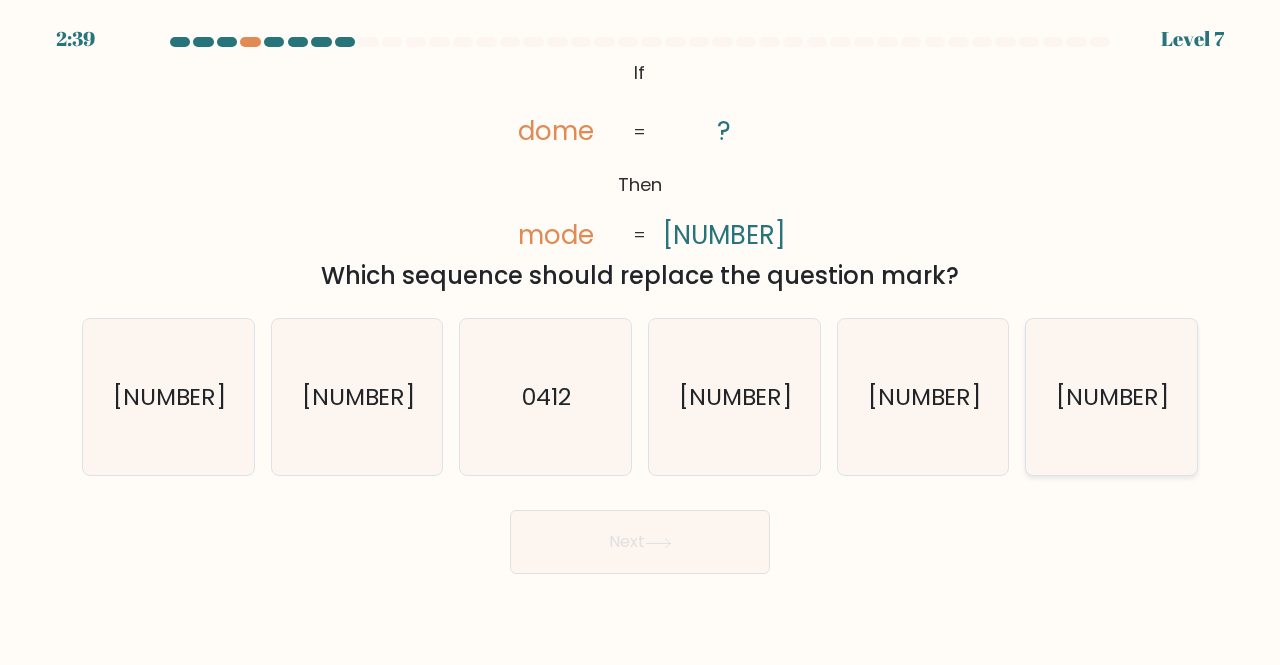 click on "2140" at bounding box center [1111, 397] 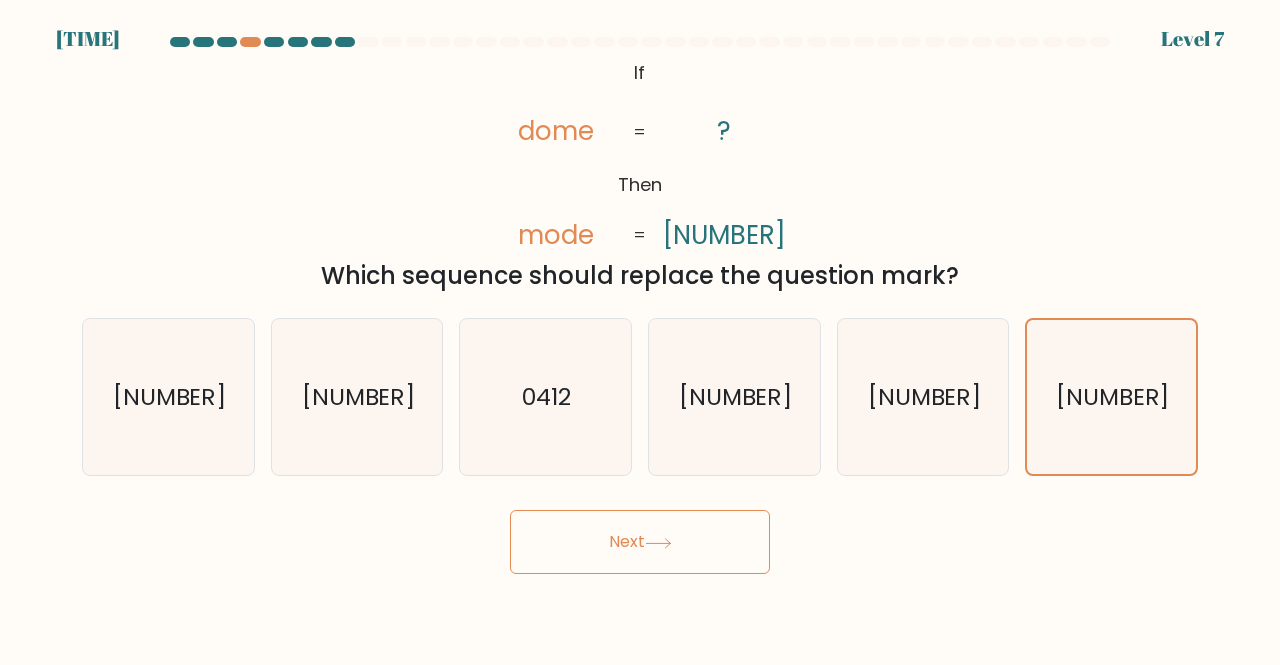 click on "Next" at bounding box center (640, 542) 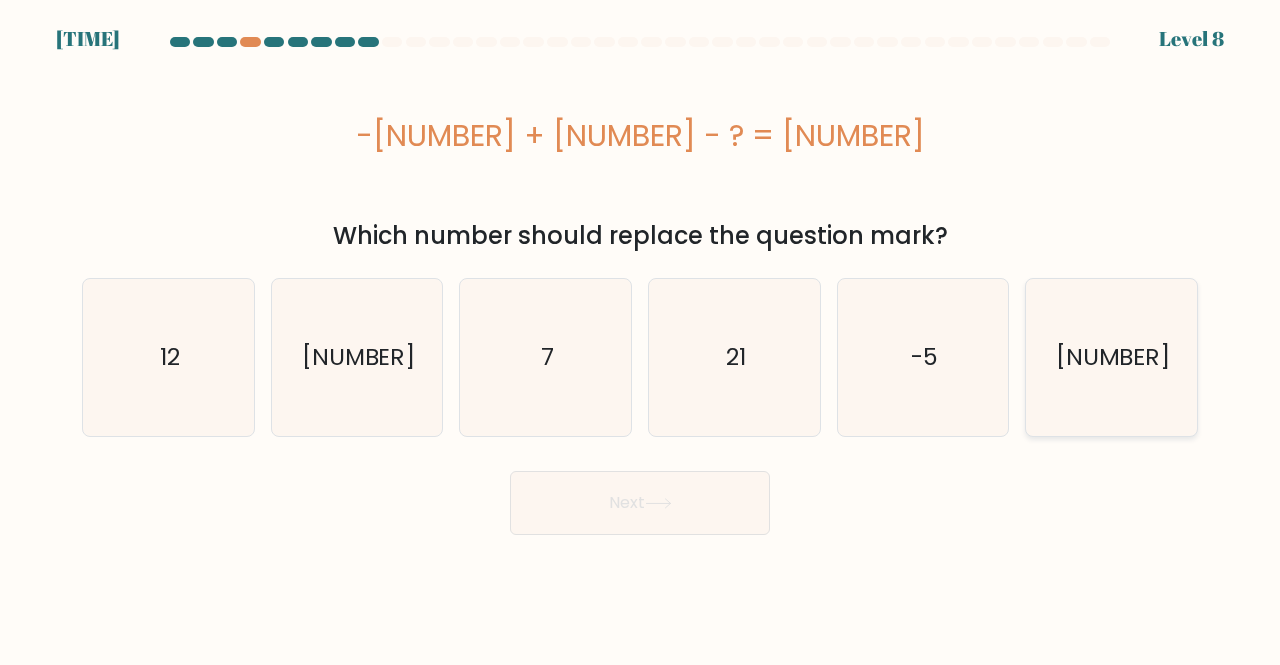 click on "22" at bounding box center [1111, 357] 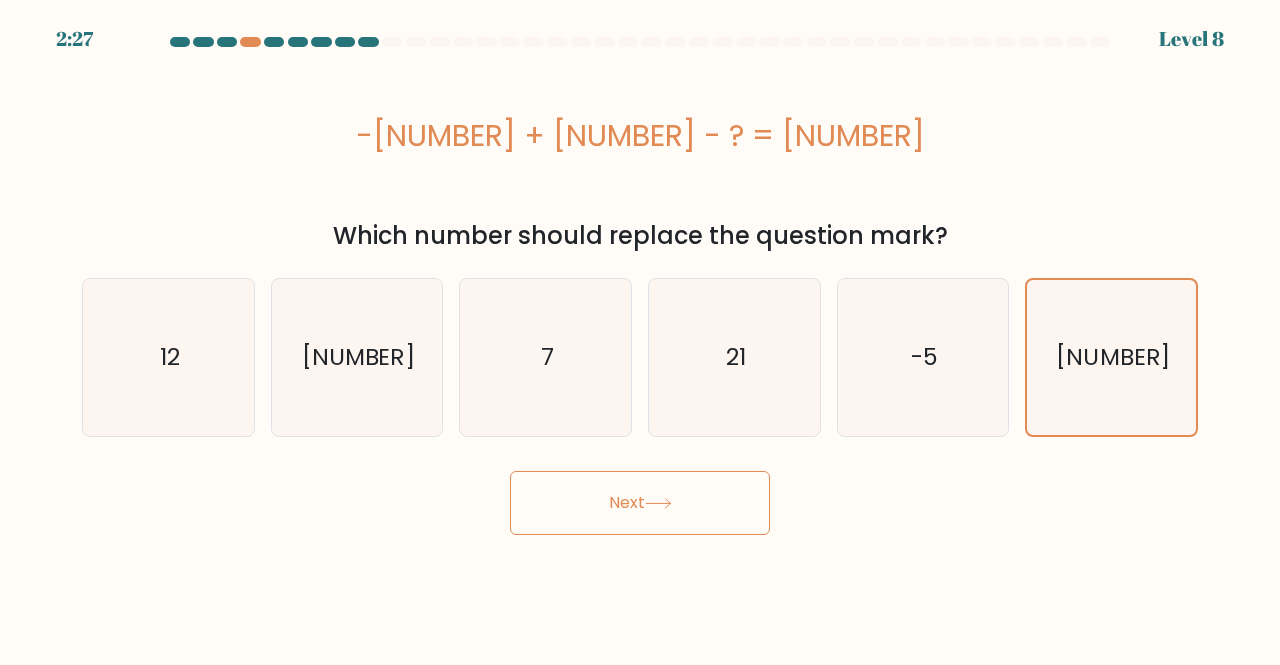 click on "Next" at bounding box center (640, 503) 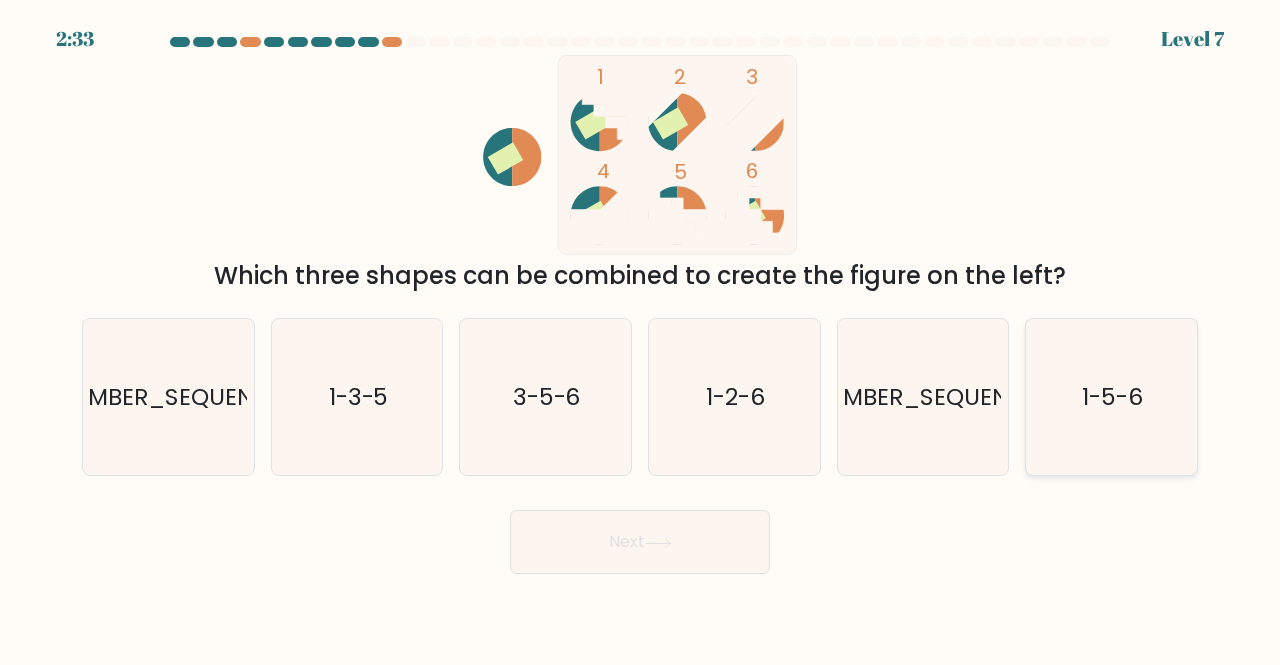 click on "1-5-6" at bounding box center (1111, 397) 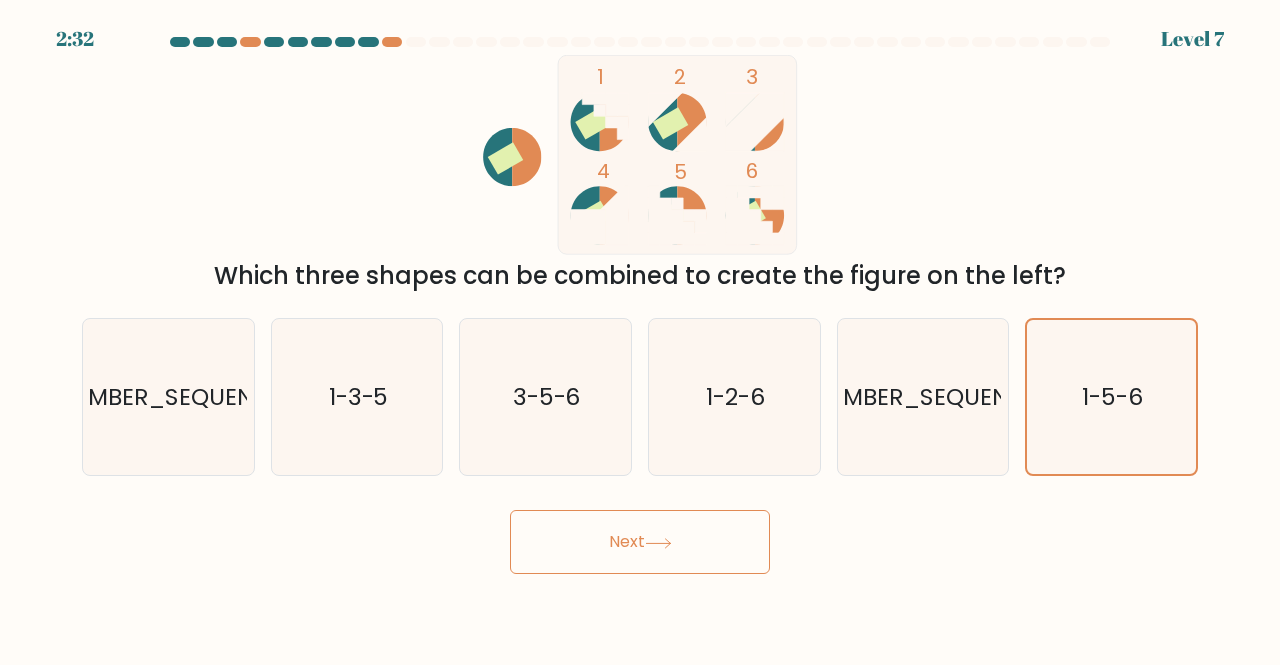 click on "Next" at bounding box center (640, 542) 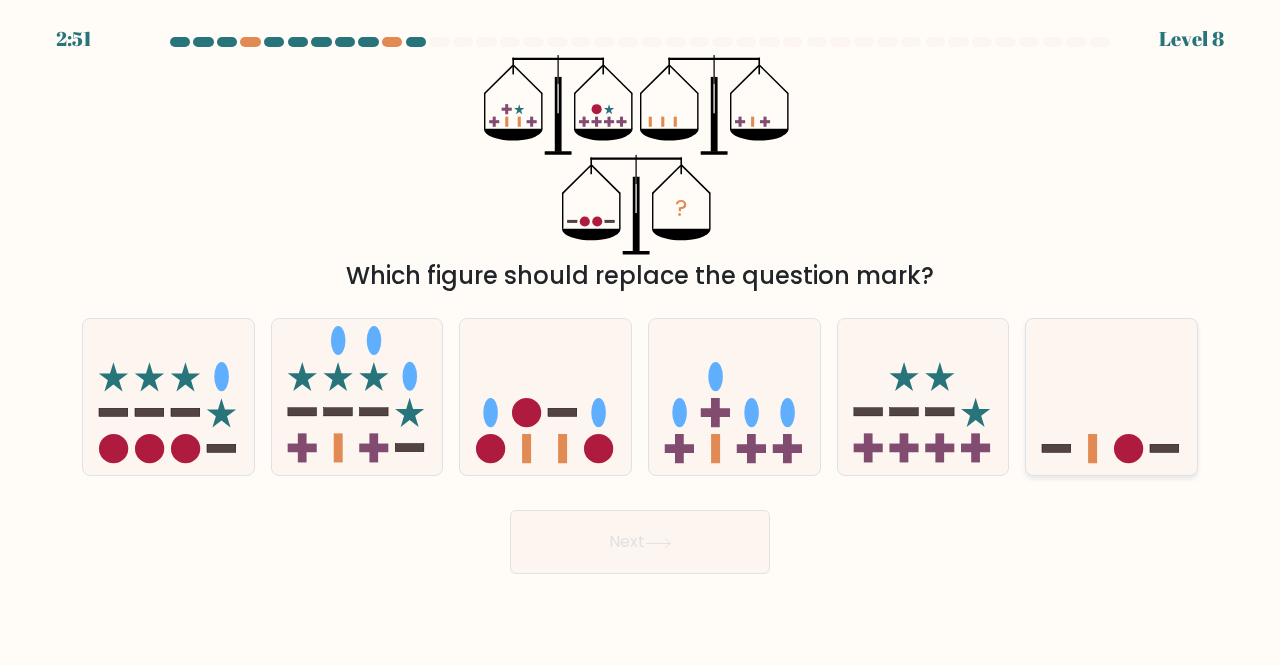 click at bounding box center (1111, 396) 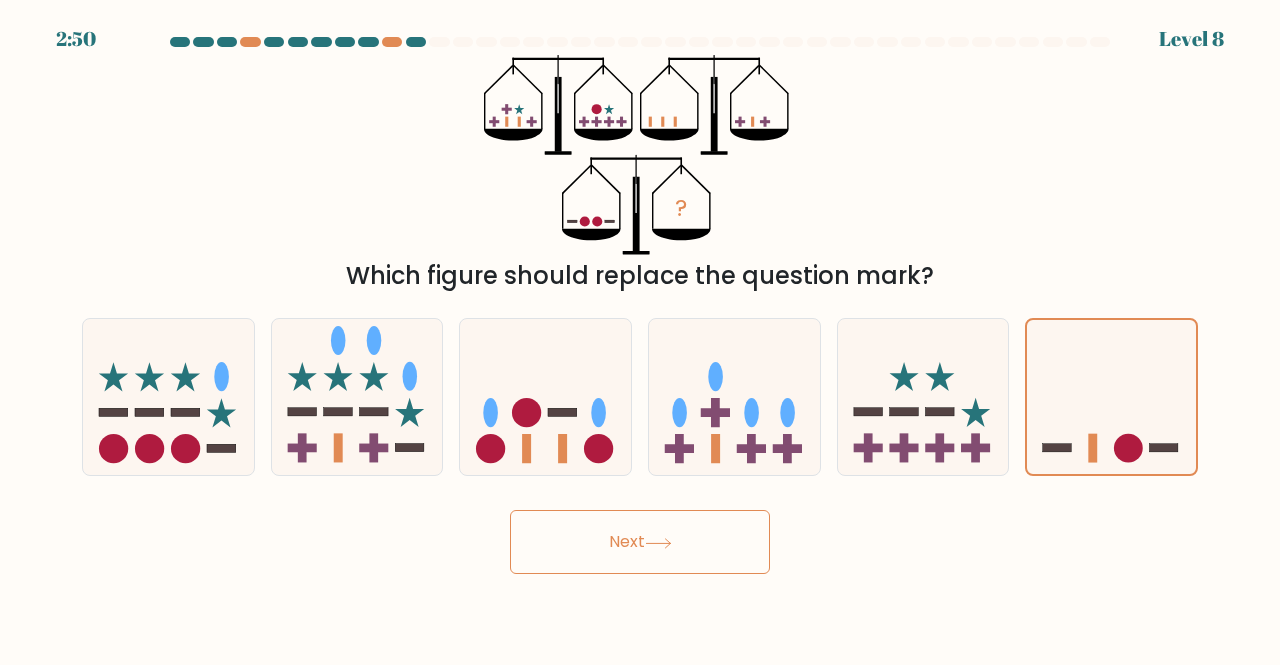 click on "2:50
Level 8" at bounding box center [640, 332] 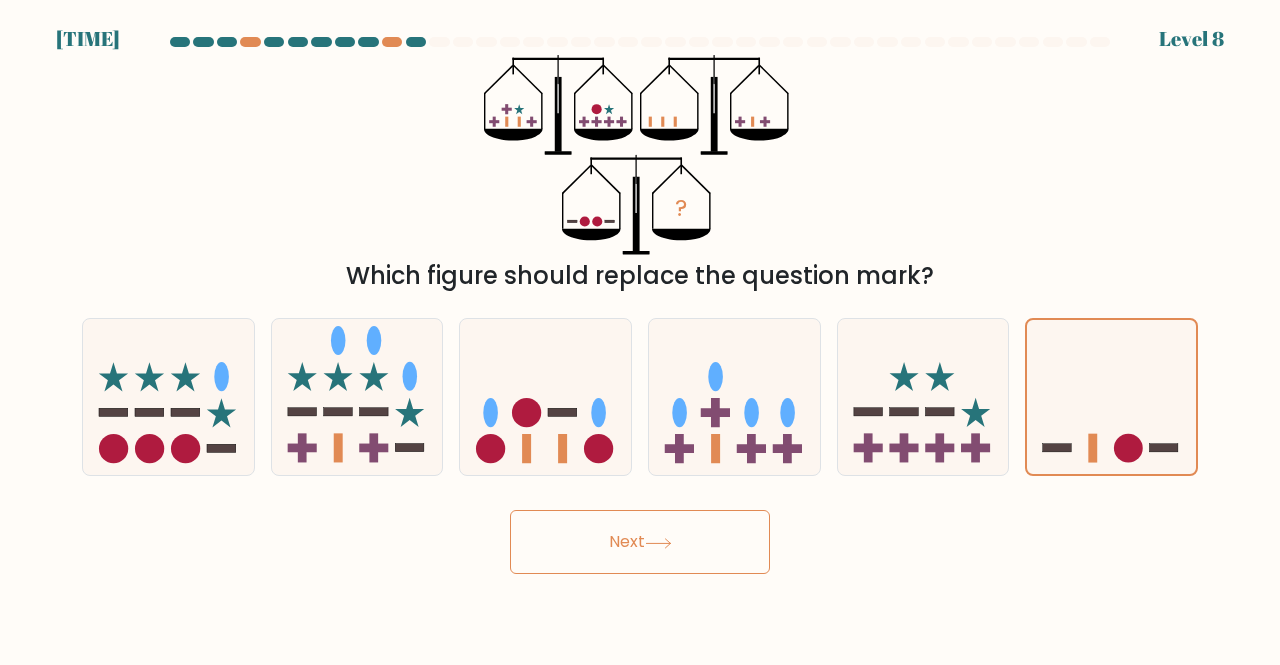 click on "Next" at bounding box center (640, 542) 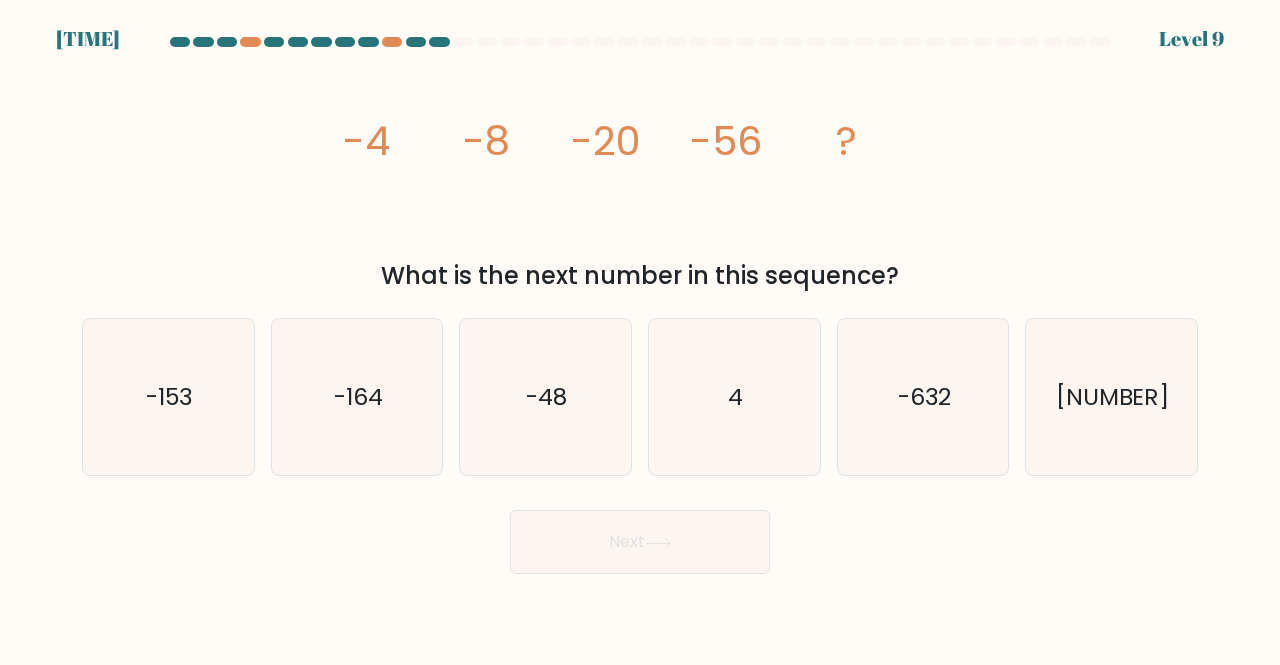 click on "image/svg+xml
-4
-8
-20
-56
?" at bounding box center (640, 155) 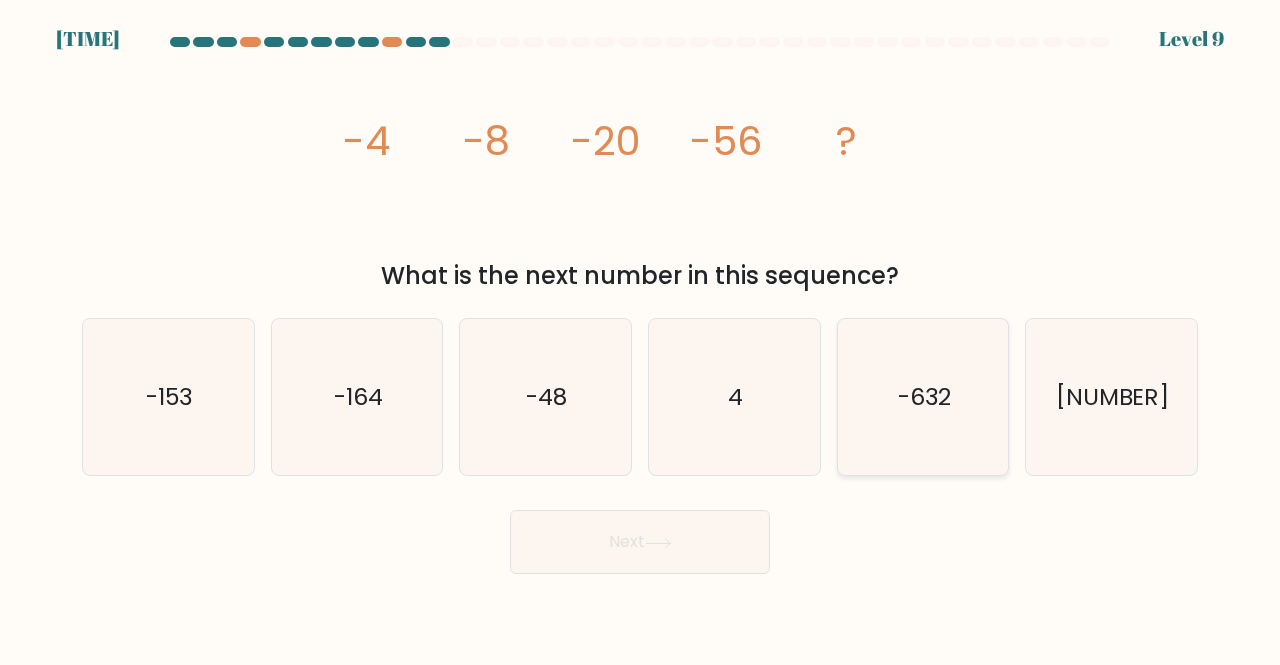 click on "-632" at bounding box center [923, 397] 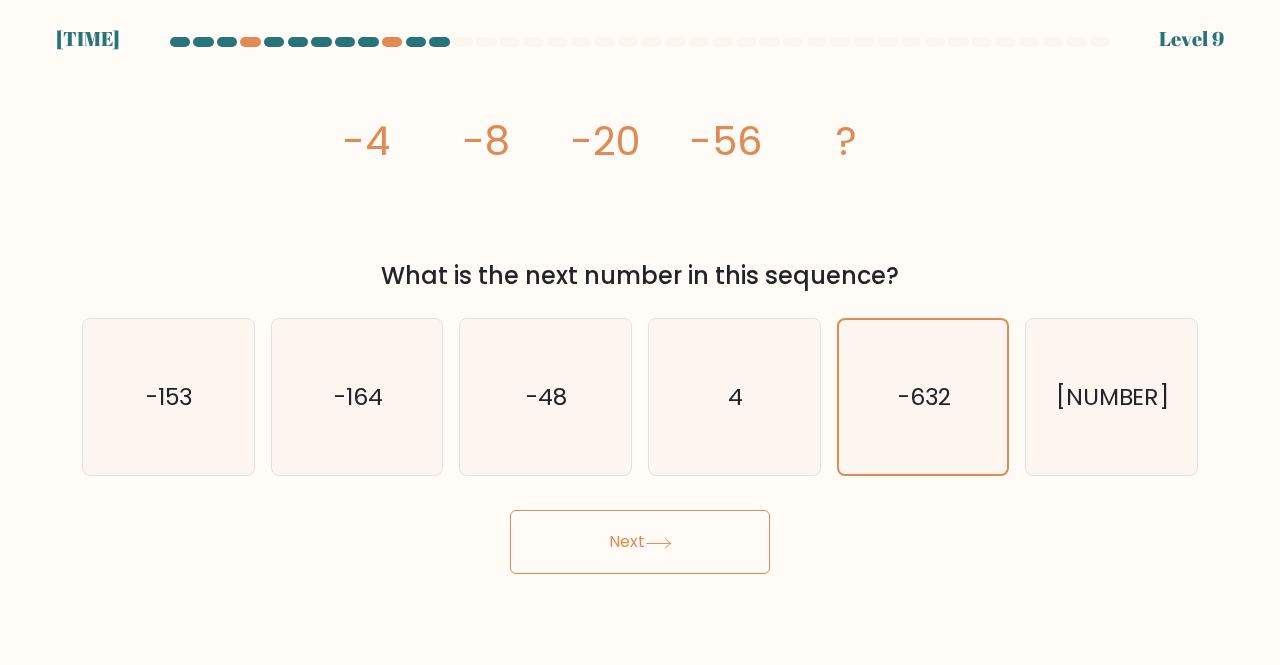click on "Next" at bounding box center (640, 542) 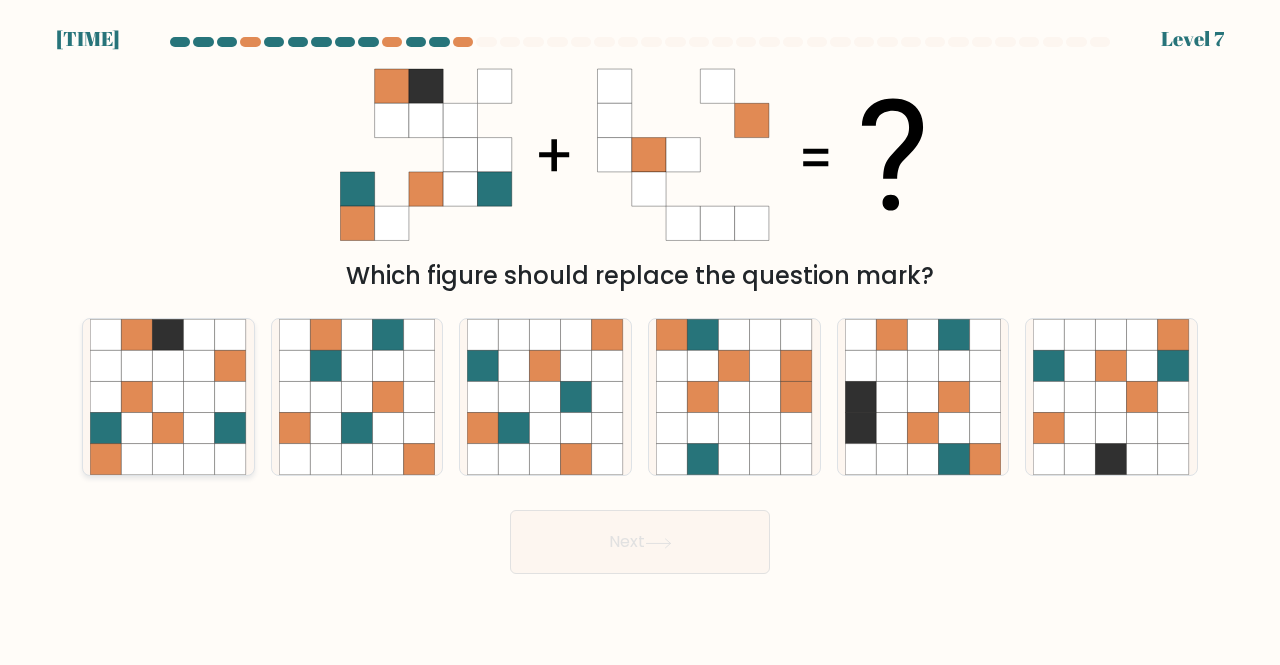 click at bounding box center [105, 396] 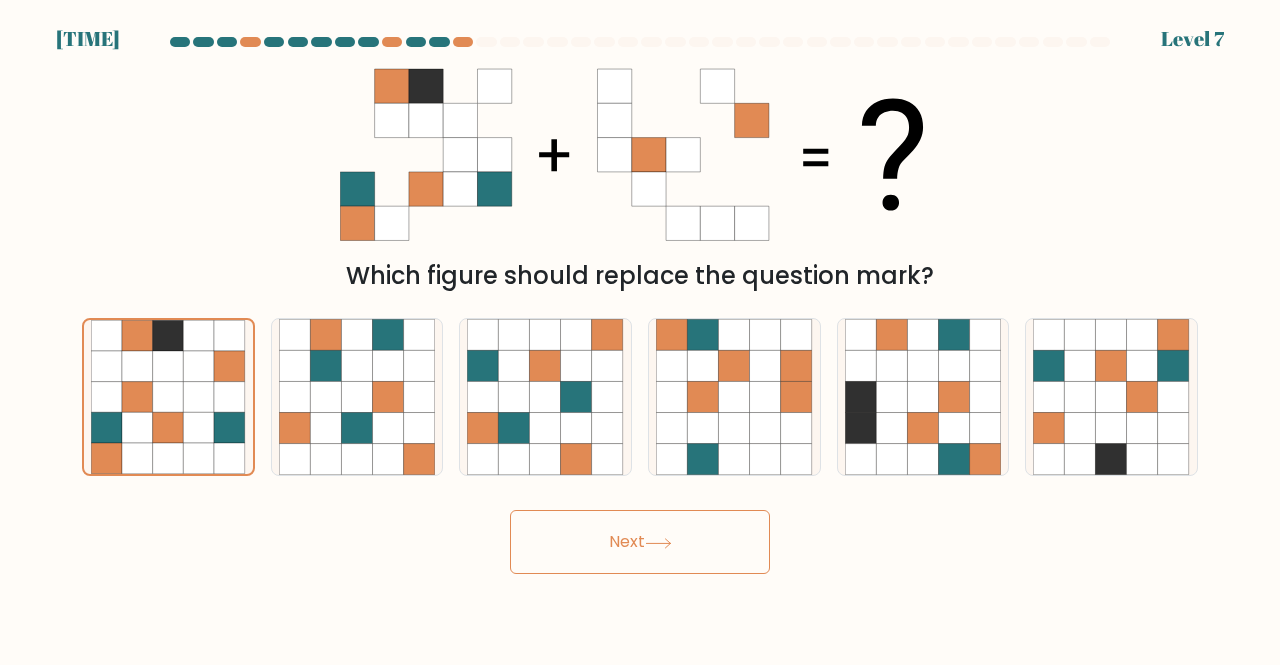 click on "Next" at bounding box center (640, 542) 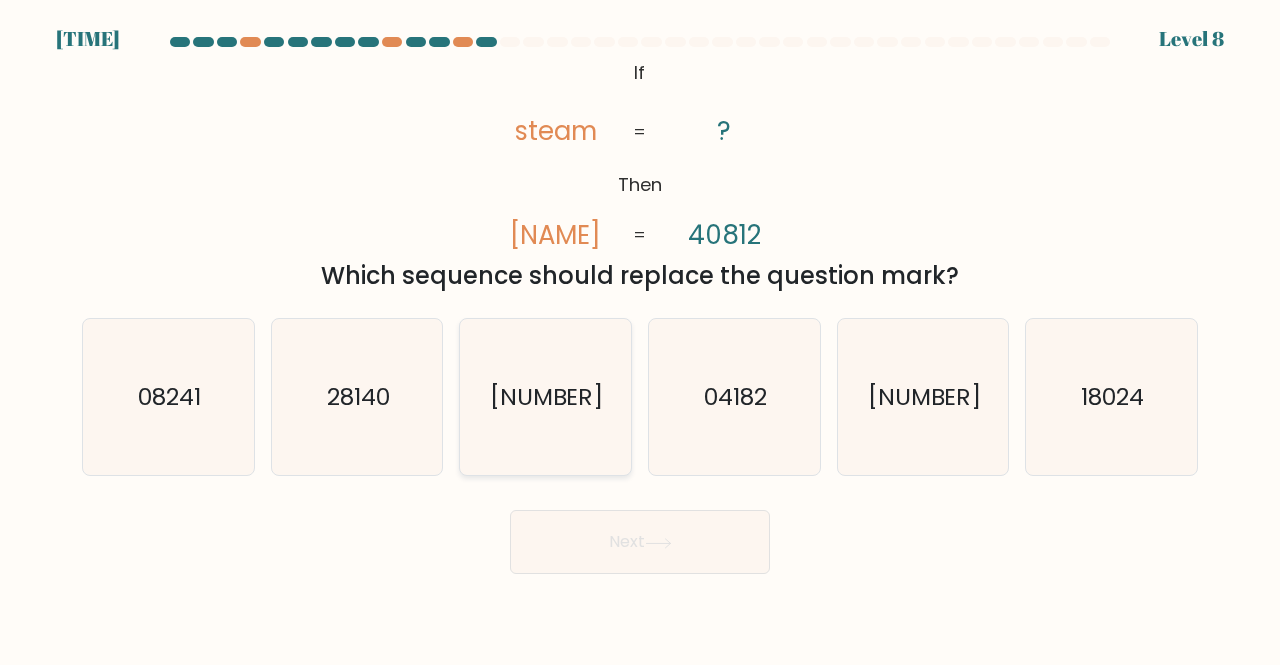 click on "24108" at bounding box center [547, 396] 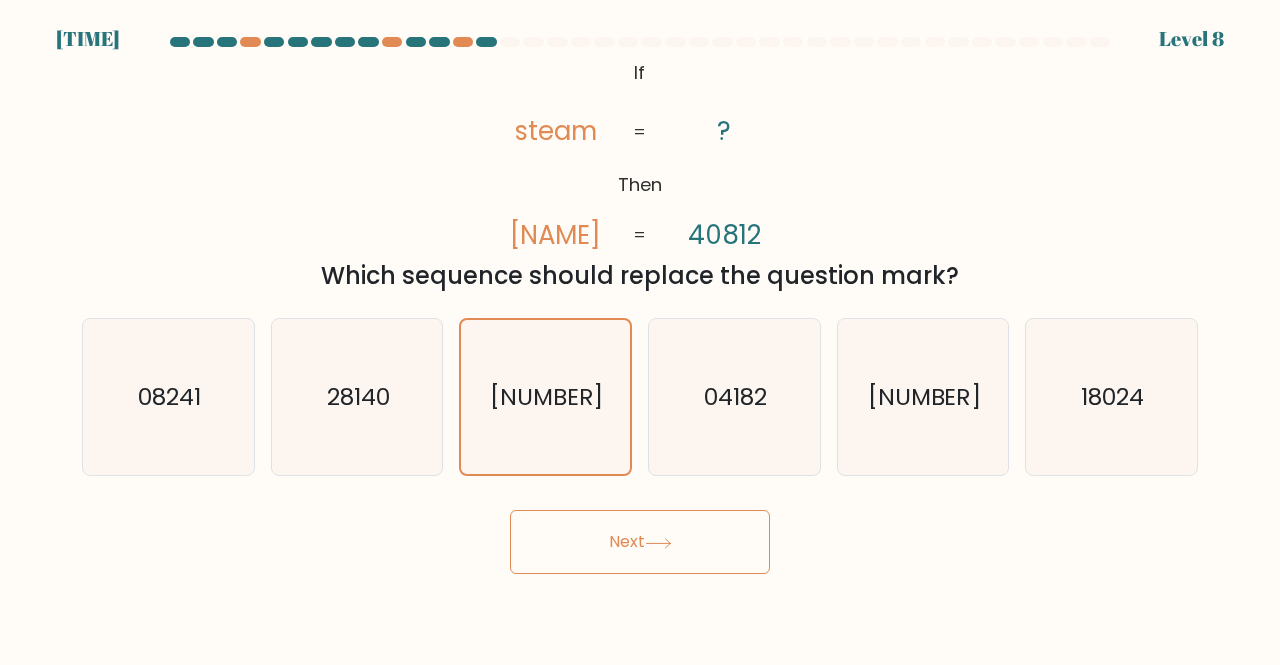 click on "Next" at bounding box center (640, 542) 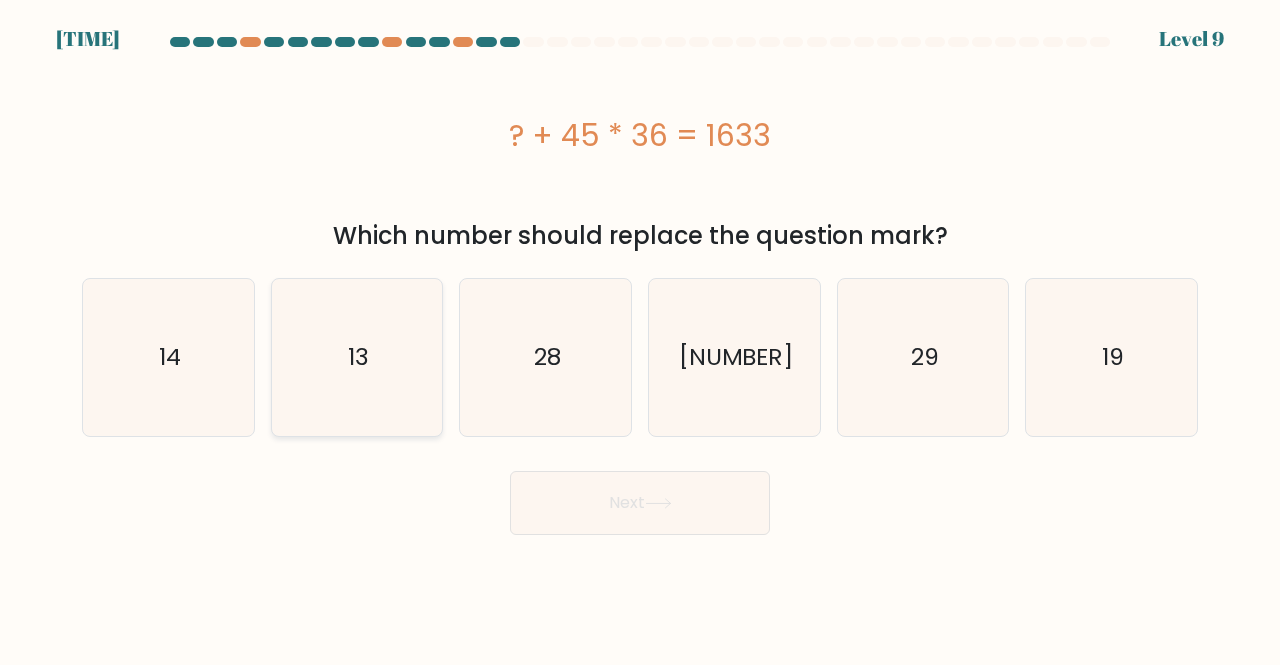 click on "13" at bounding box center (357, 357) 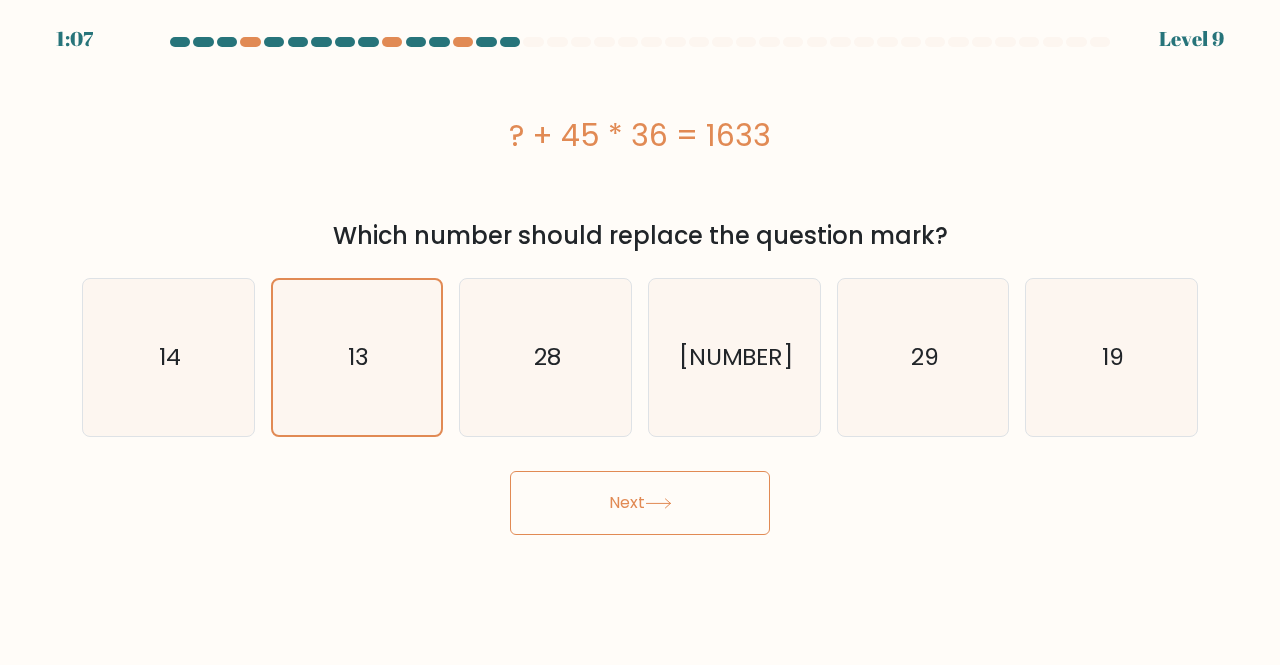 click on "Next" at bounding box center [640, 503] 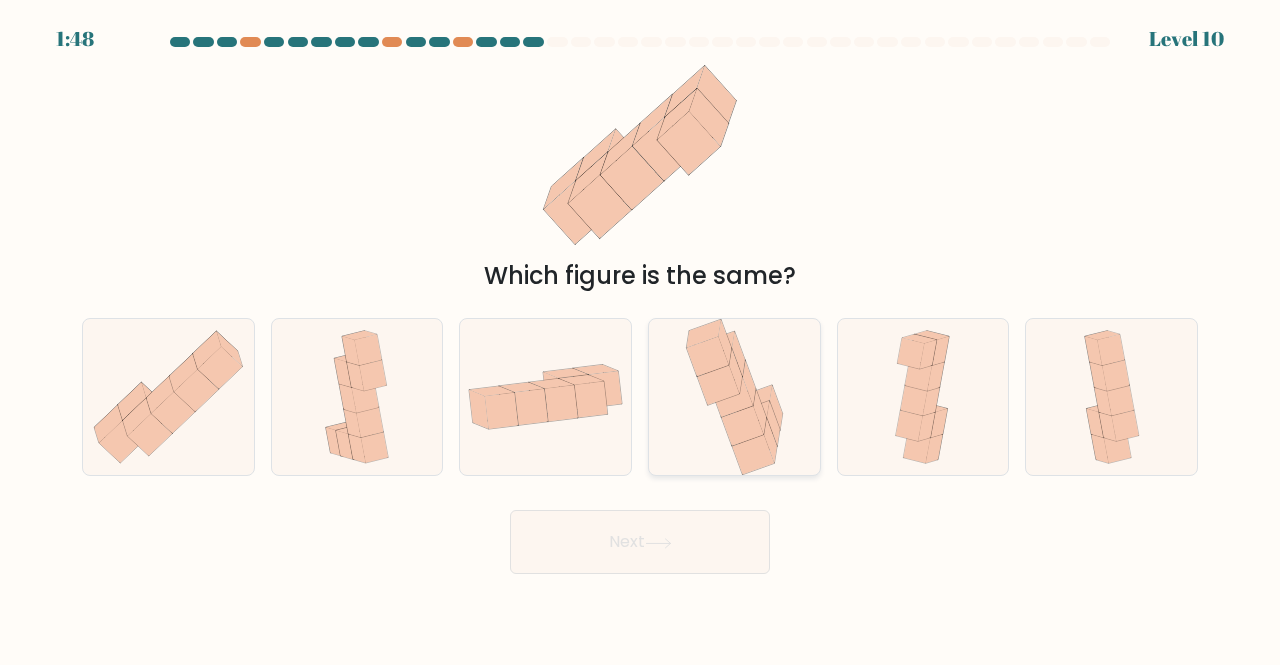 click at bounding box center [735, 397] 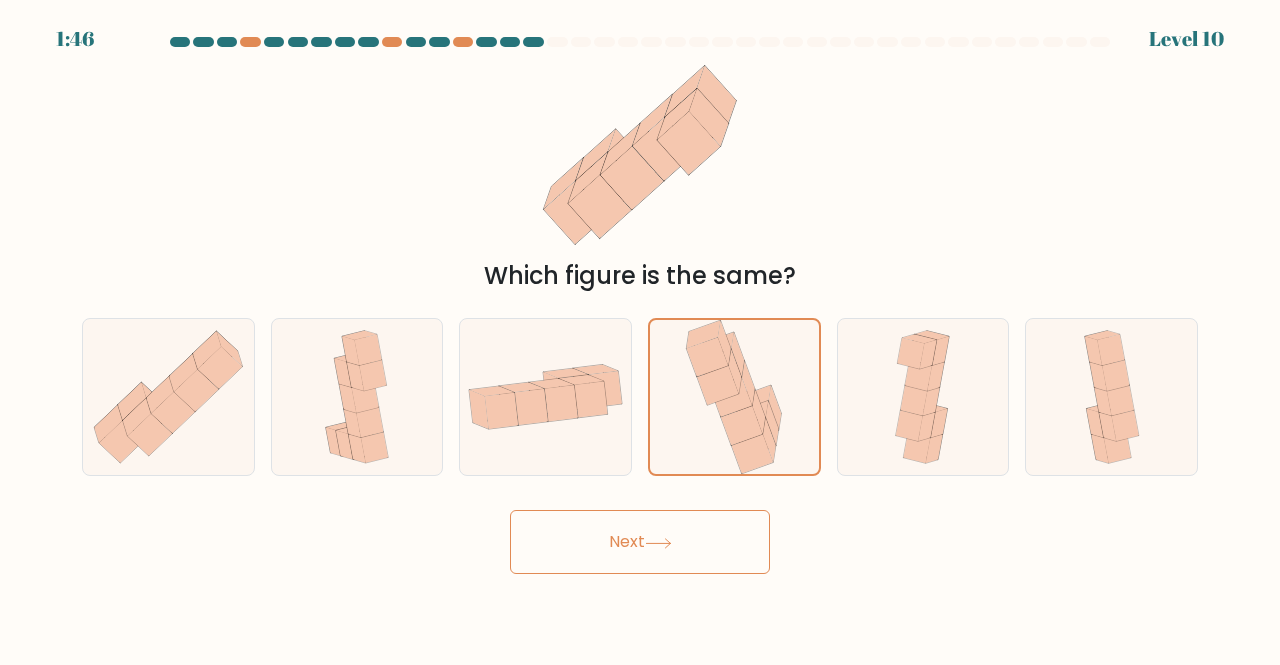 click on "Next" at bounding box center (640, 542) 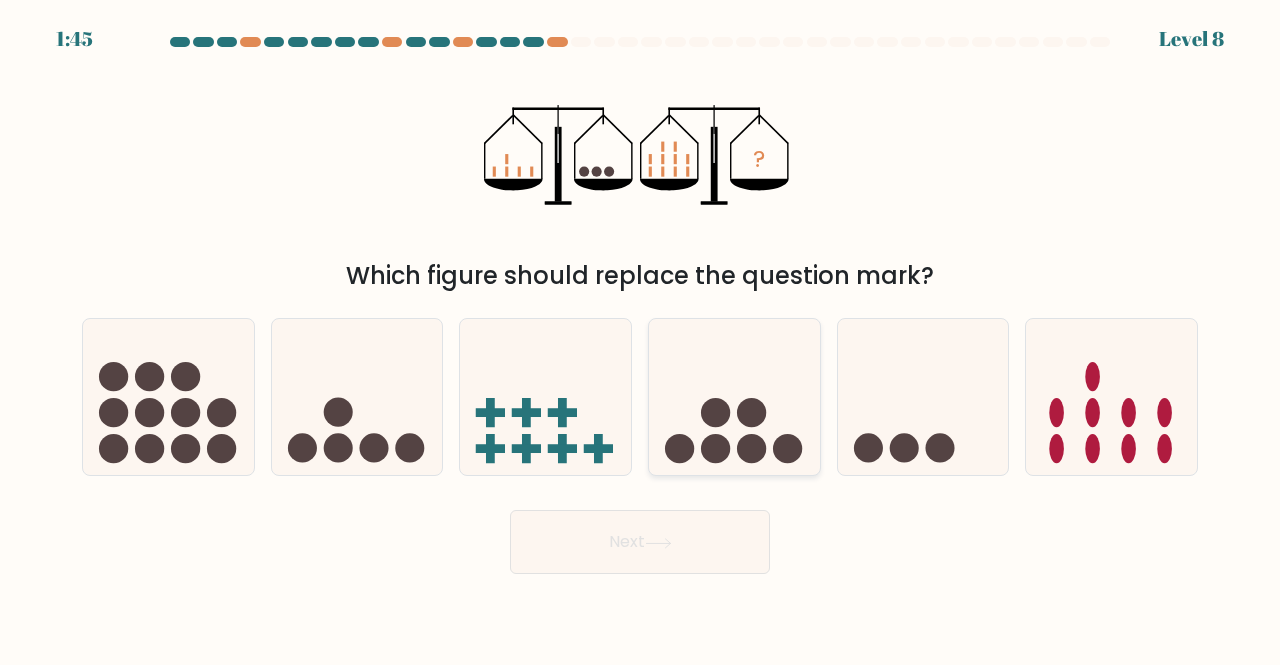 click at bounding box center (734, 396) 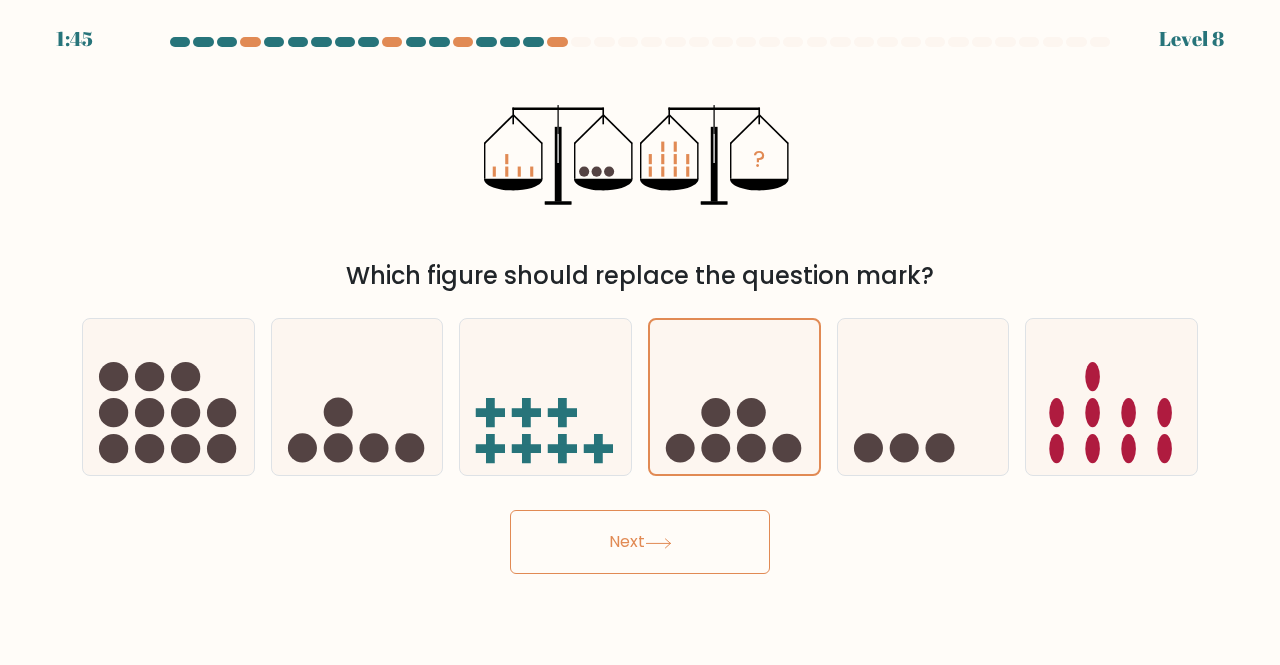 click on "Next" at bounding box center (640, 542) 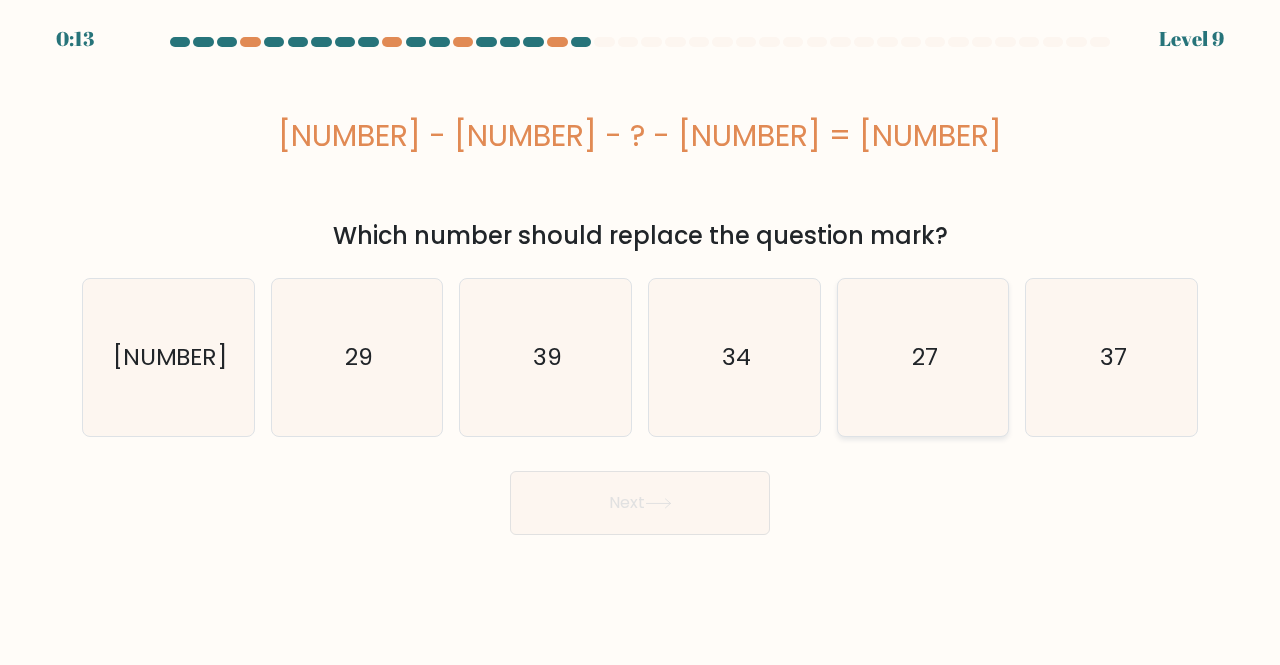 click on "27" at bounding box center (923, 357) 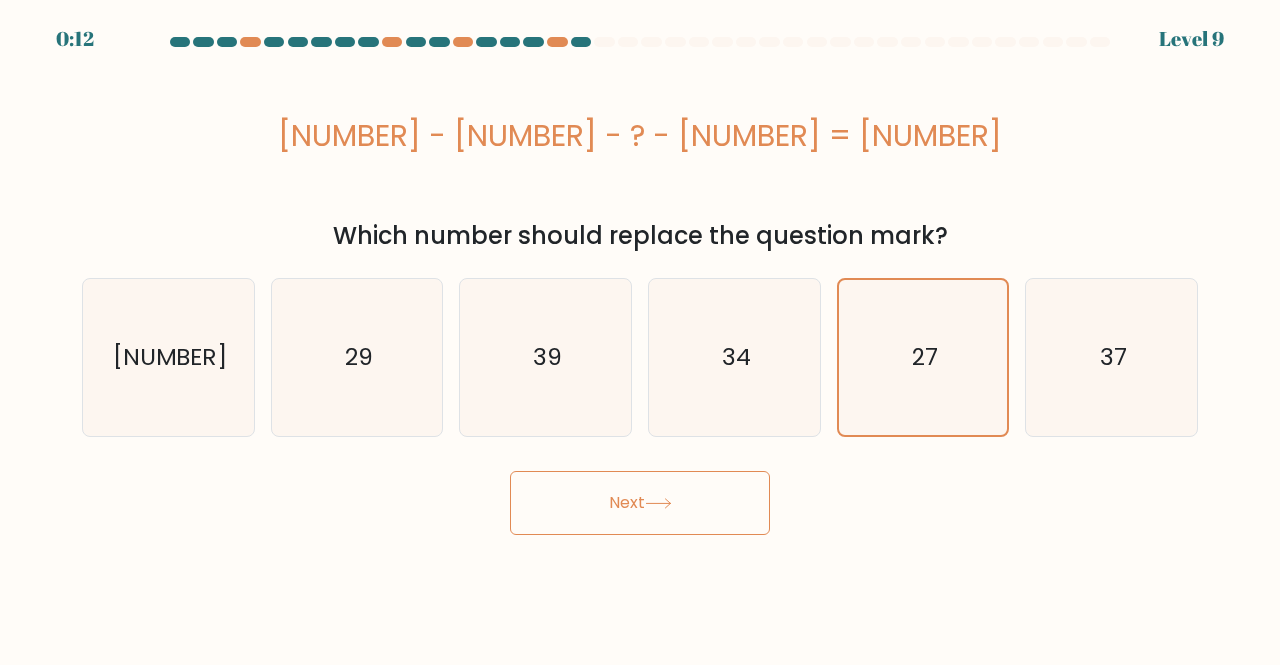 click on "Next" at bounding box center (640, 503) 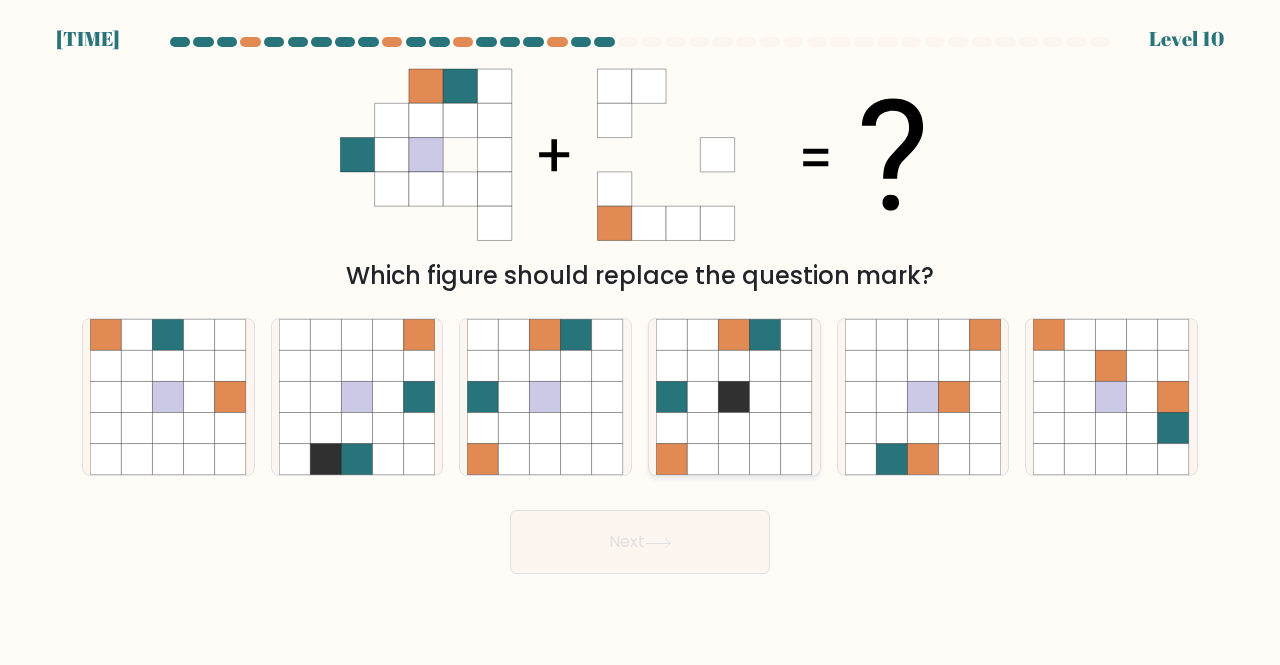 click at bounding box center [734, 428] 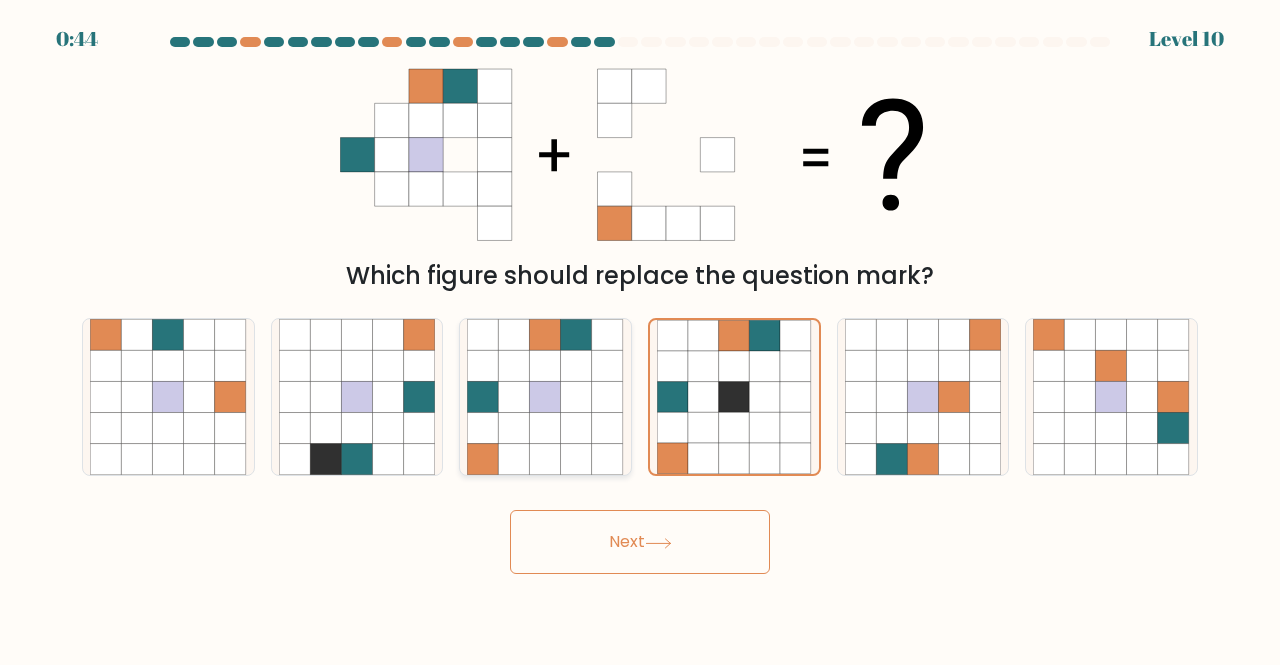 click at bounding box center (545, 396) 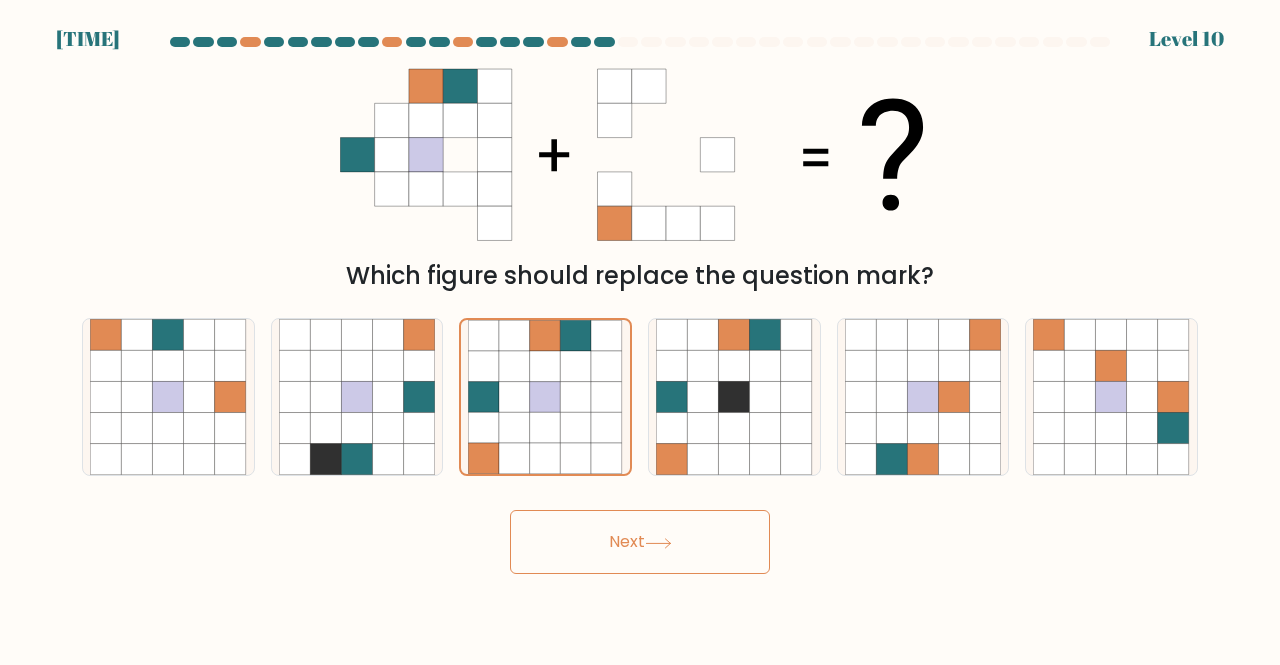 click on "Next" at bounding box center [640, 542] 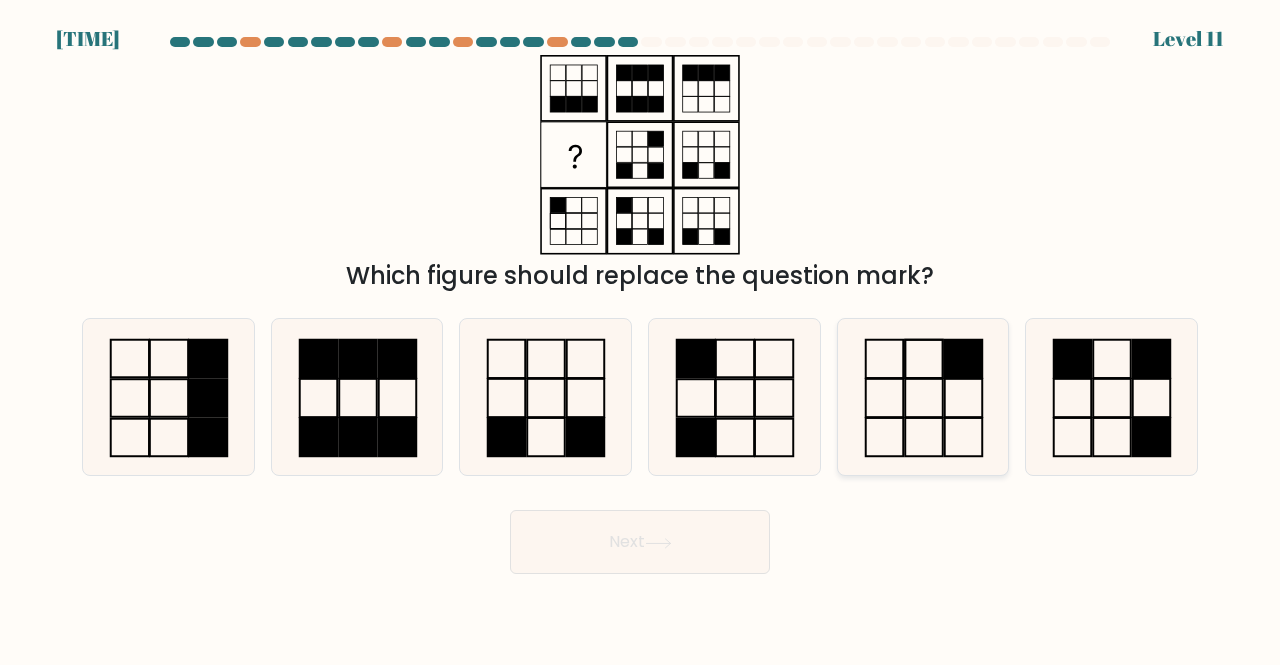 click at bounding box center (923, 397) 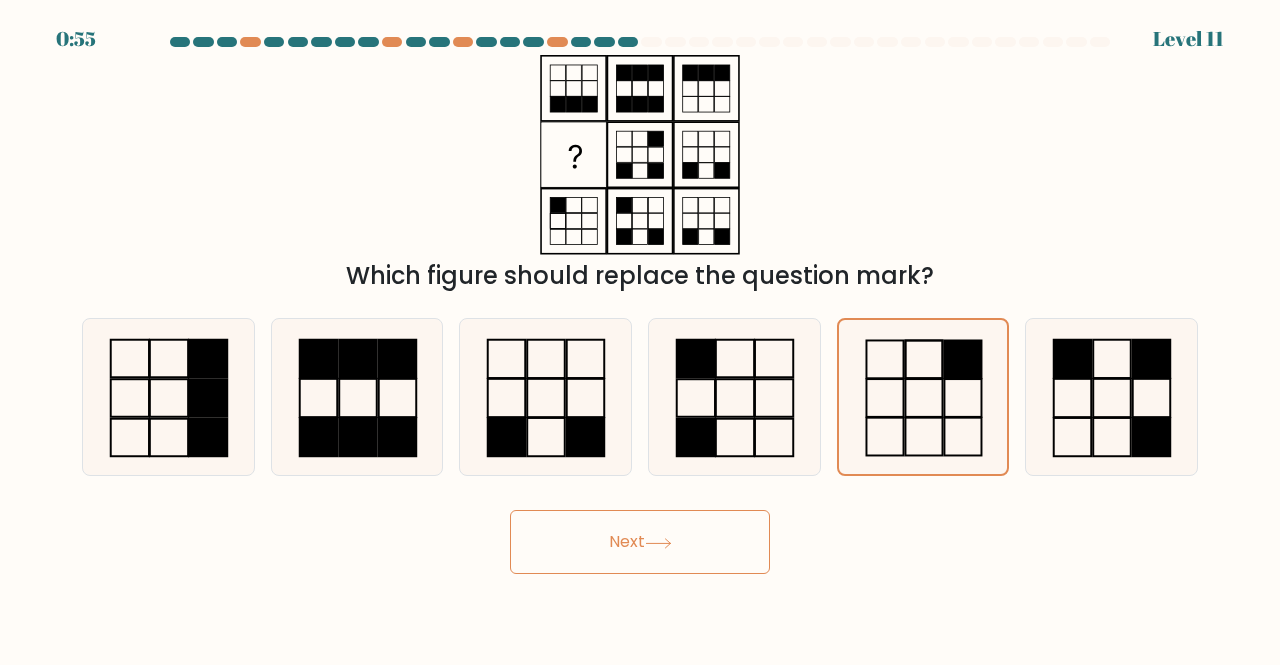 click on "Next" at bounding box center [640, 542] 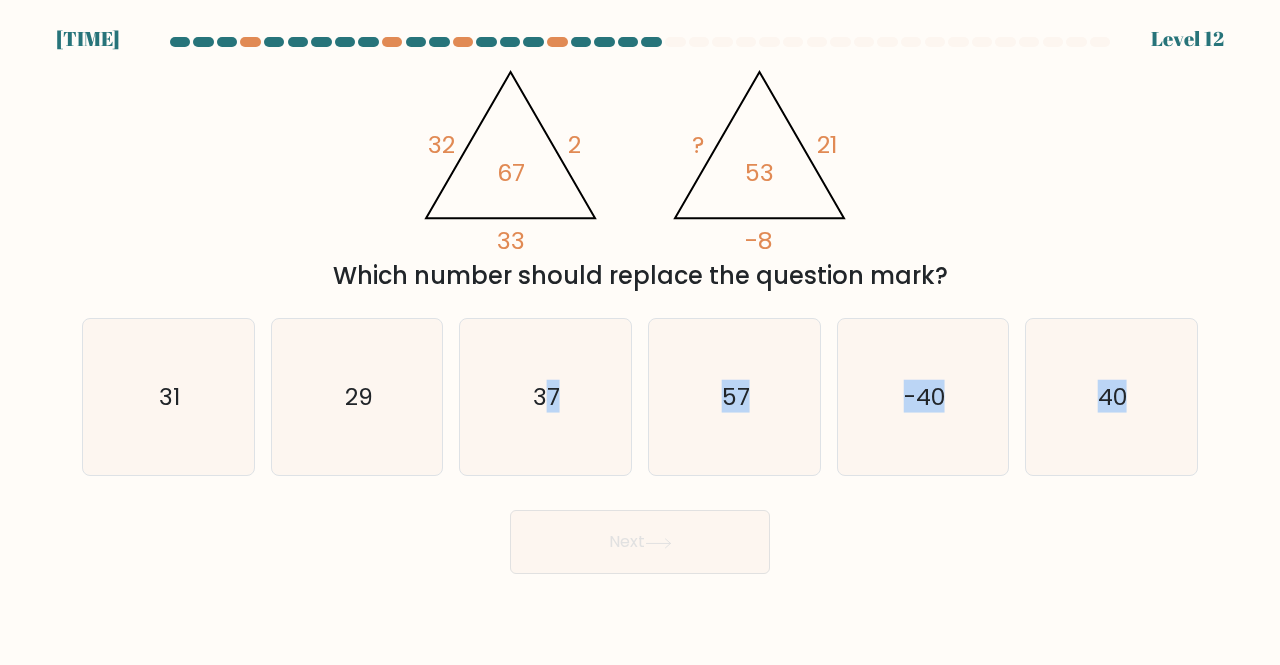 drag, startPoint x: 549, startPoint y: 356, endPoint x: 651, endPoint y: 519, distance: 192.28365 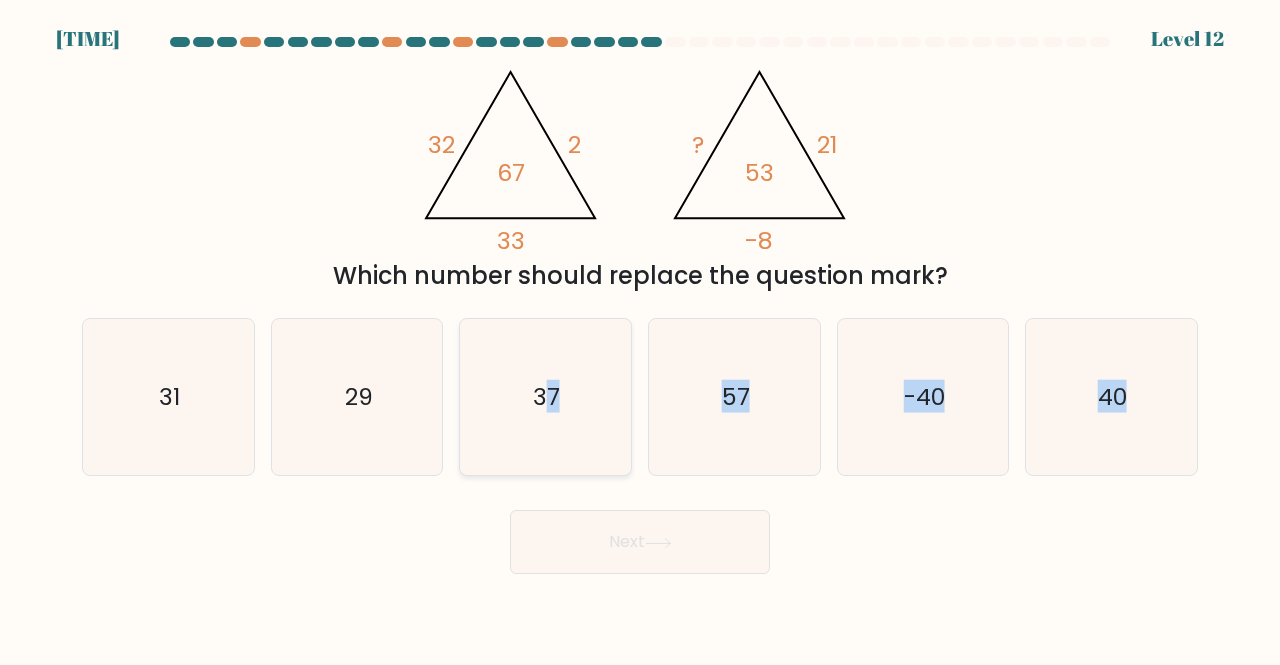 click on "37" at bounding box center [547, 396] 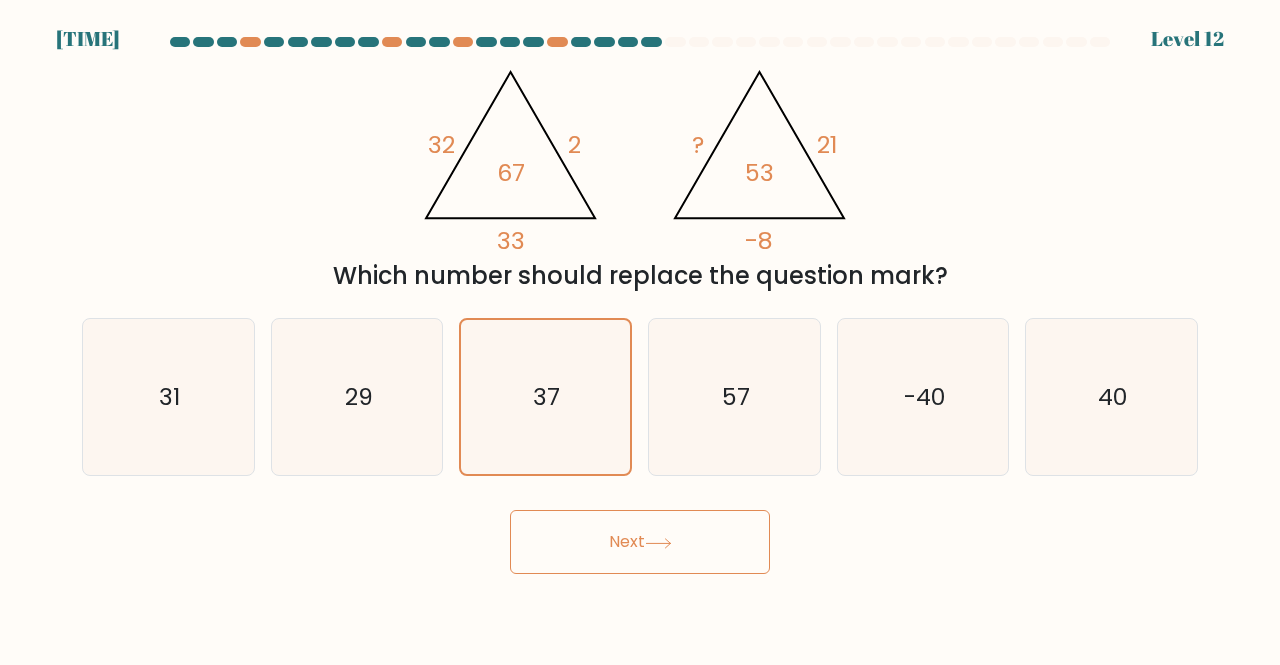 click on "Next" at bounding box center [640, 542] 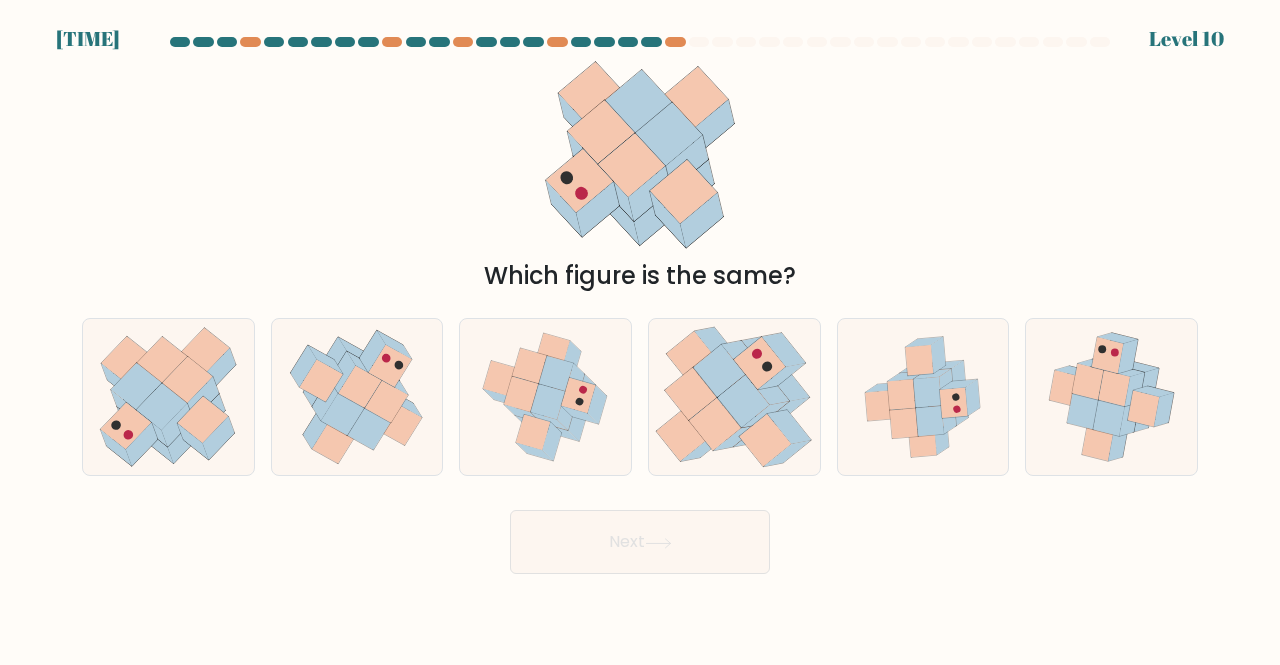 click on "Next" at bounding box center (640, 542) 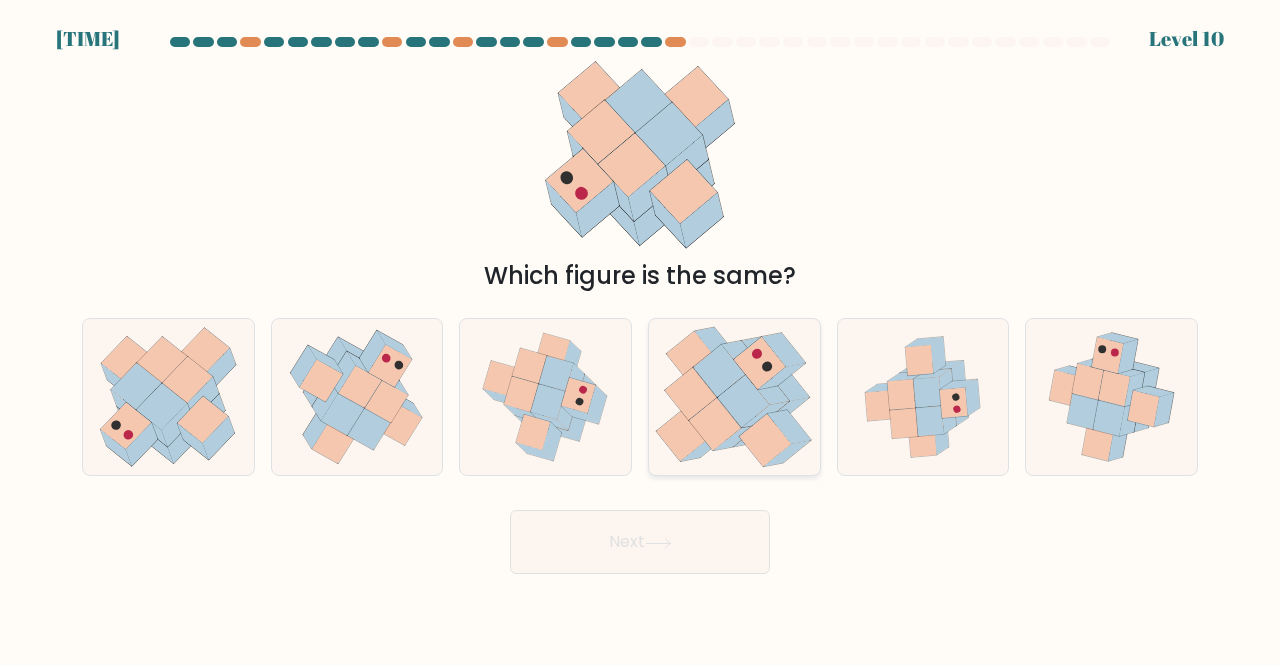 click at bounding box center (790, 427) 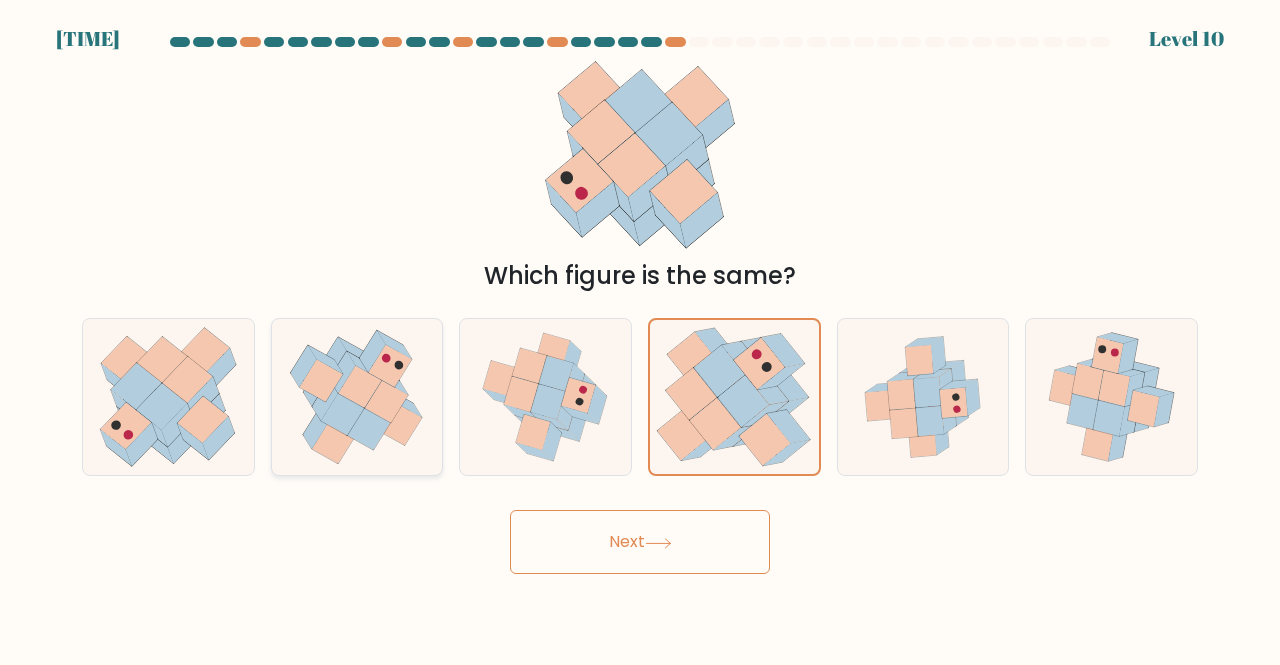 click at bounding box center [343, 372] 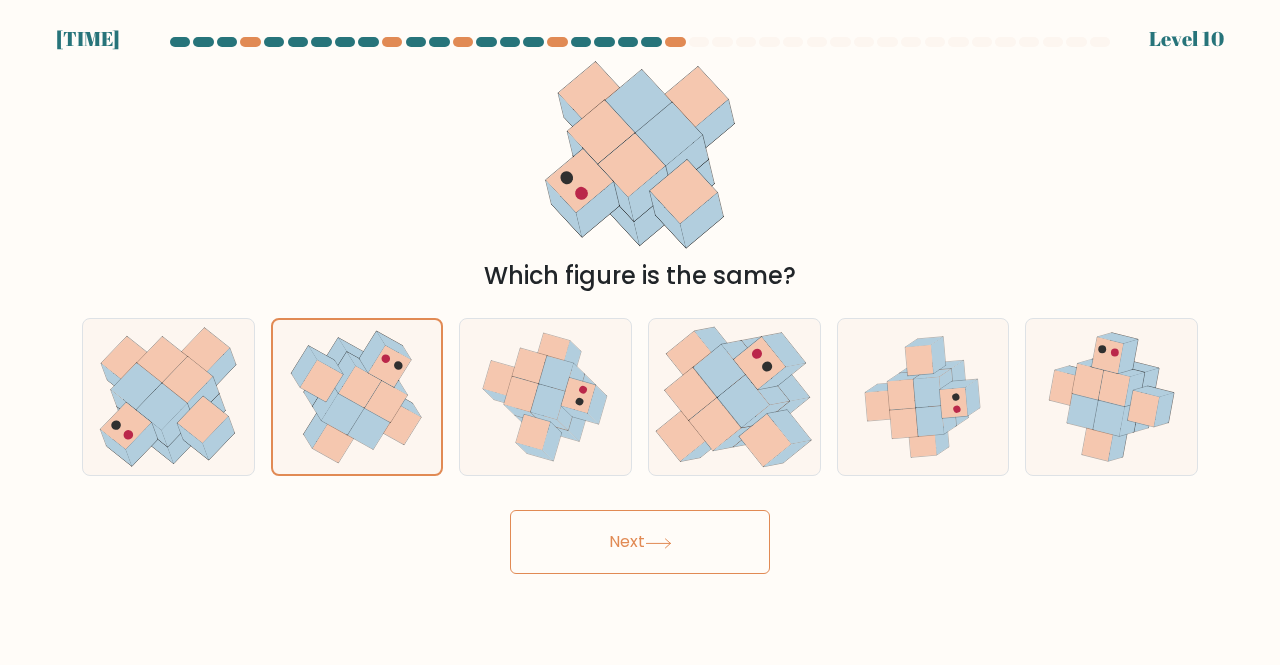 click on "Next" at bounding box center (640, 542) 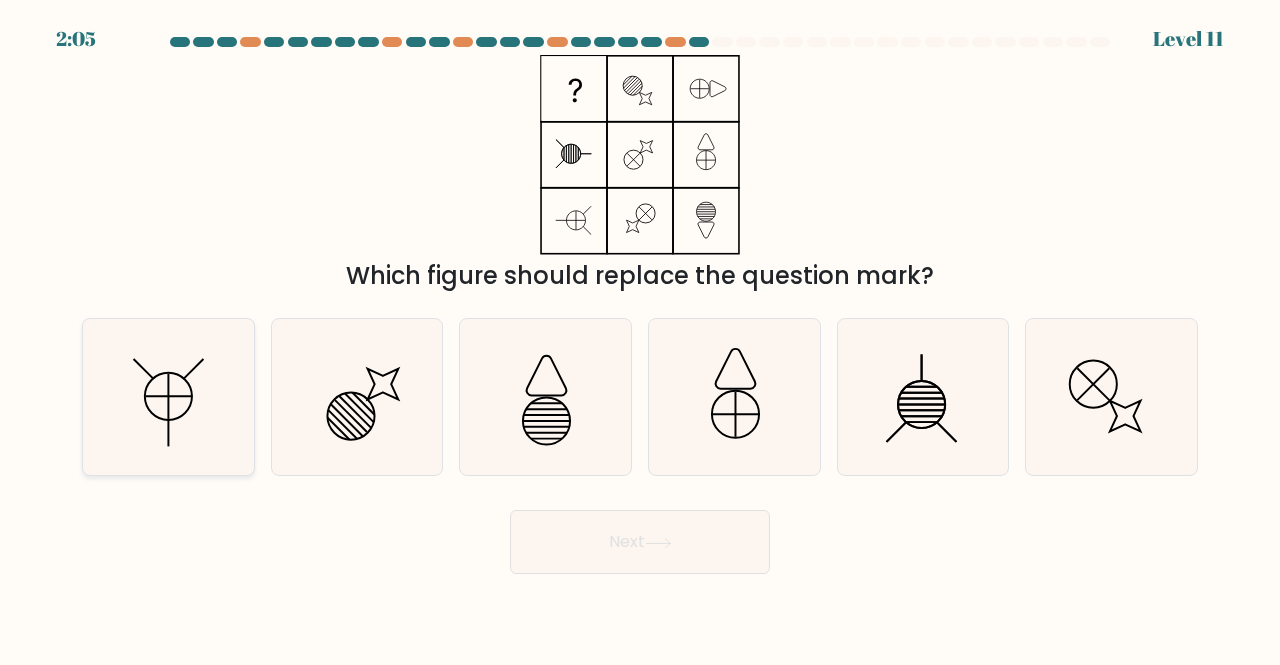 click at bounding box center [168, 397] 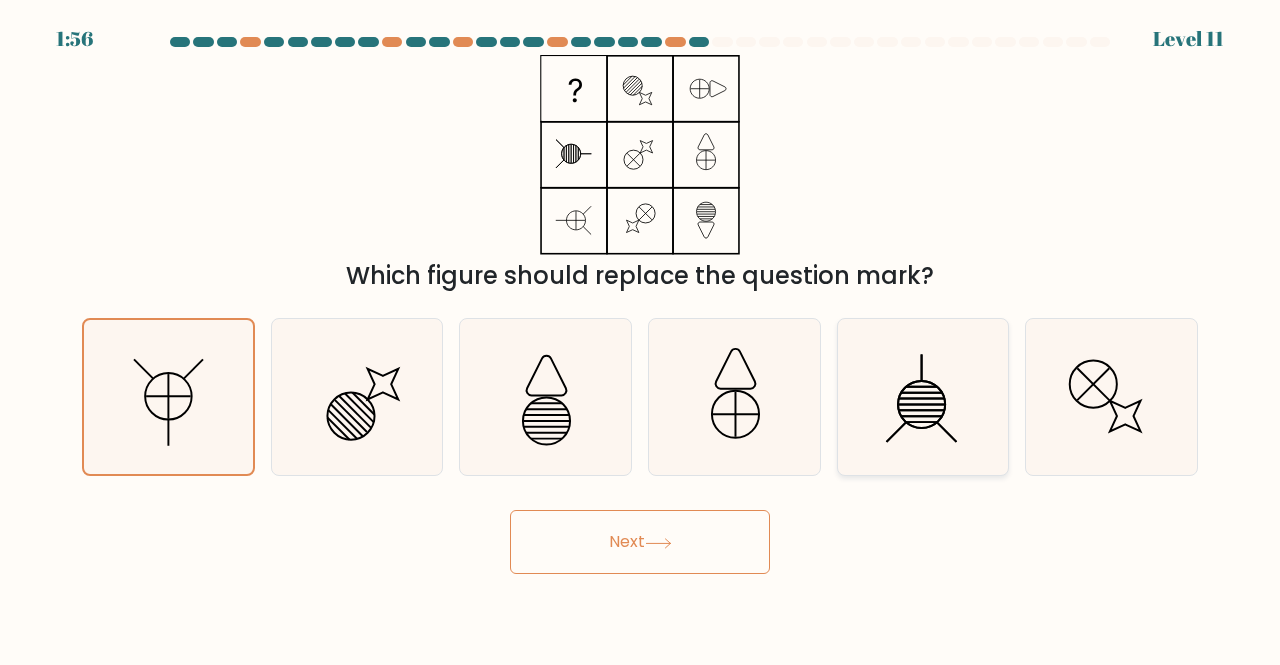 click at bounding box center [921, 404] 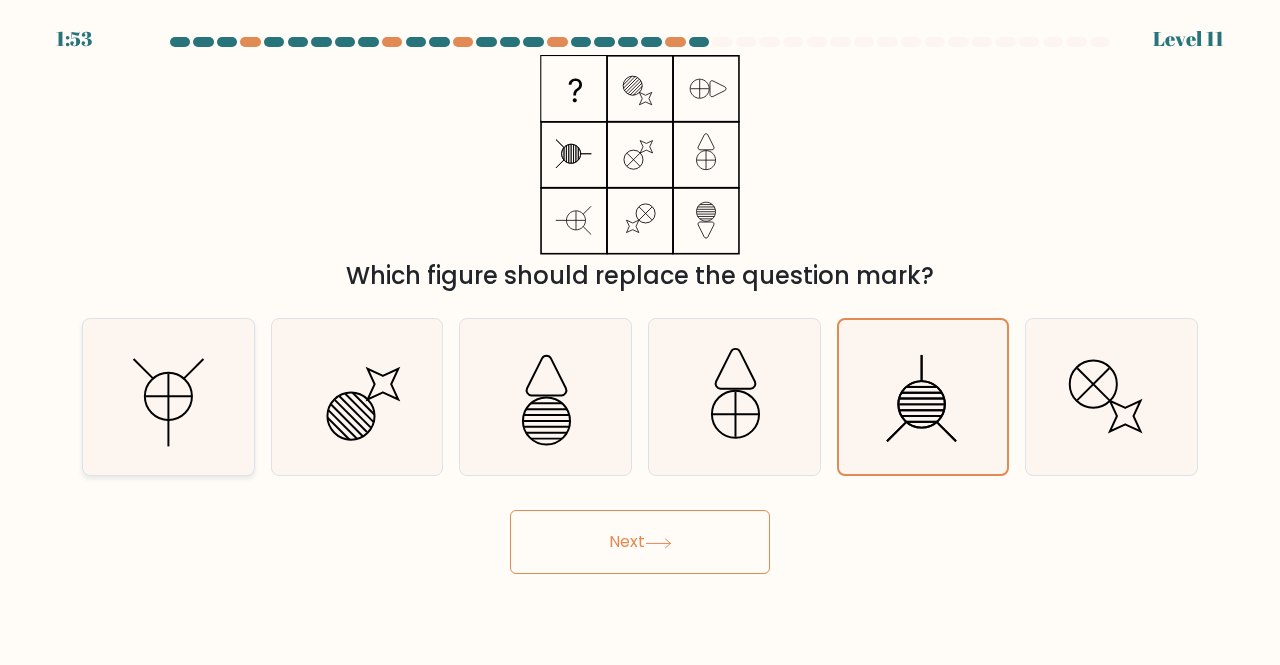 click at bounding box center [168, 397] 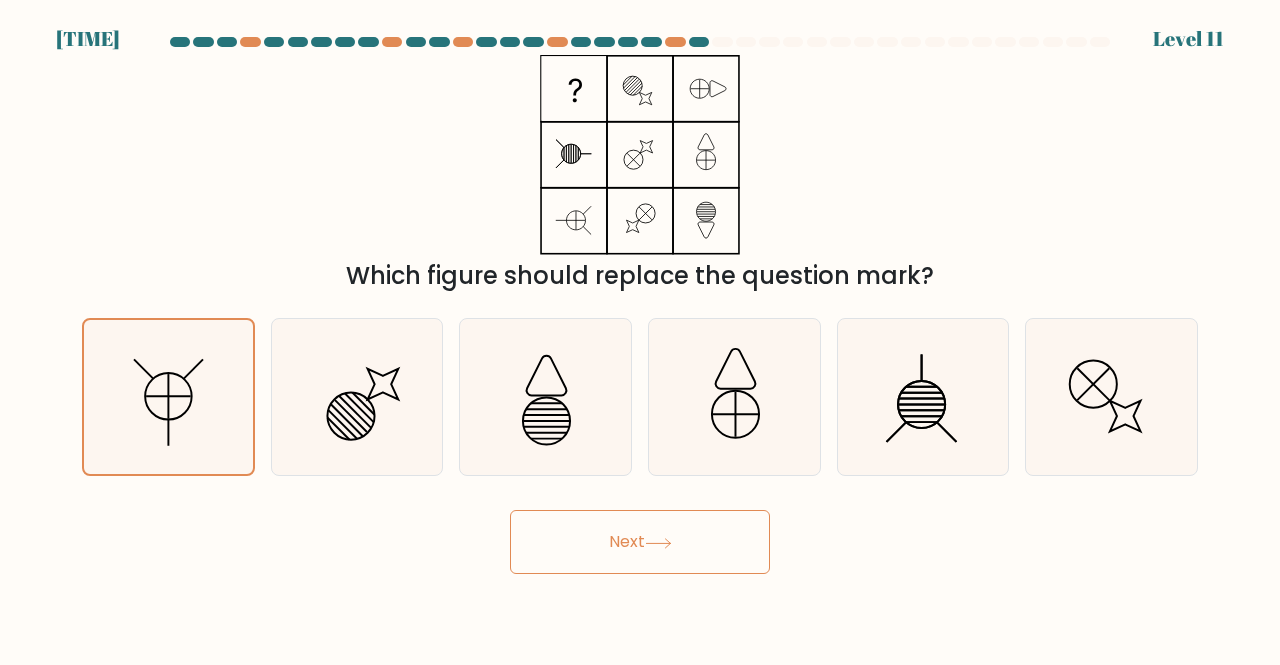 click on "Next" at bounding box center (640, 542) 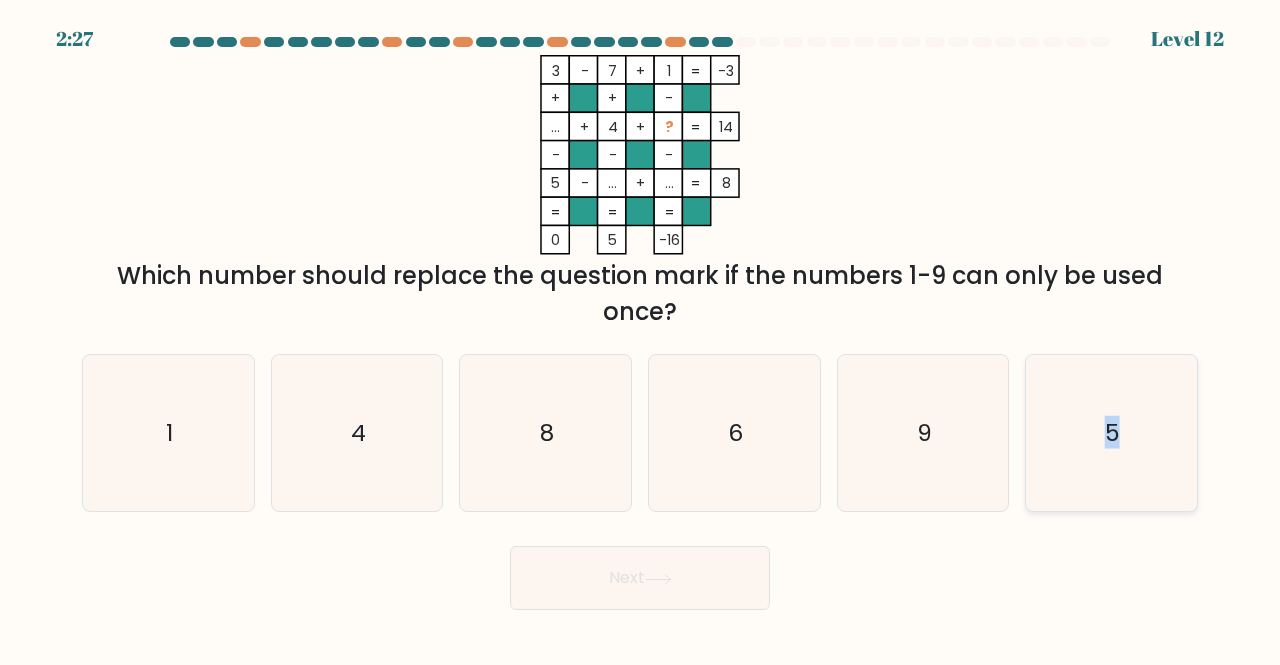 drag, startPoint x: 1116, startPoint y: 346, endPoint x: 1101, endPoint y: 417, distance: 72.56721 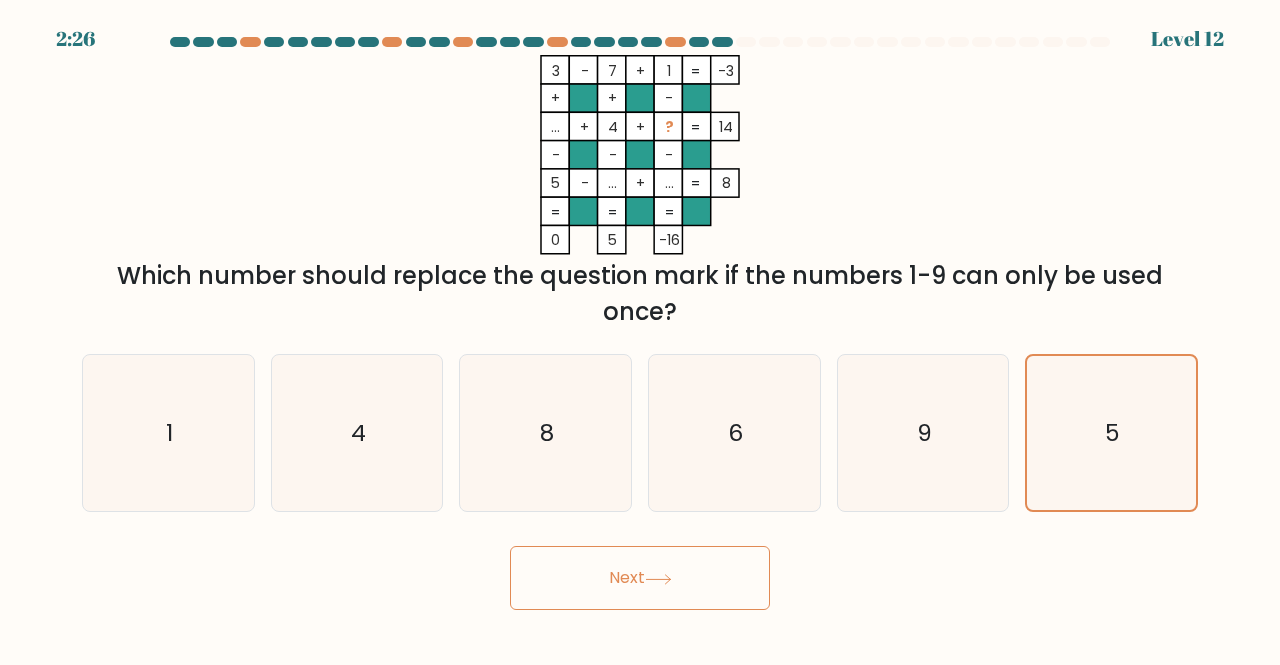 click on "Next" at bounding box center [640, 578] 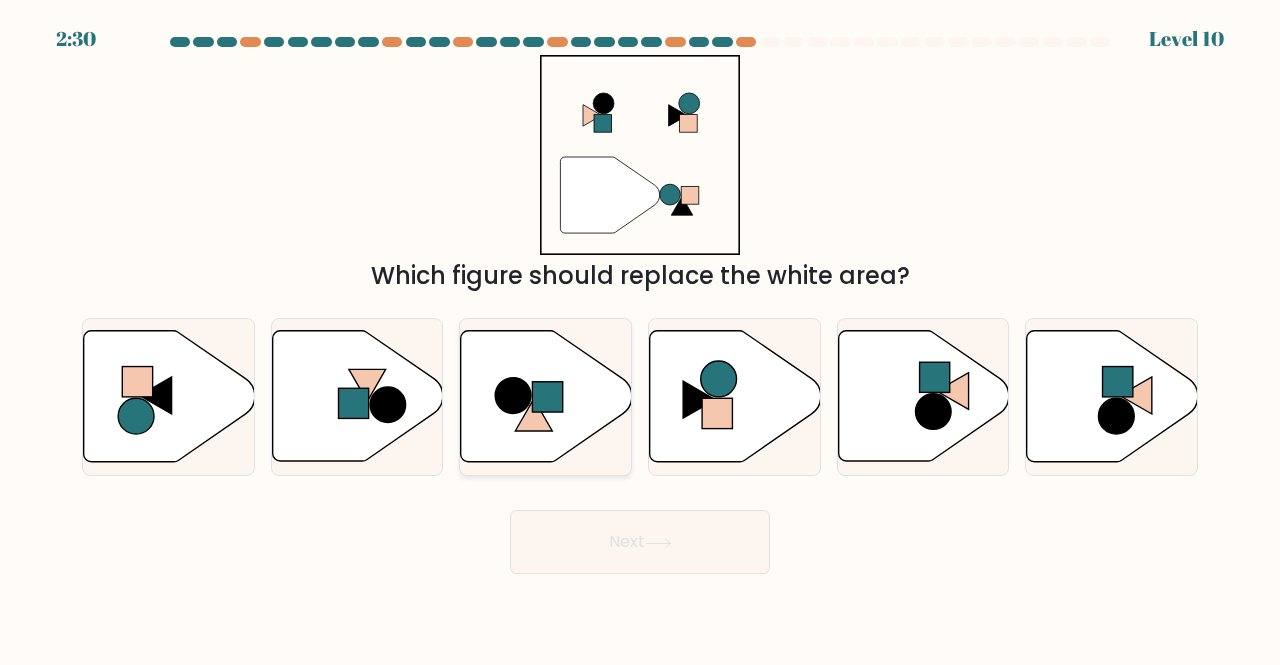 click at bounding box center (546, 396) 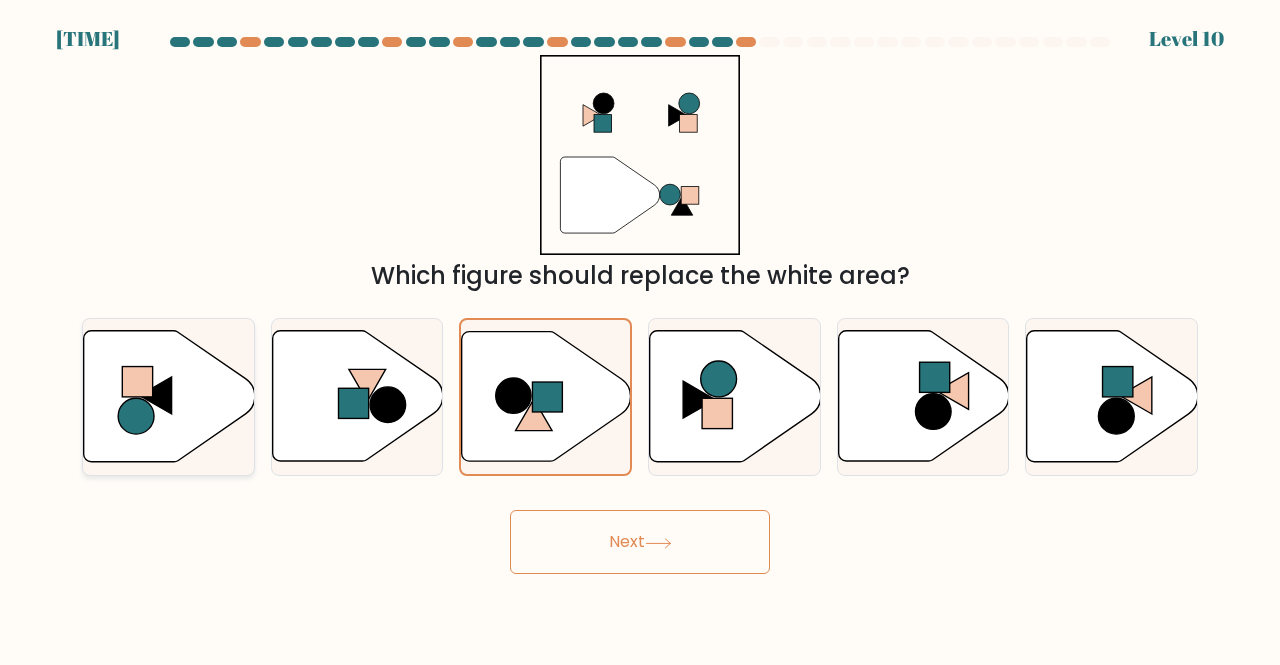click at bounding box center [169, 396] 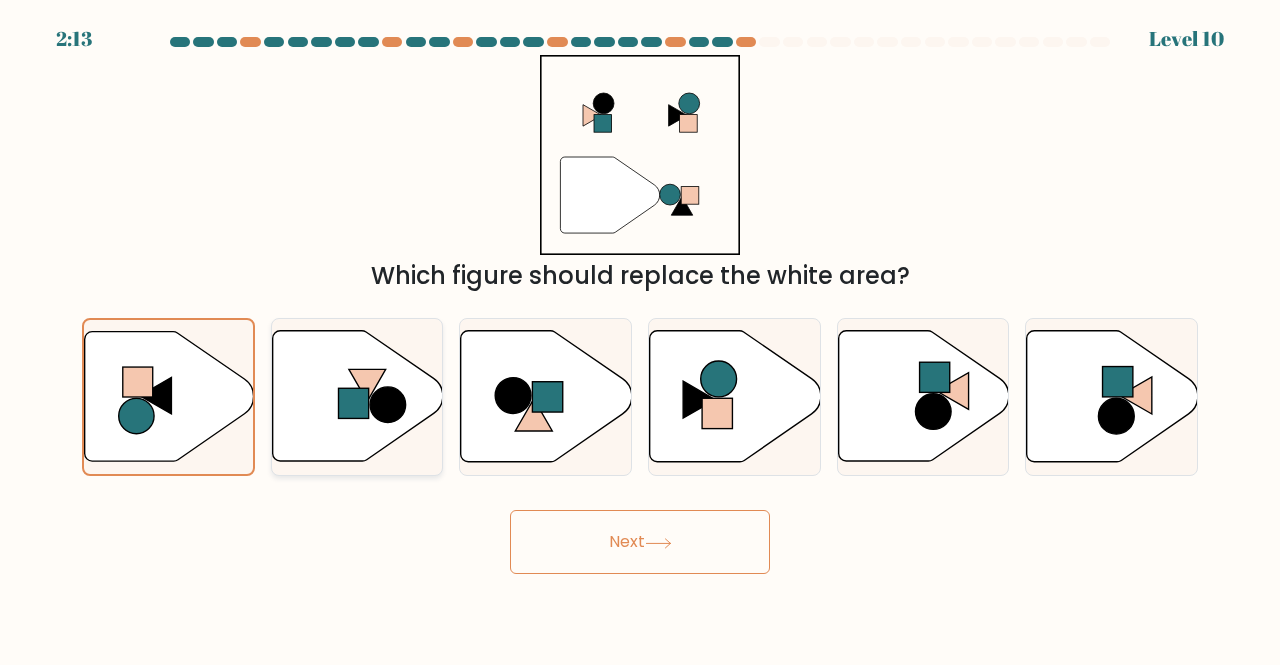 click at bounding box center [388, 405] 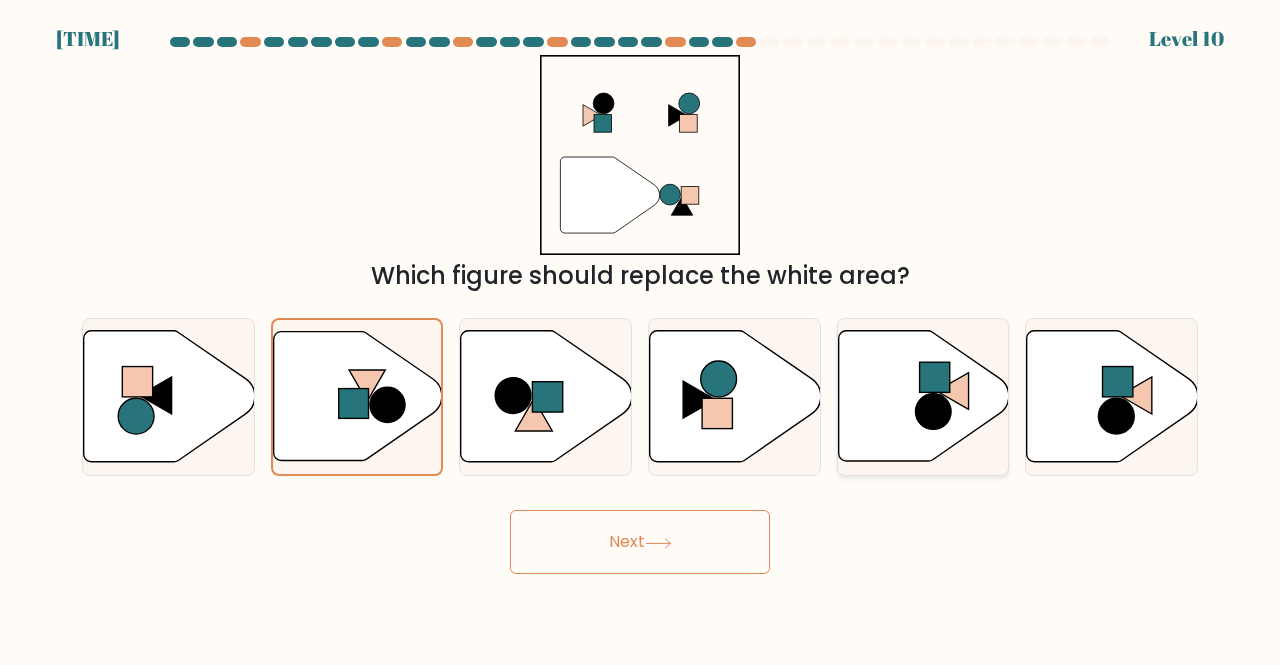 click at bounding box center [933, 412] 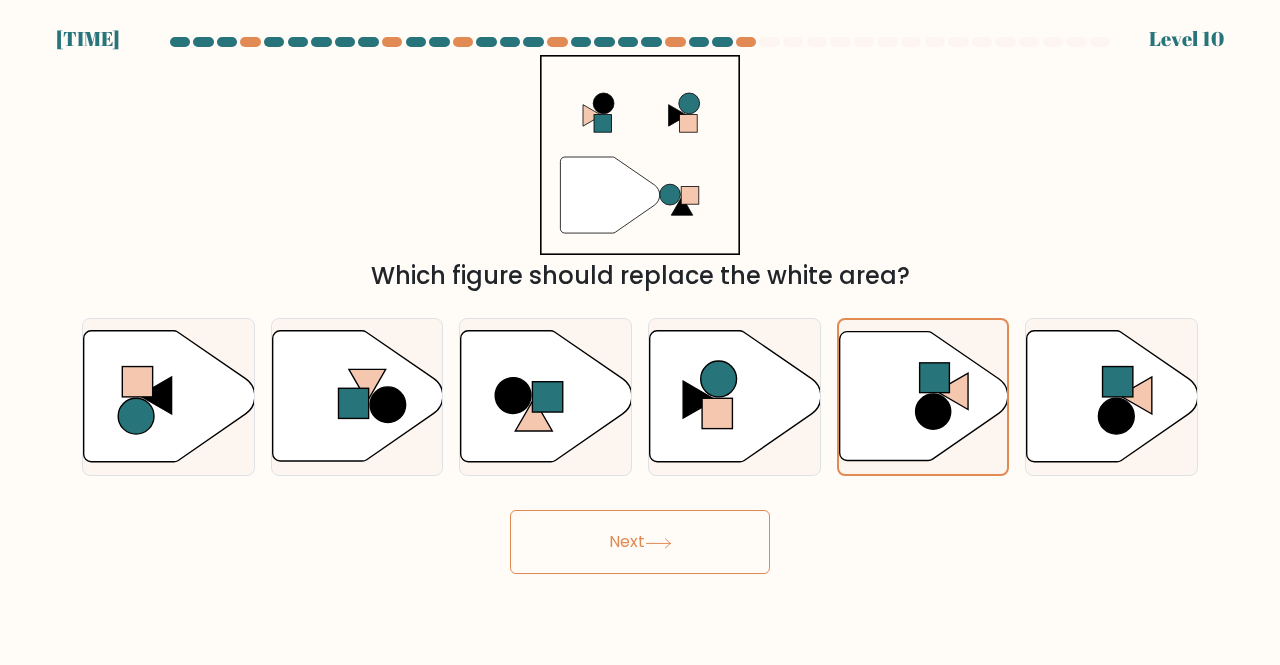 drag, startPoint x: 236, startPoint y: 379, endPoint x: 593, endPoint y: 550, distance: 395.84088 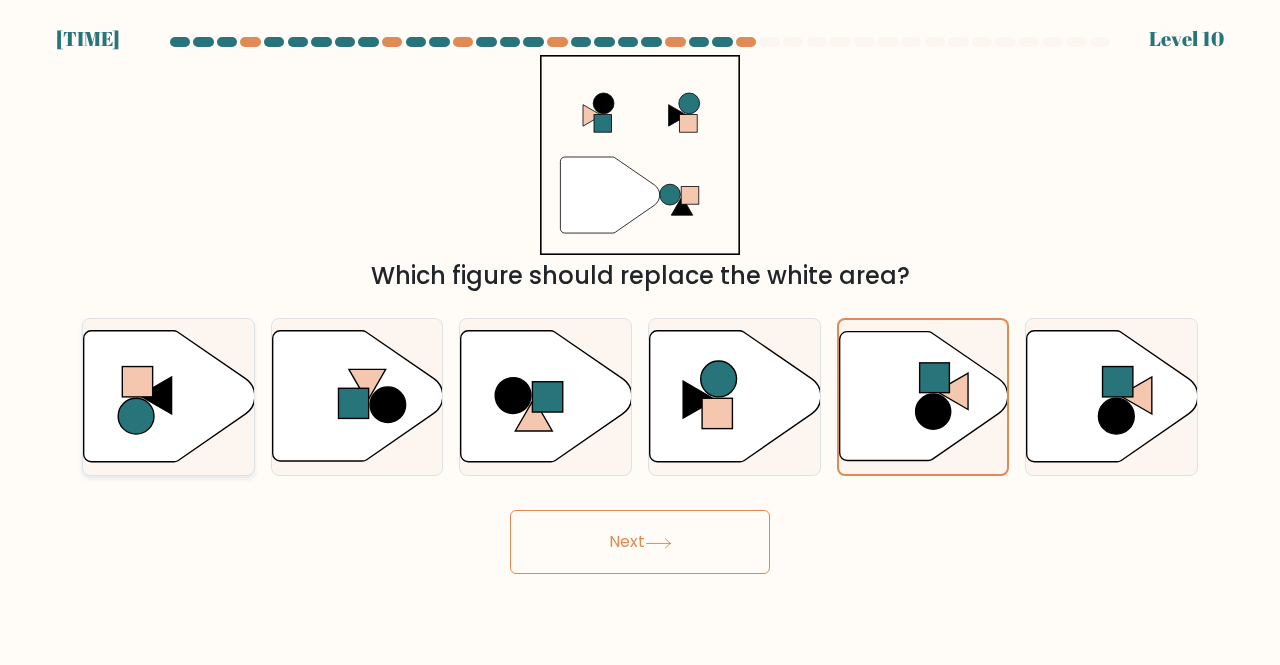 click at bounding box center (136, 416) 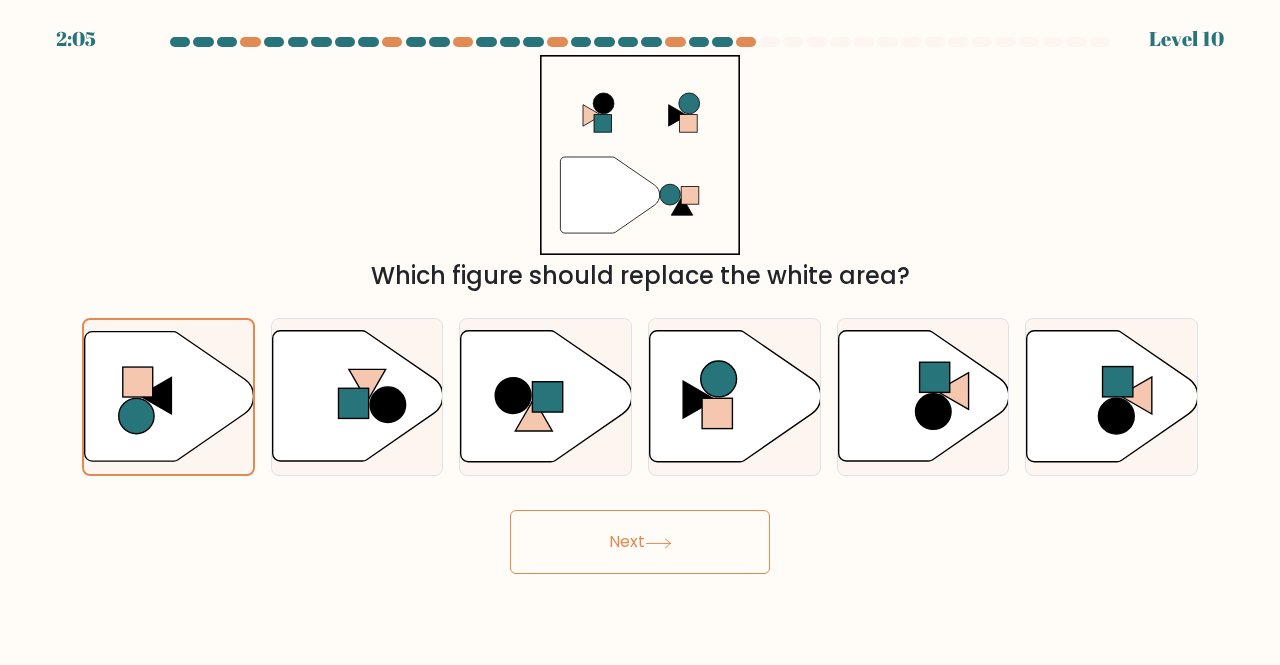 click on "Next" at bounding box center (640, 542) 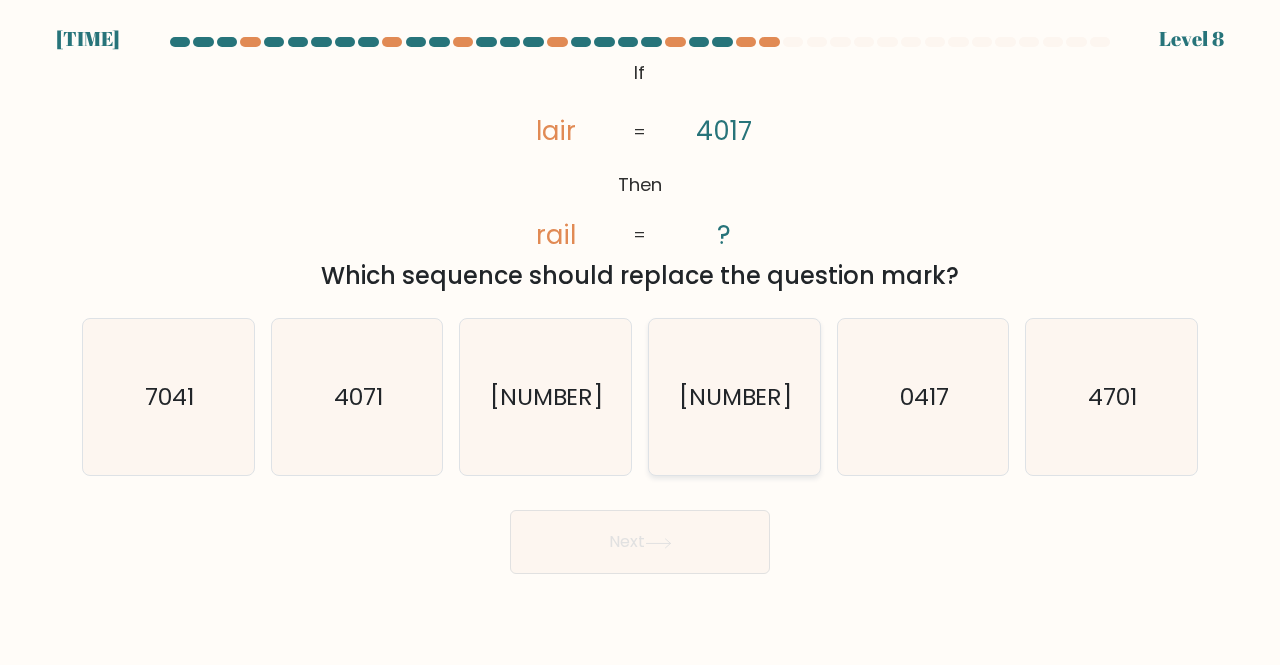 click on "7014" at bounding box center (734, 397) 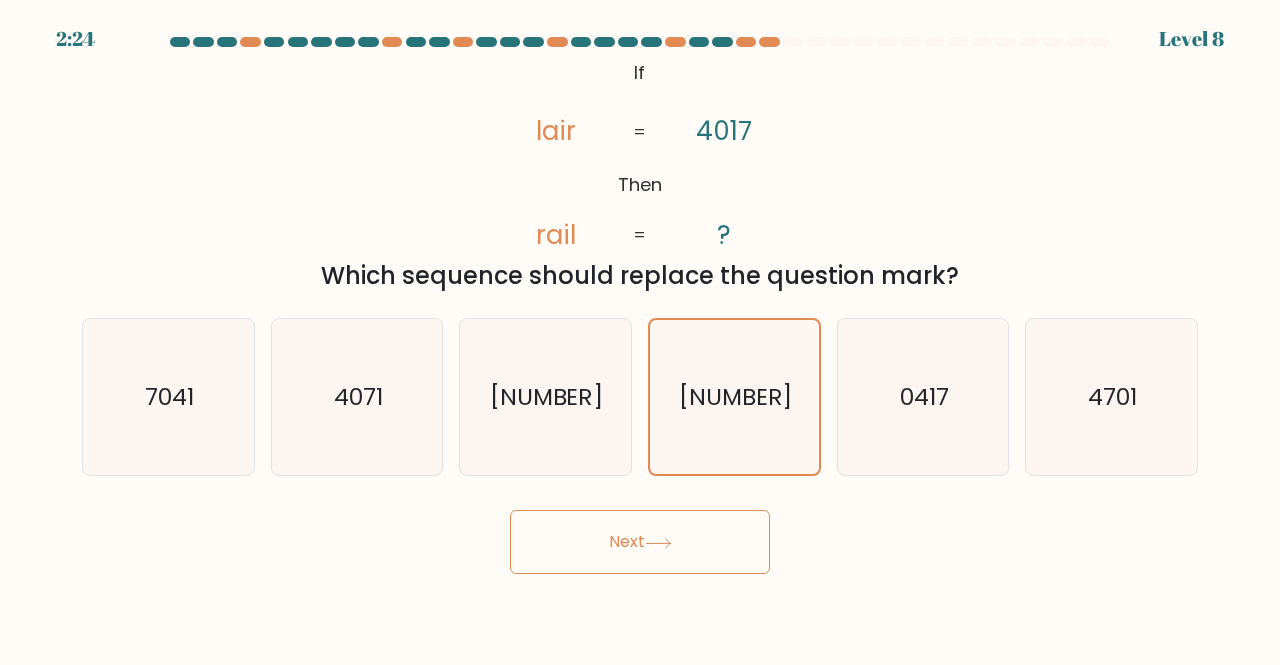click on "Next" at bounding box center (640, 542) 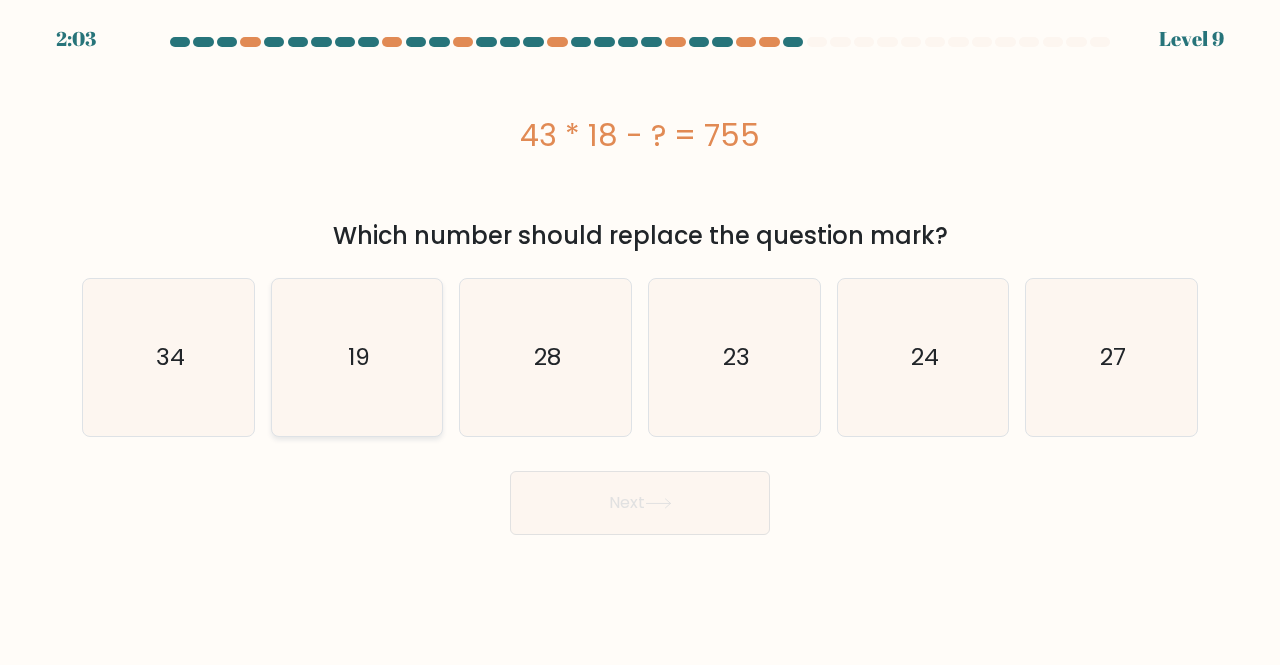 click on "19" at bounding box center [359, 357] 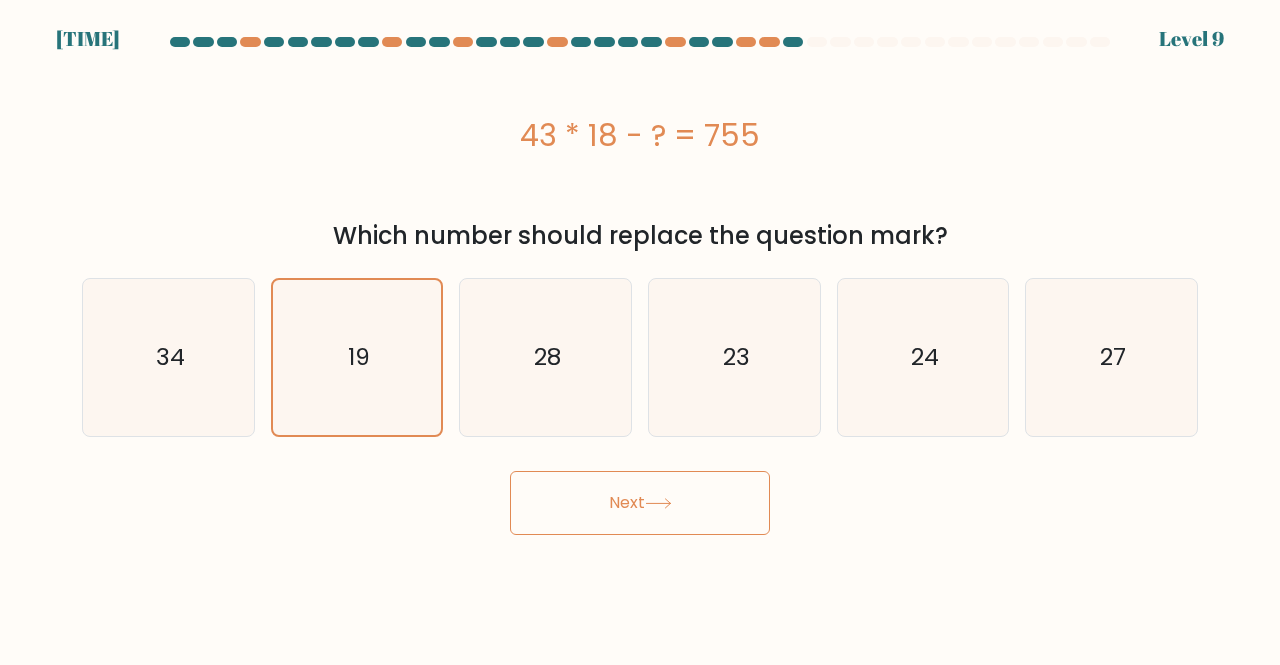 click on "Next" at bounding box center (640, 503) 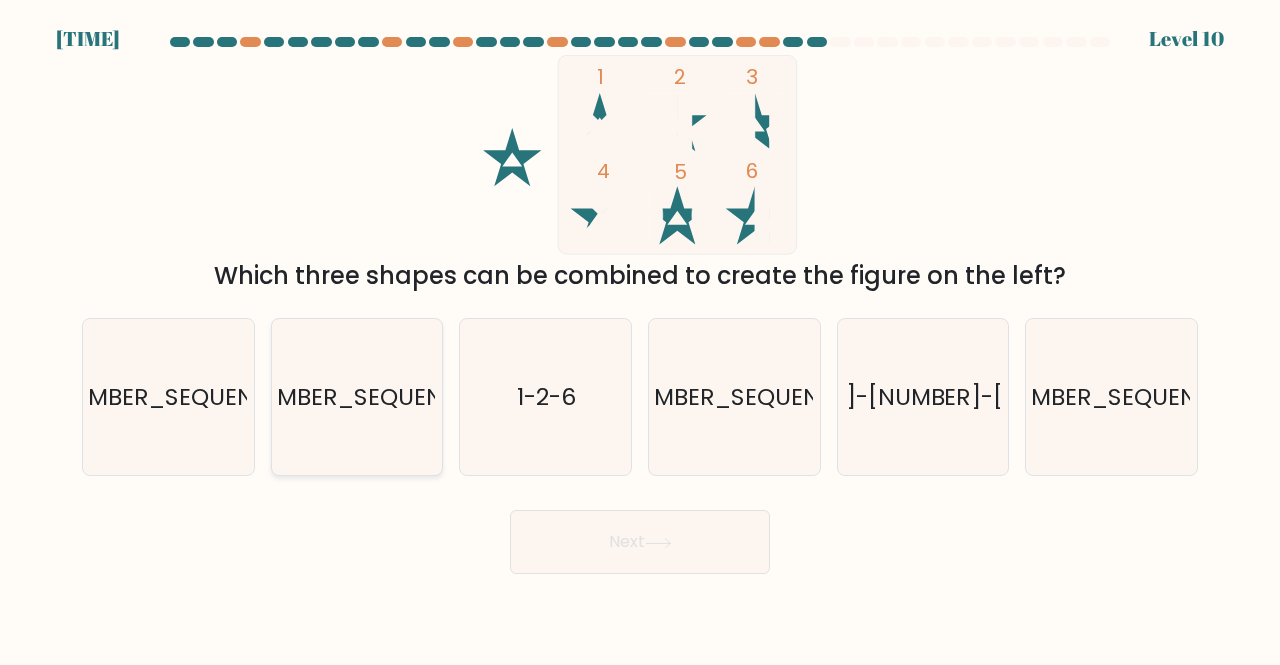 click on "2-3-6" at bounding box center (357, 397) 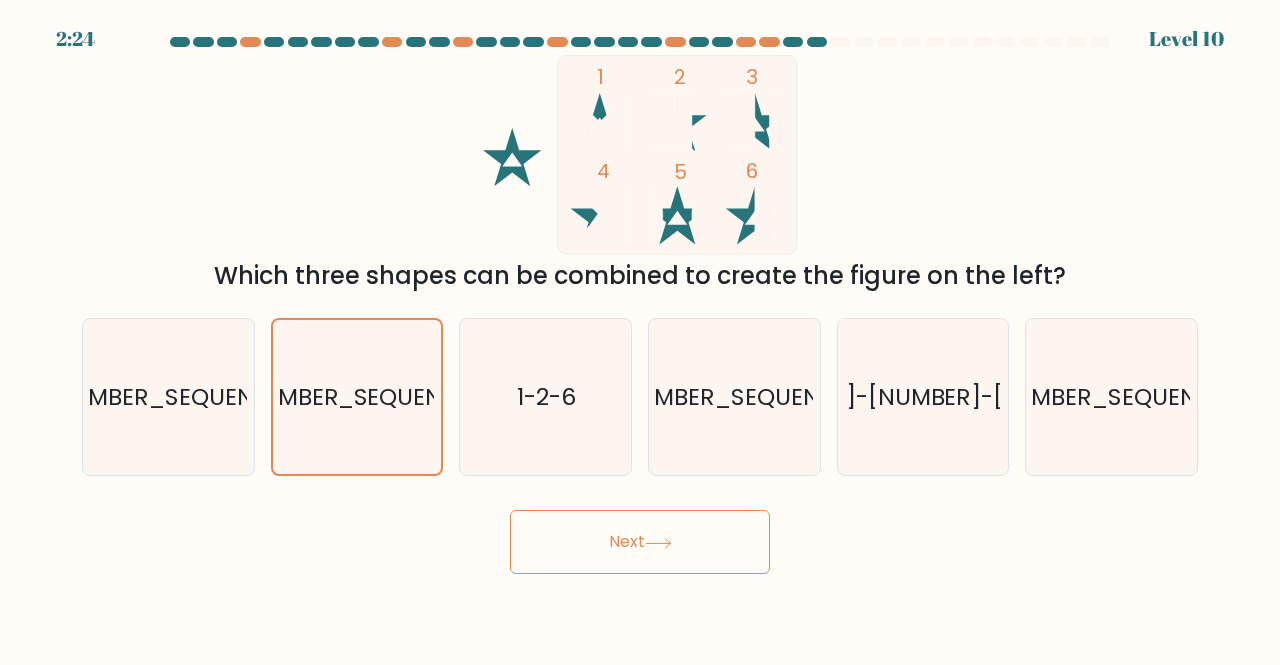 click on "Next" at bounding box center [640, 542] 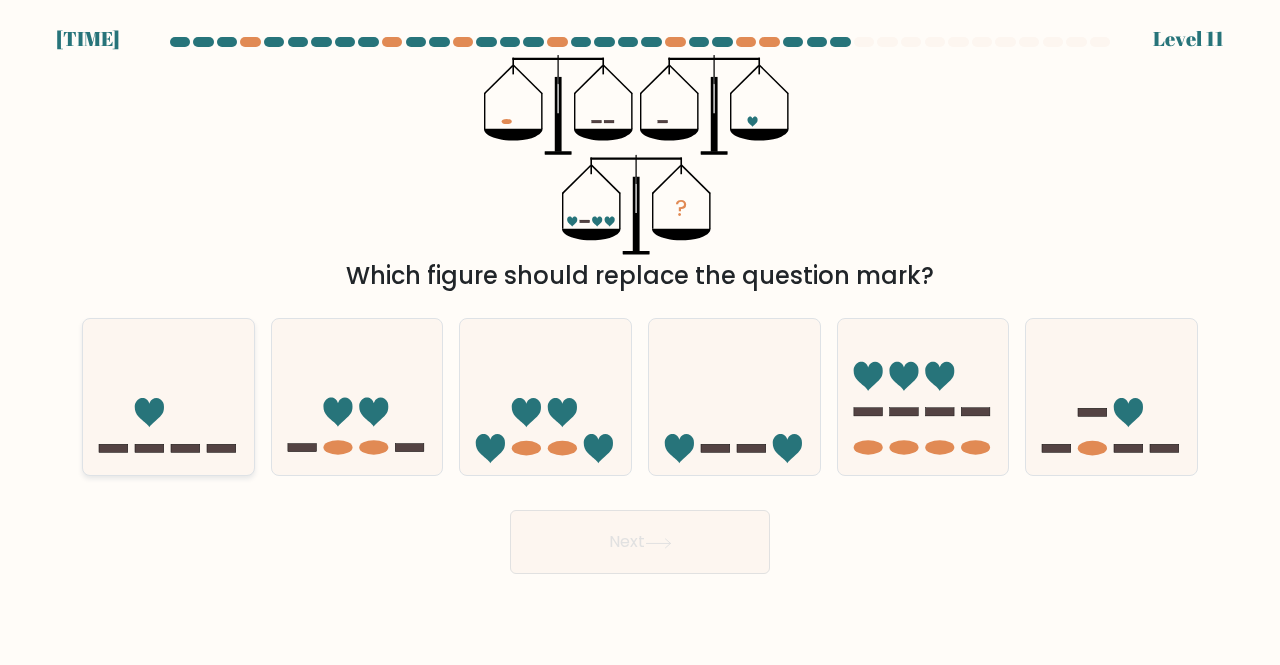 click at bounding box center (168, 396) 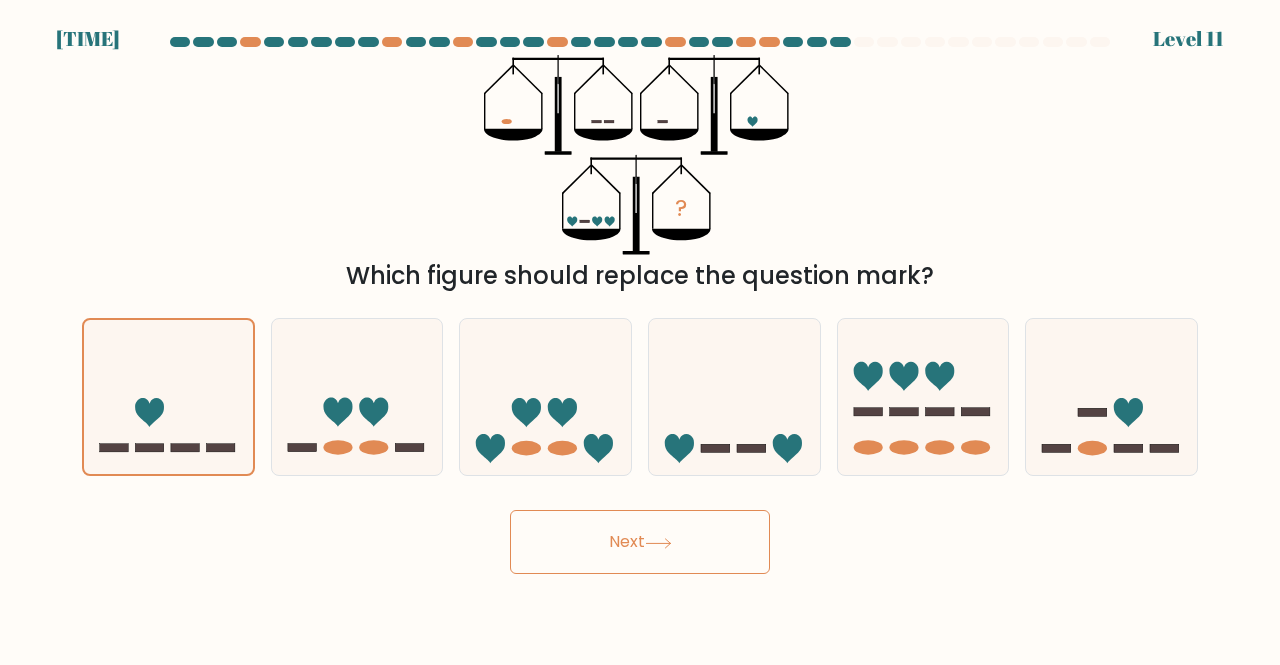 click on "Next" at bounding box center [640, 542] 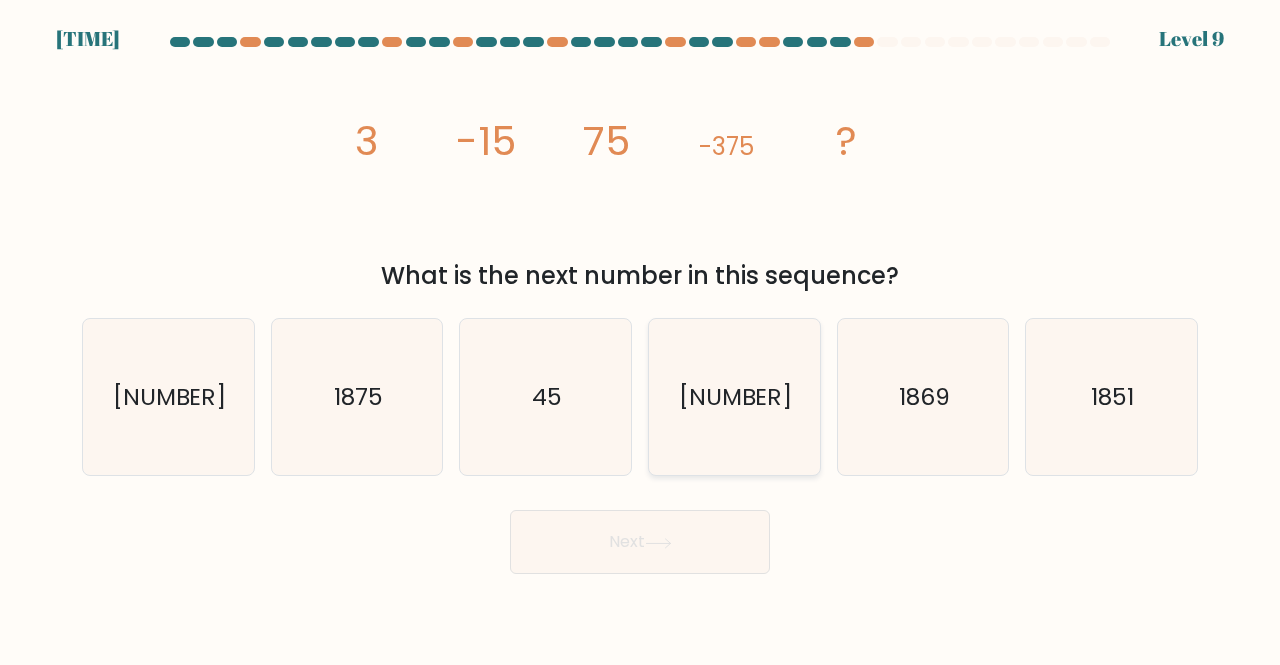 click on "1883" at bounding box center (734, 397) 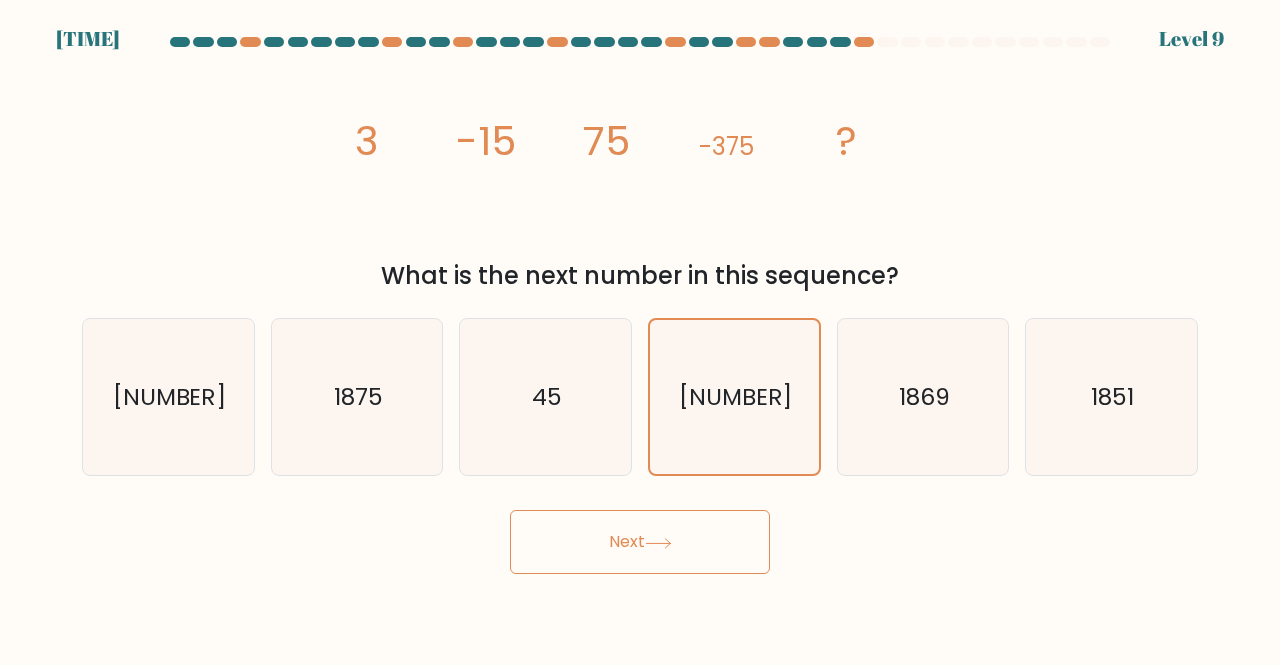 click on "Next" at bounding box center (640, 542) 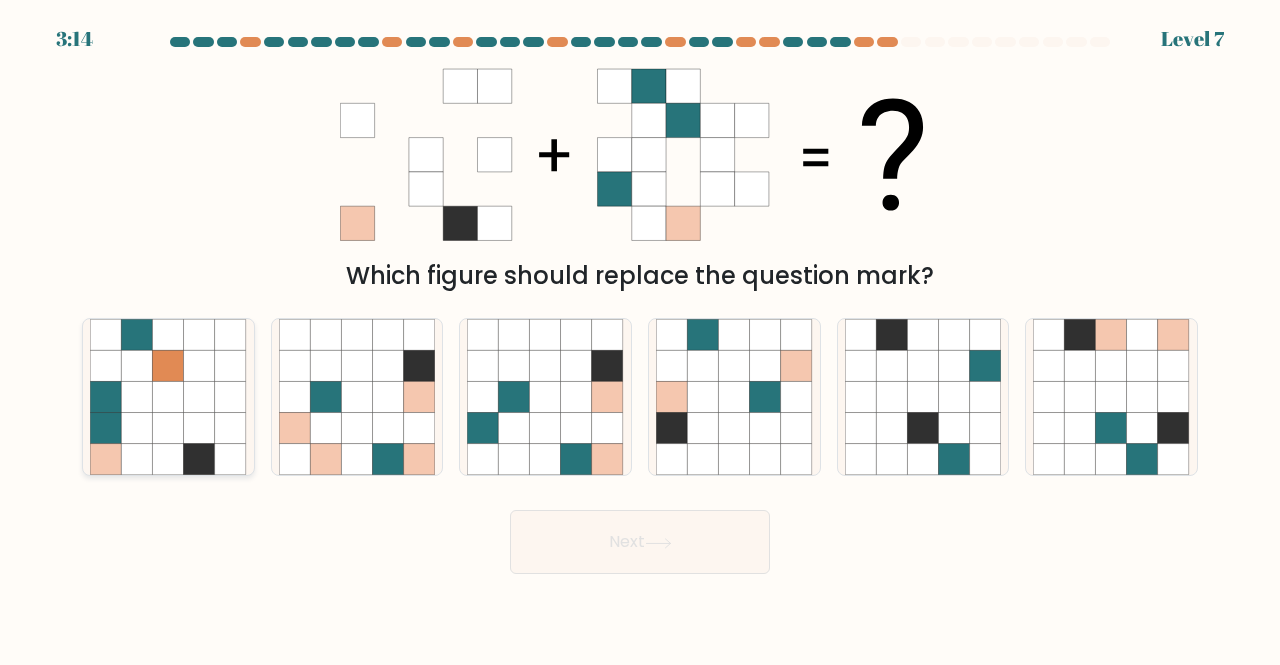 click at bounding box center (136, 428) 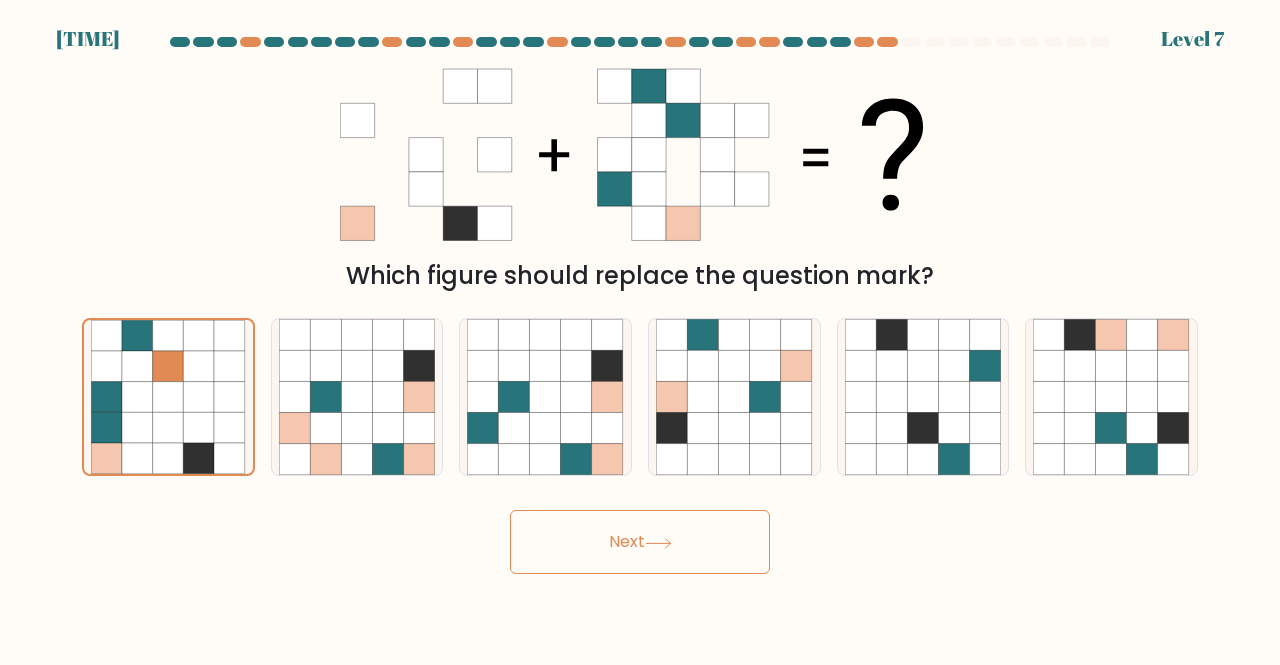 click on "Next" at bounding box center [640, 542] 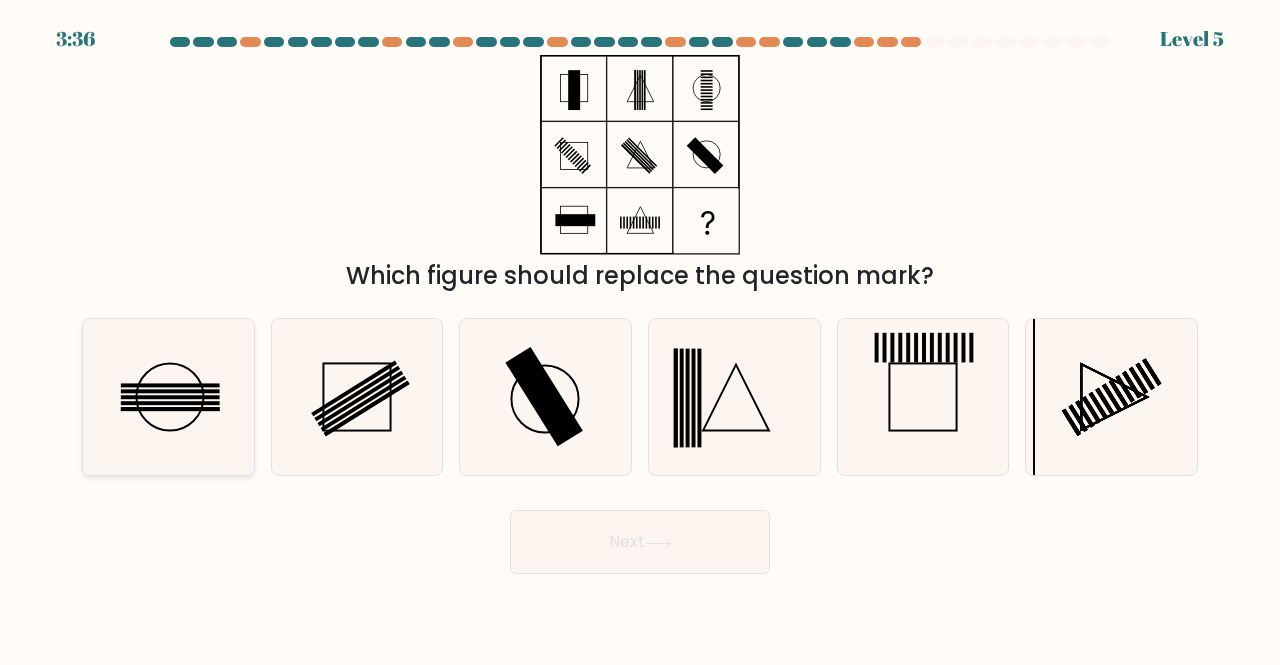 click at bounding box center [168, 397] 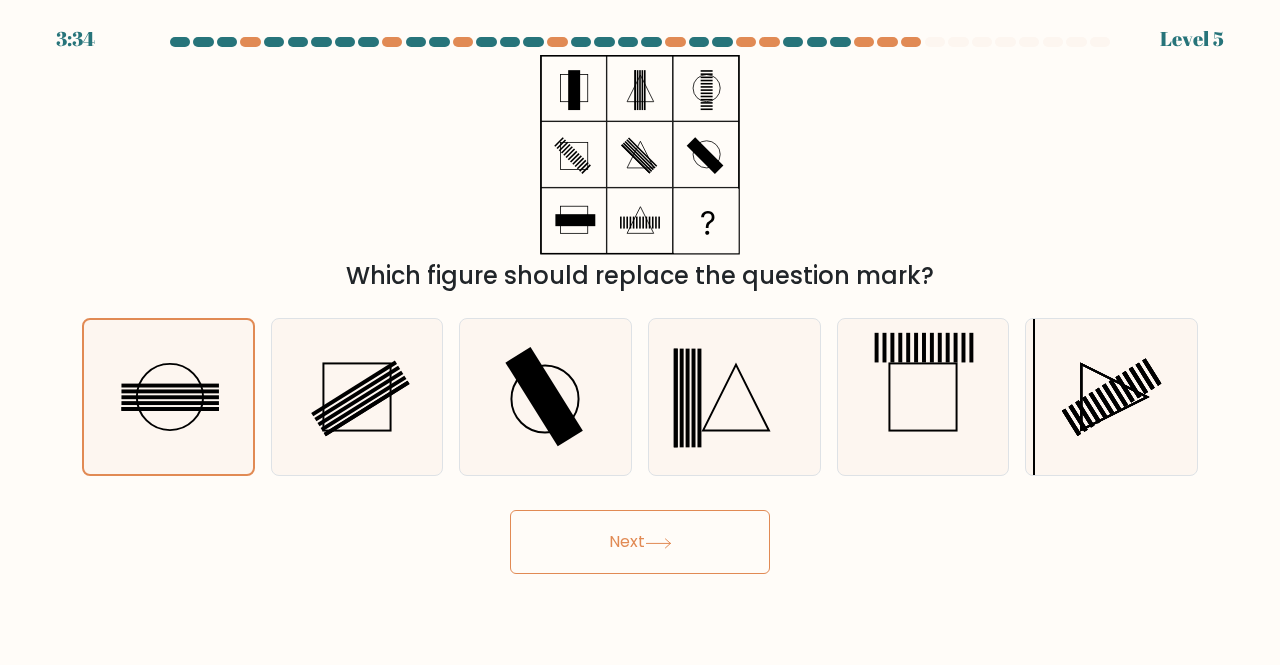 click on "Next" at bounding box center (640, 542) 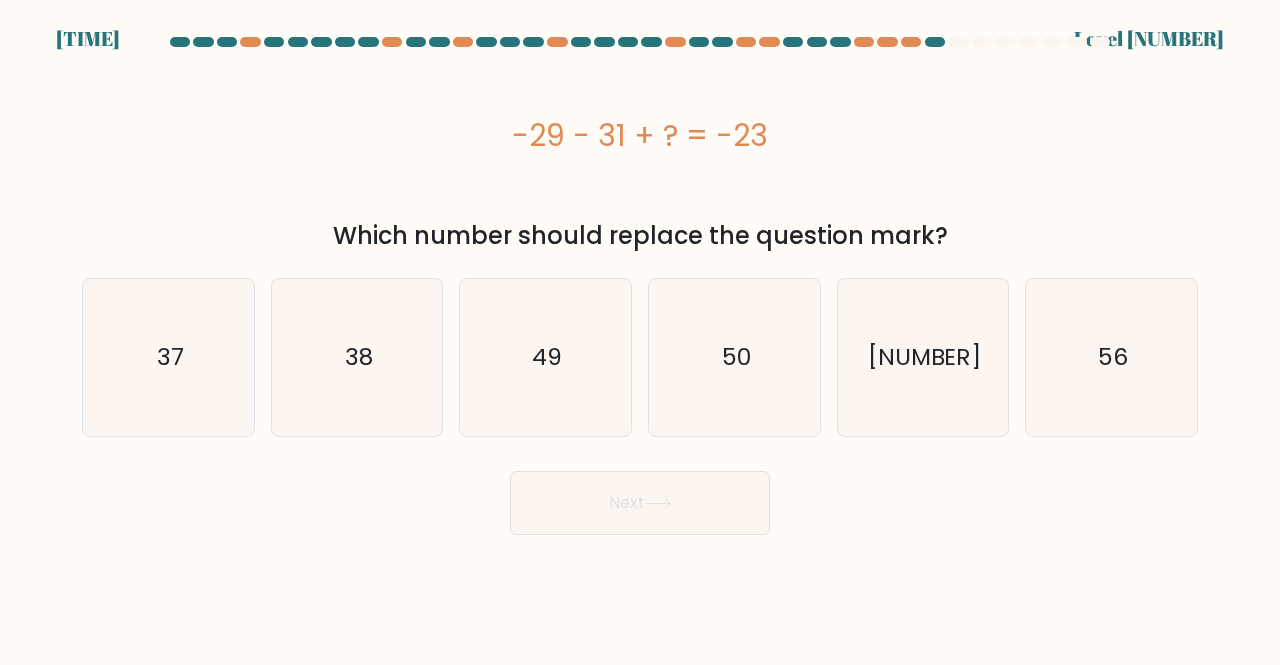 click on "e.
46" at bounding box center (923, 357) 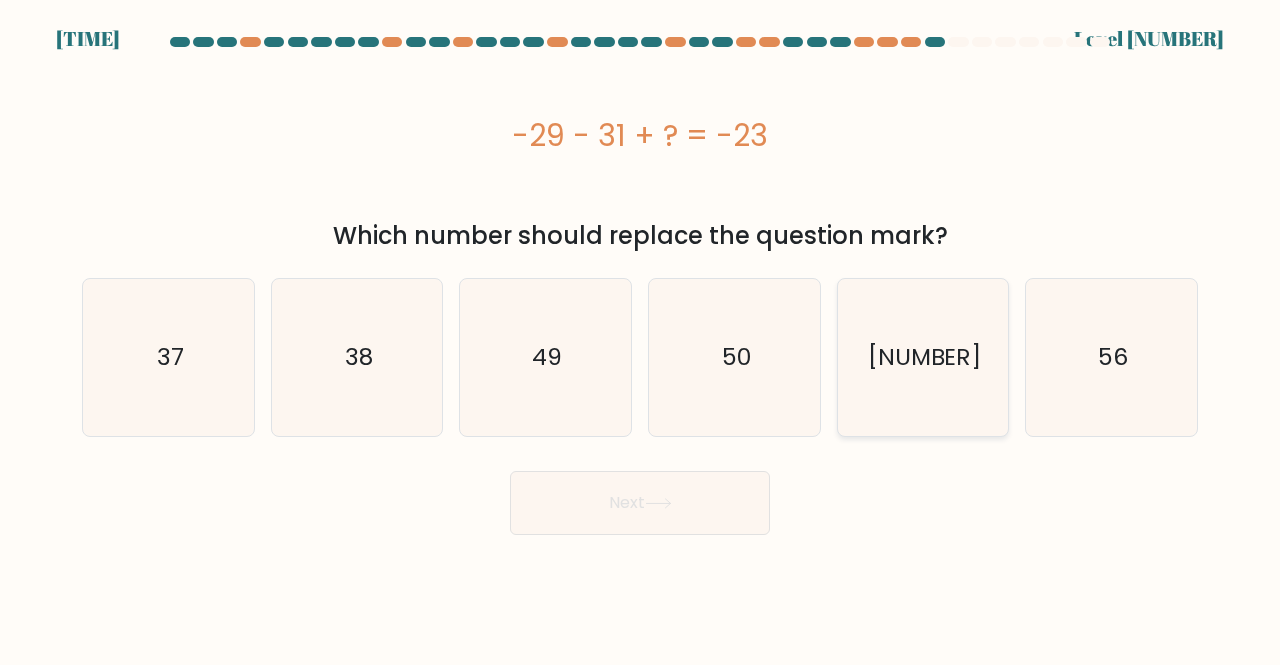 click on "46" at bounding box center (923, 357) 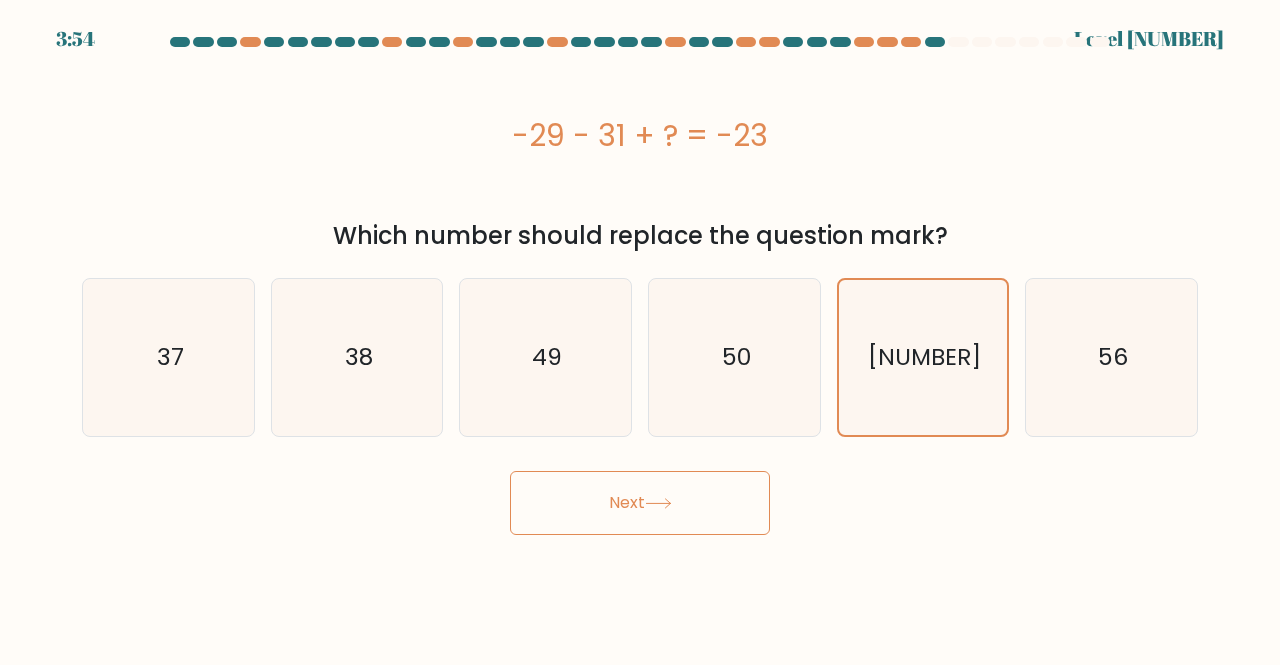 click on "Next" at bounding box center [640, 503] 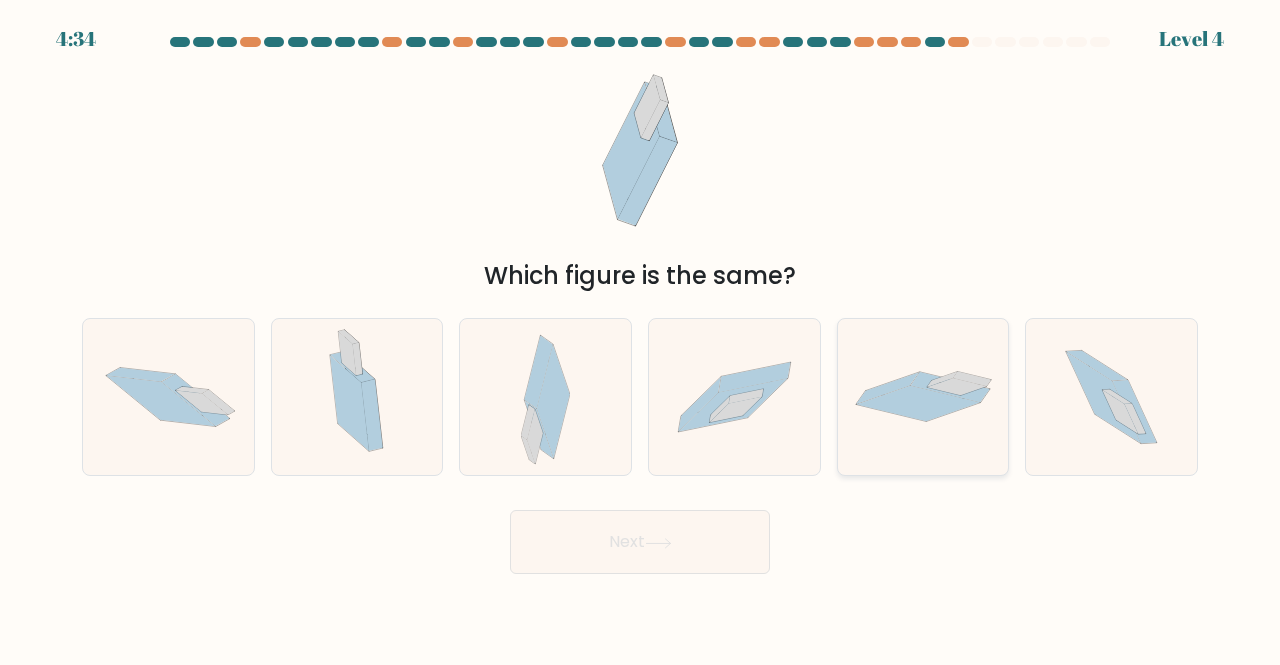 click at bounding box center (918, 404) 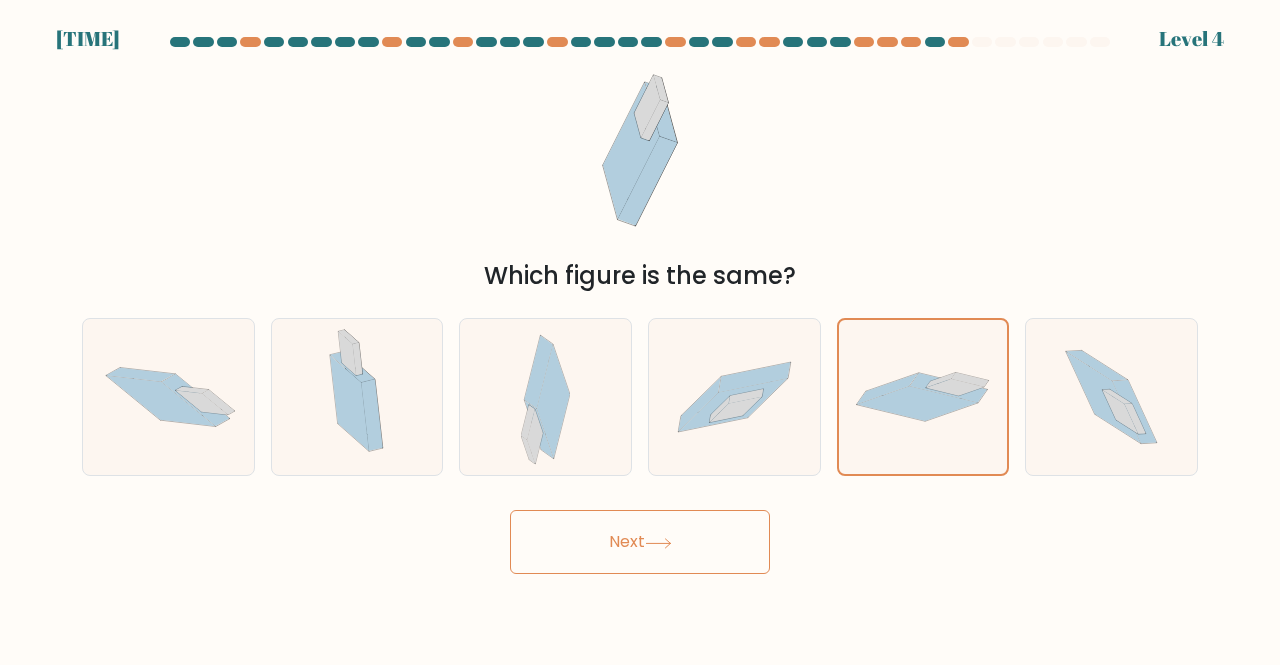 click on "Next" at bounding box center [640, 542] 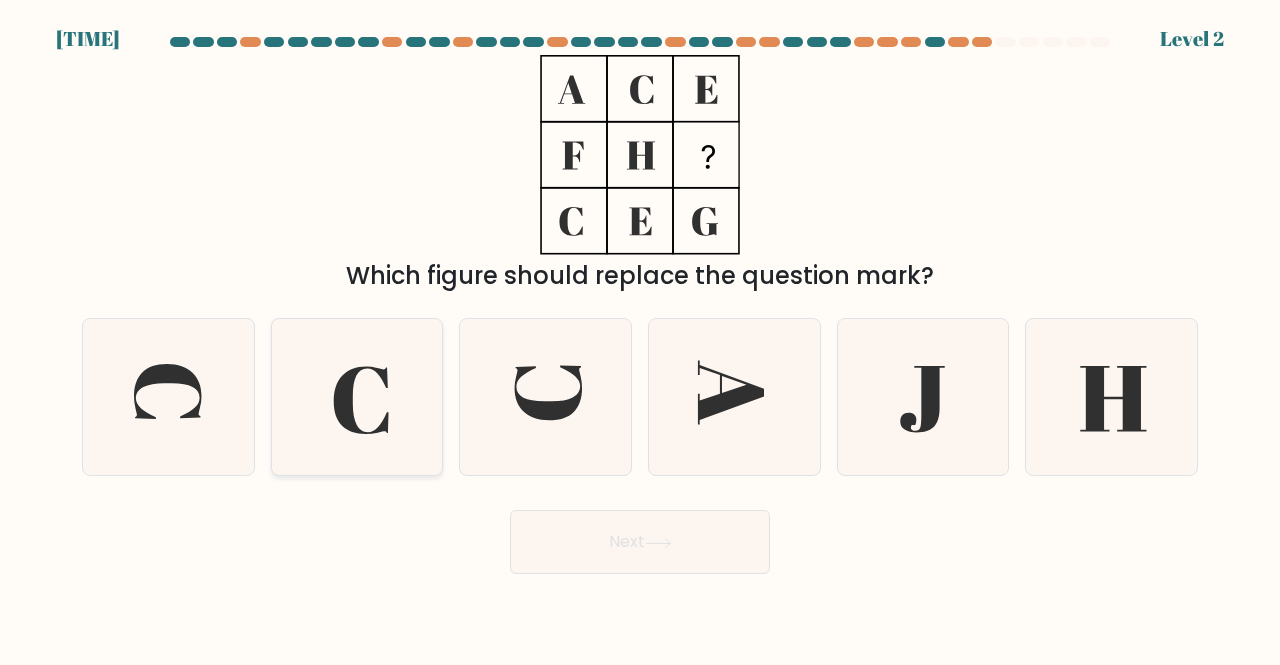 click at bounding box center [357, 397] 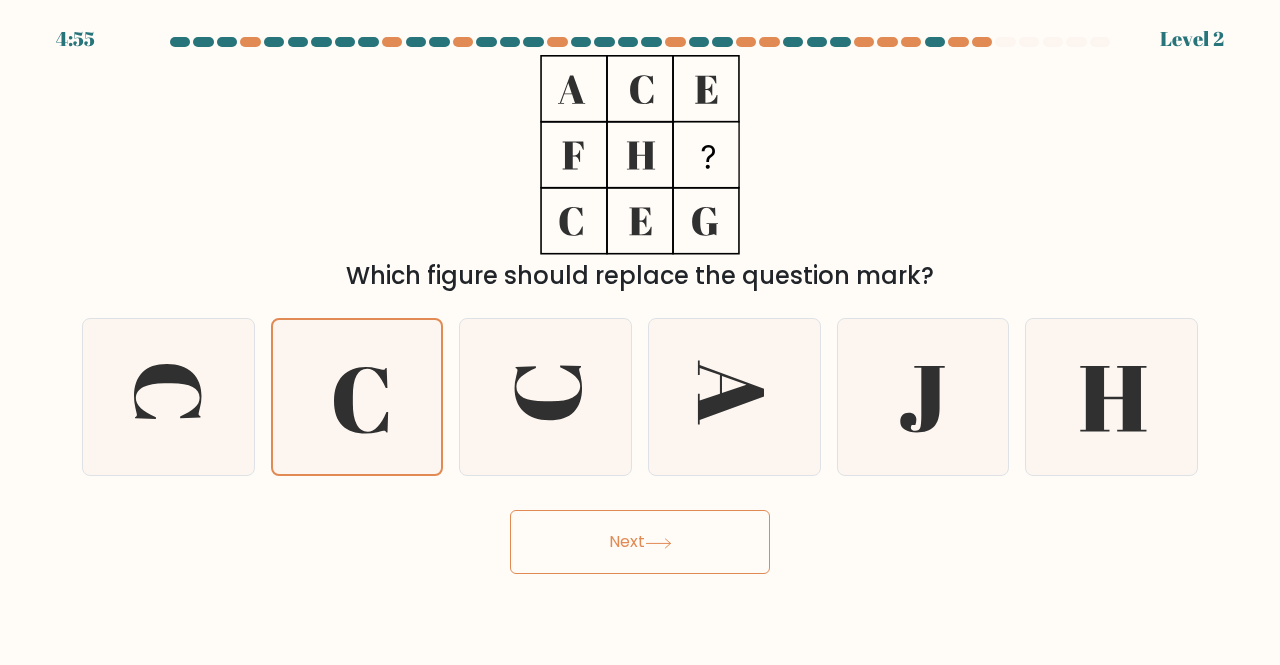 click on "Next" at bounding box center (640, 542) 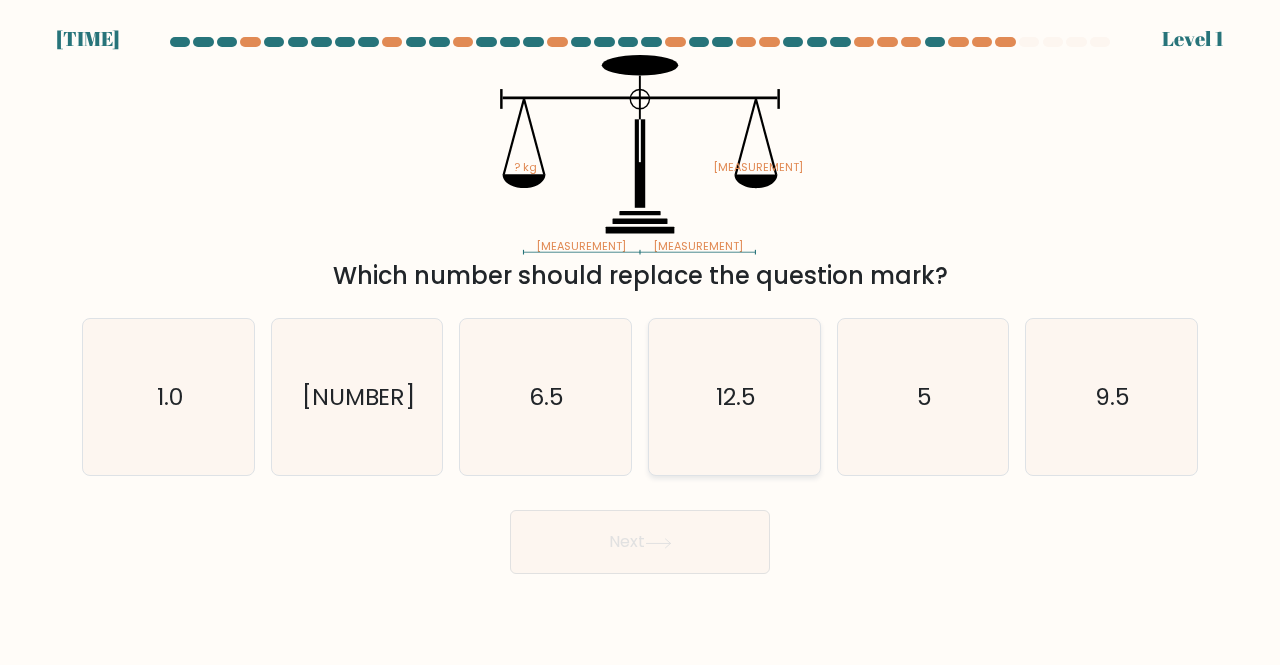click on "12.5" at bounding box center (734, 397) 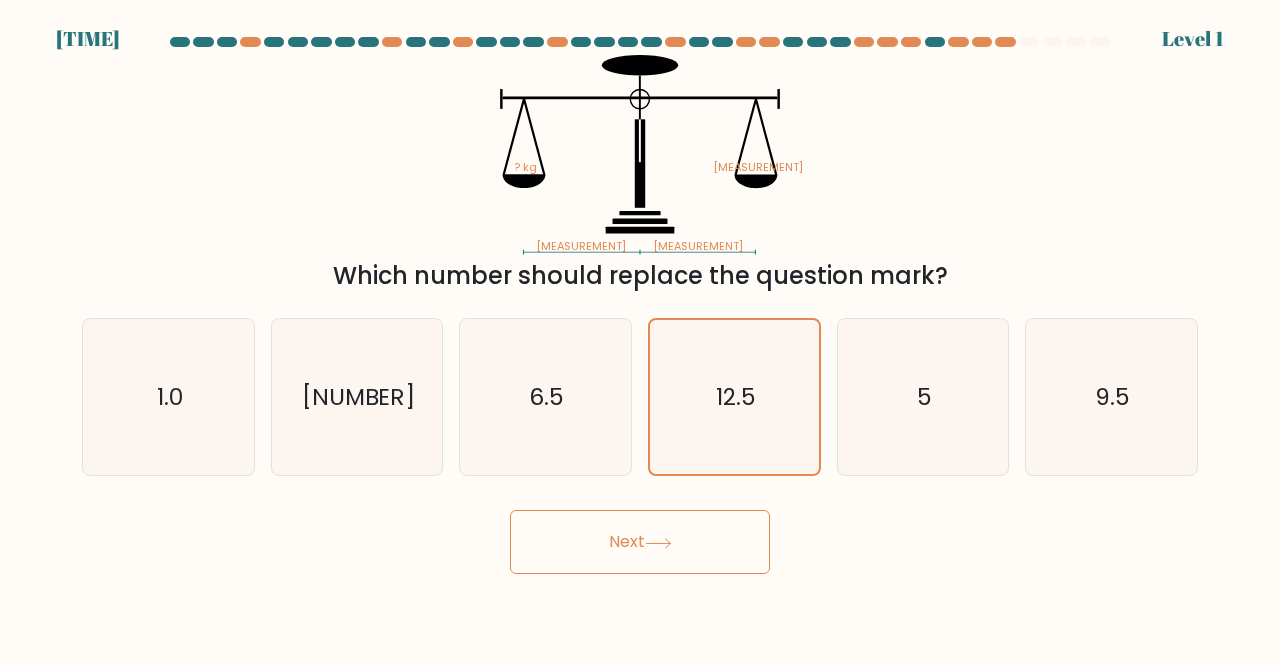 click on "Next" at bounding box center [640, 542] 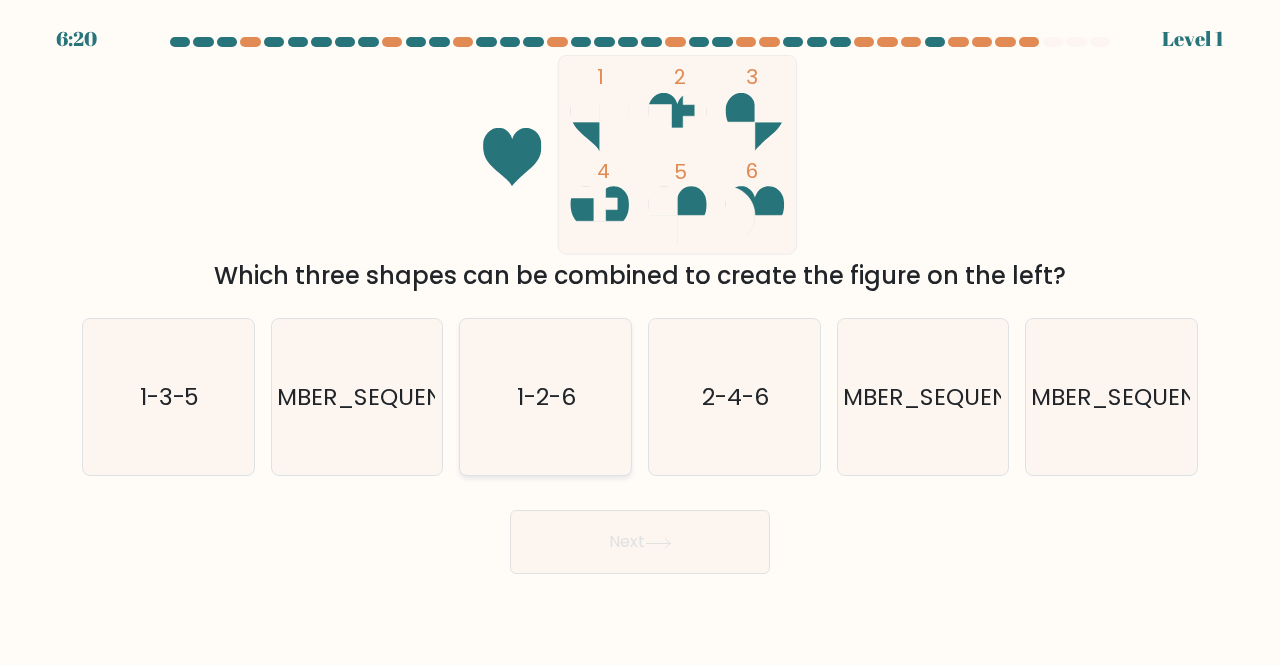 click on "1-2-6" at bounding box center (545, 397) 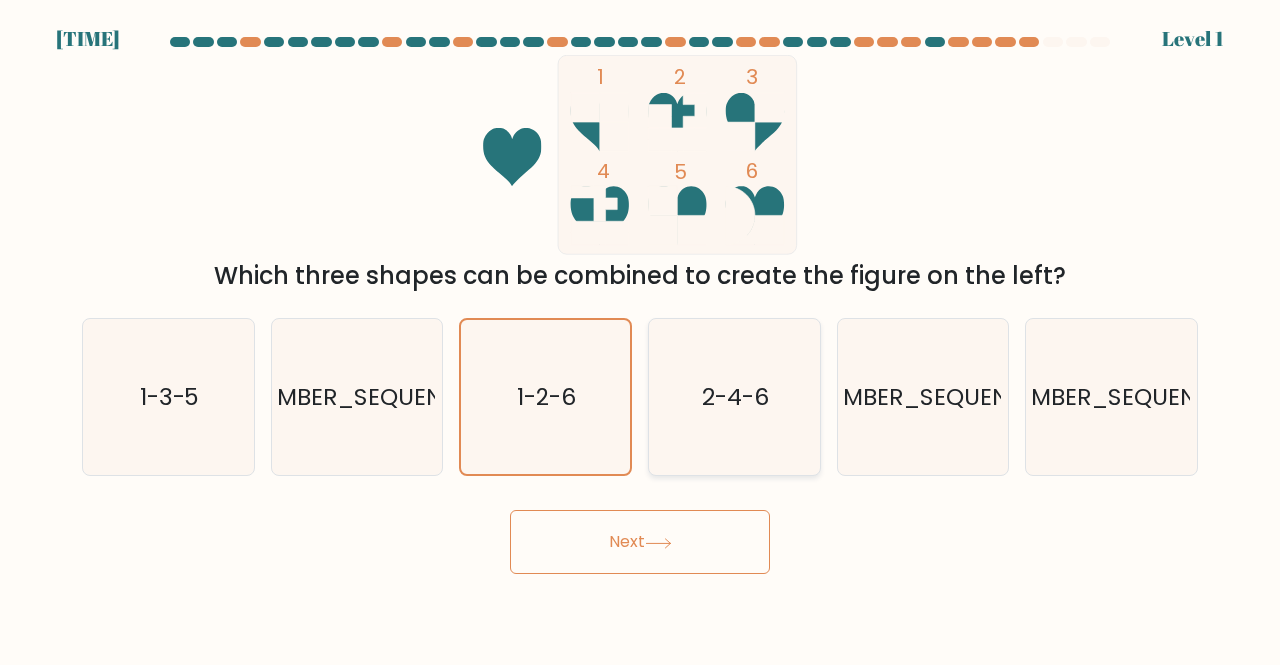click on "2-4-6" at bounding box center [735, 396] 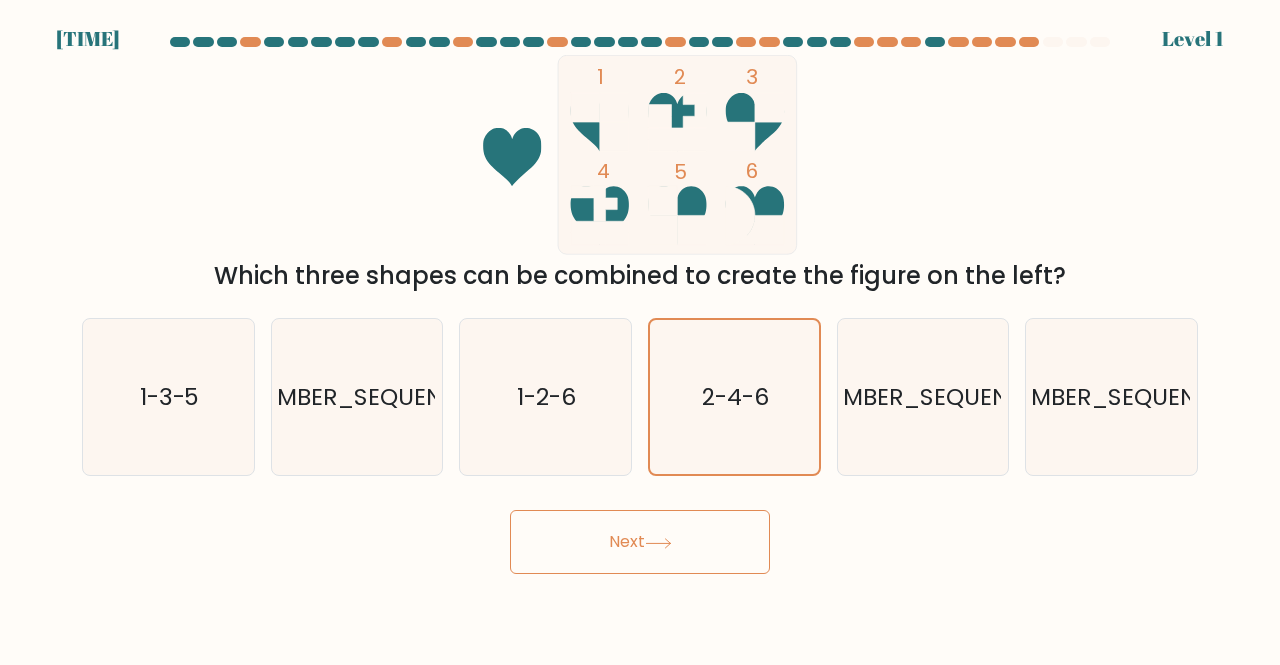 click at bounding box center (658, 542) 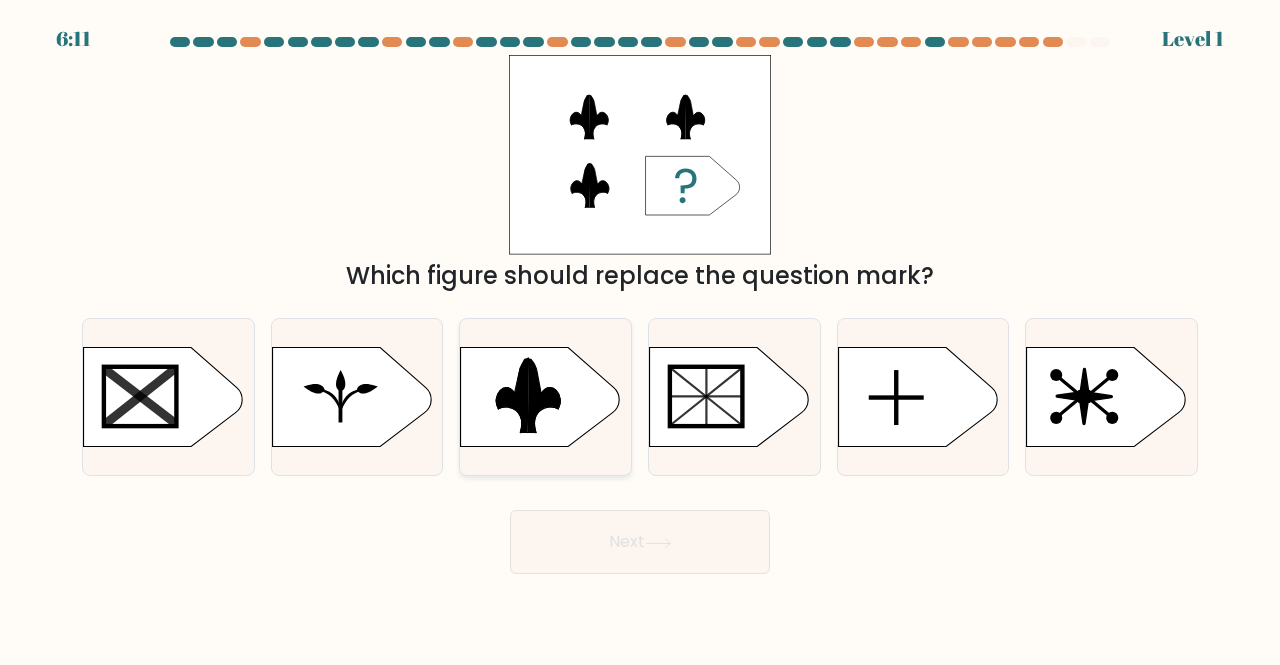 click at bounding box center (451, 344) 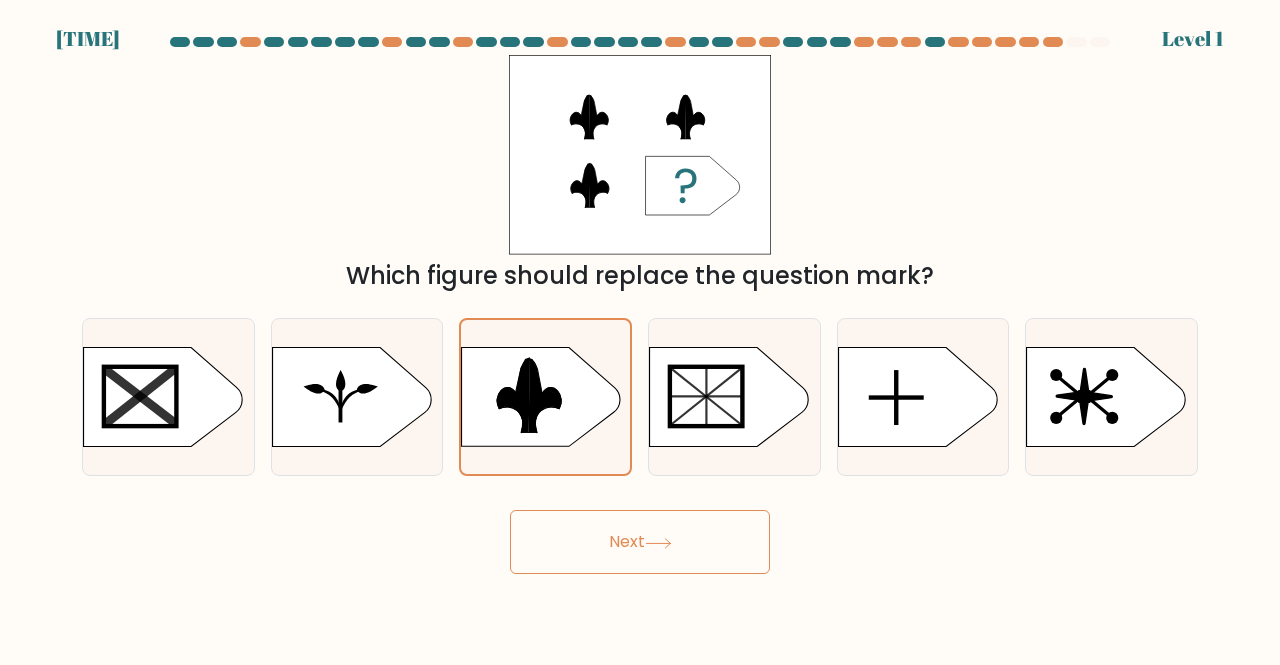 click on "Next" at bounding box center [640, 542] 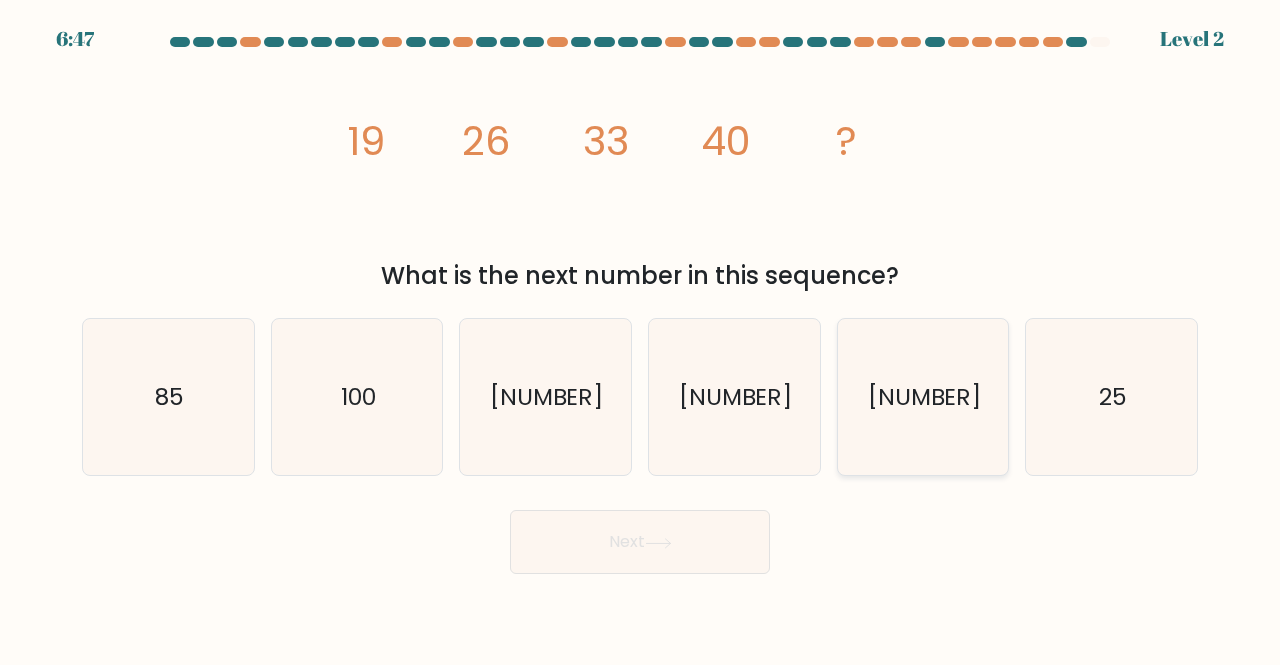 click on "-26" at bounding box center [923, 397] 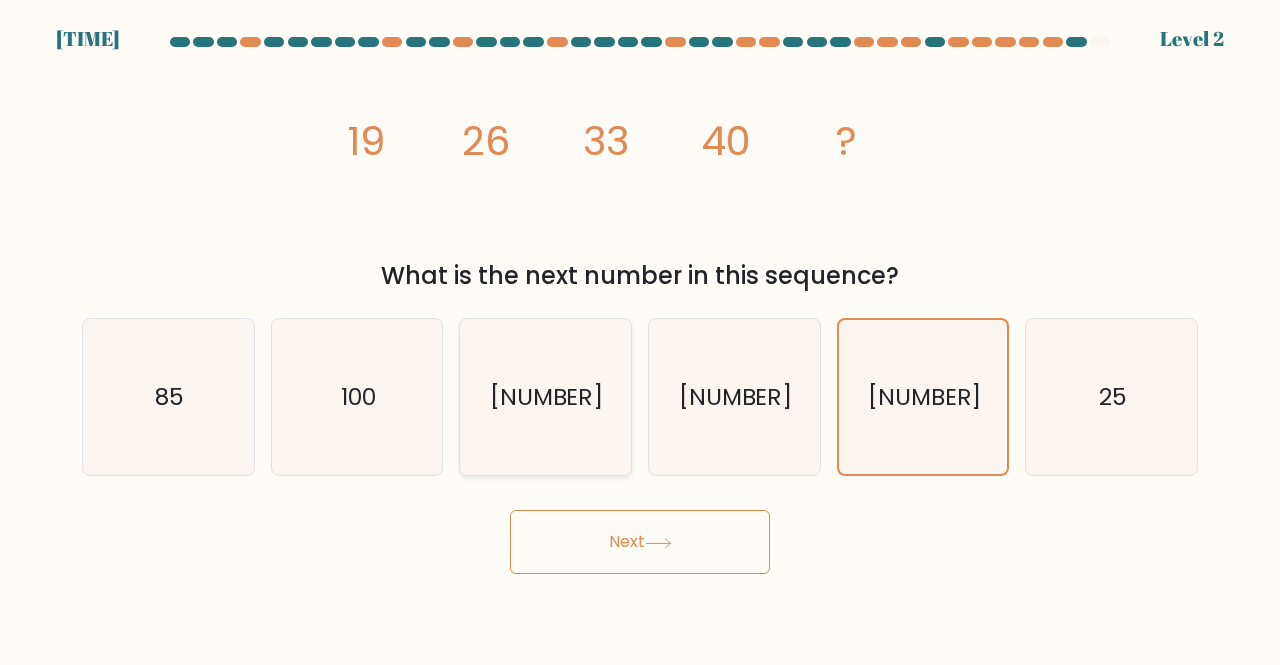 click on "43" at bounding box center (545, 397) 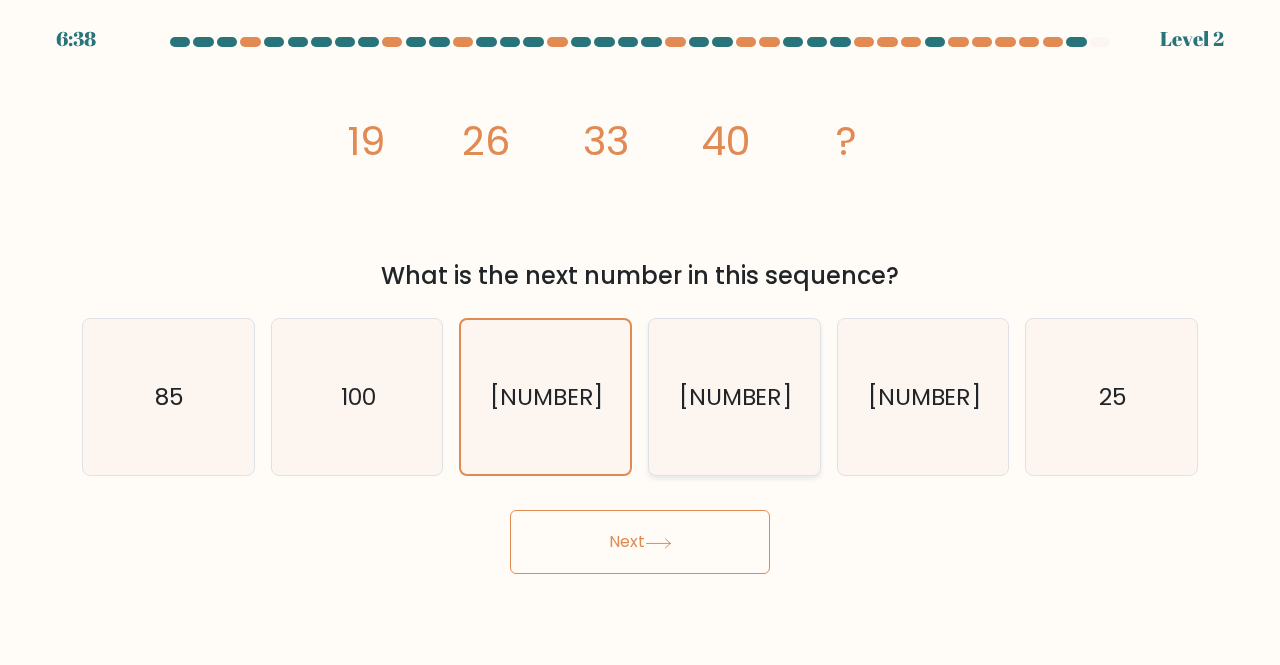 click on "47" at bounding box center (734, 397) 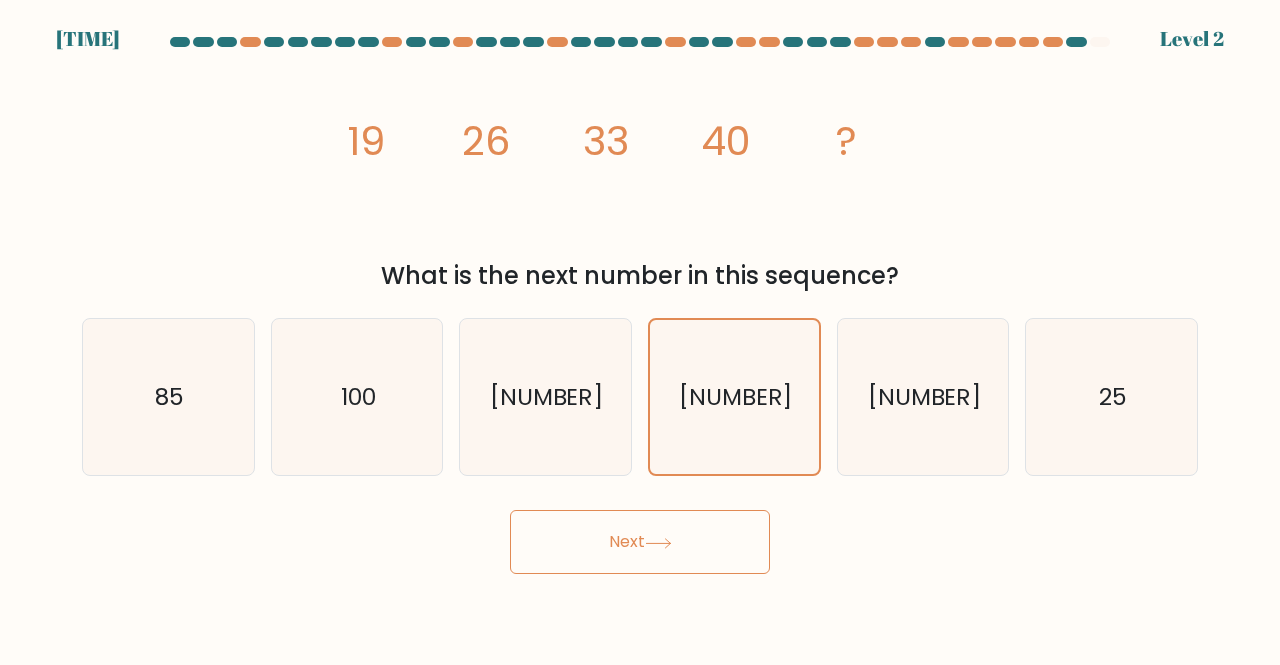 click on "Next" at bounding box center (640, 542) 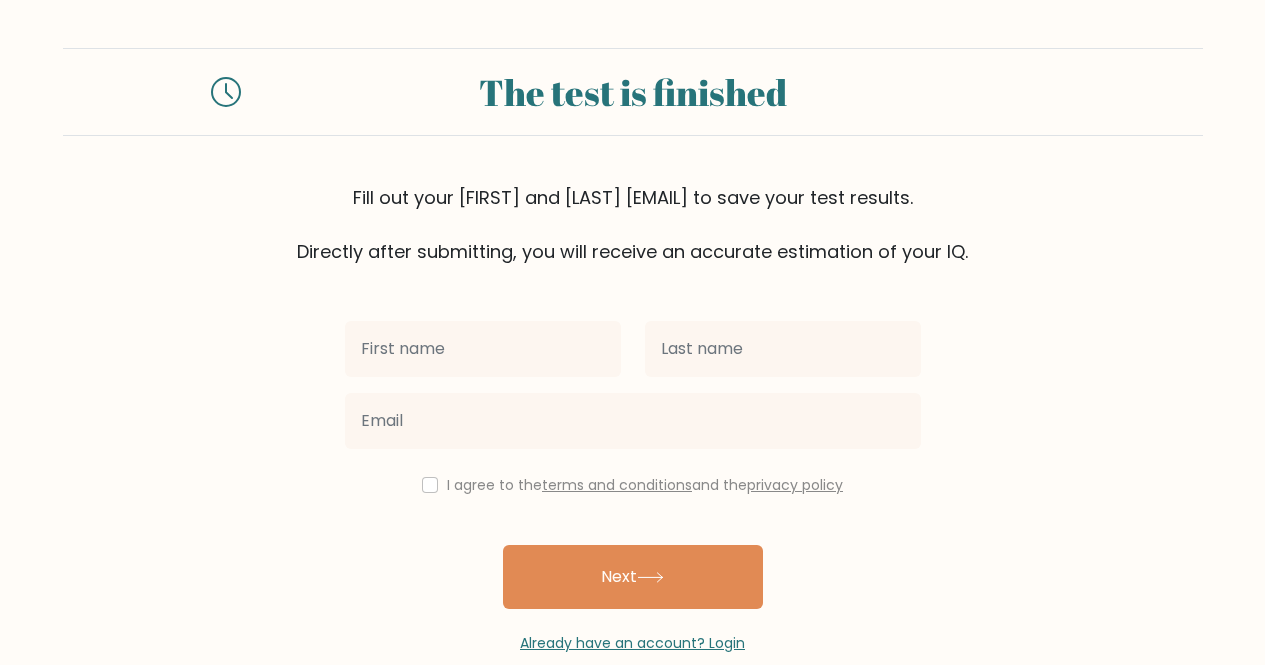 scroll, scrollTop: 0, scrollLeft: 0, axis: both 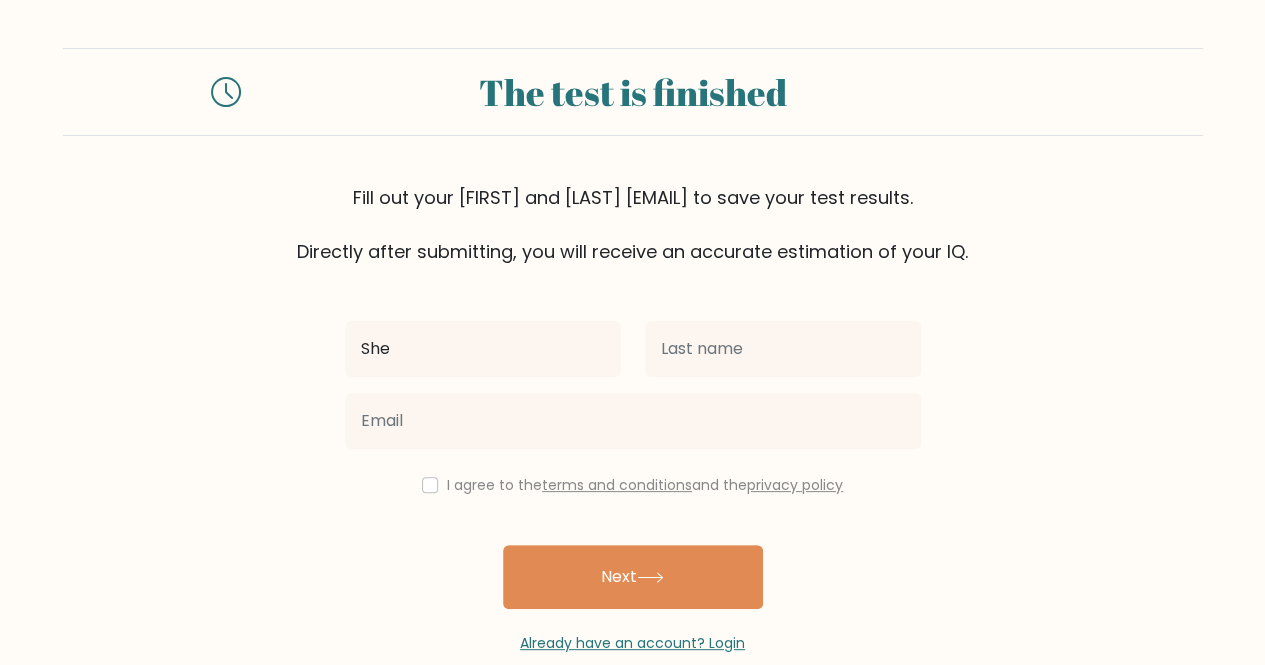 type on "Shek Inah" 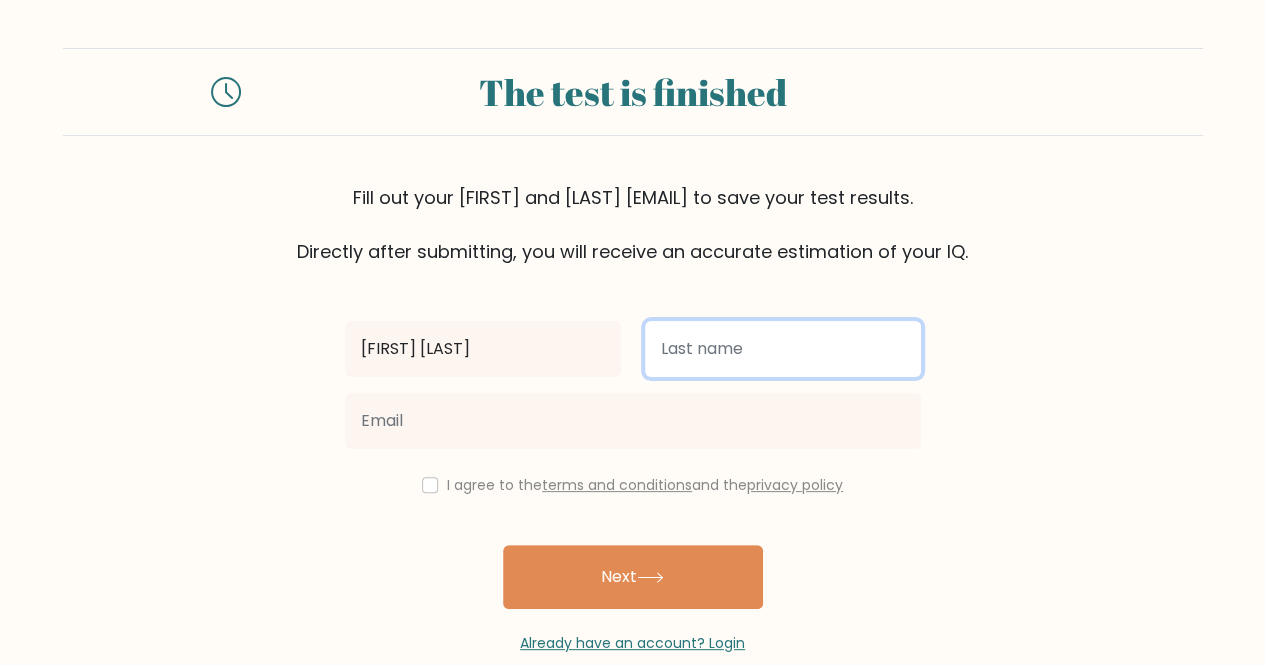 click at bounding box center [783, 349] 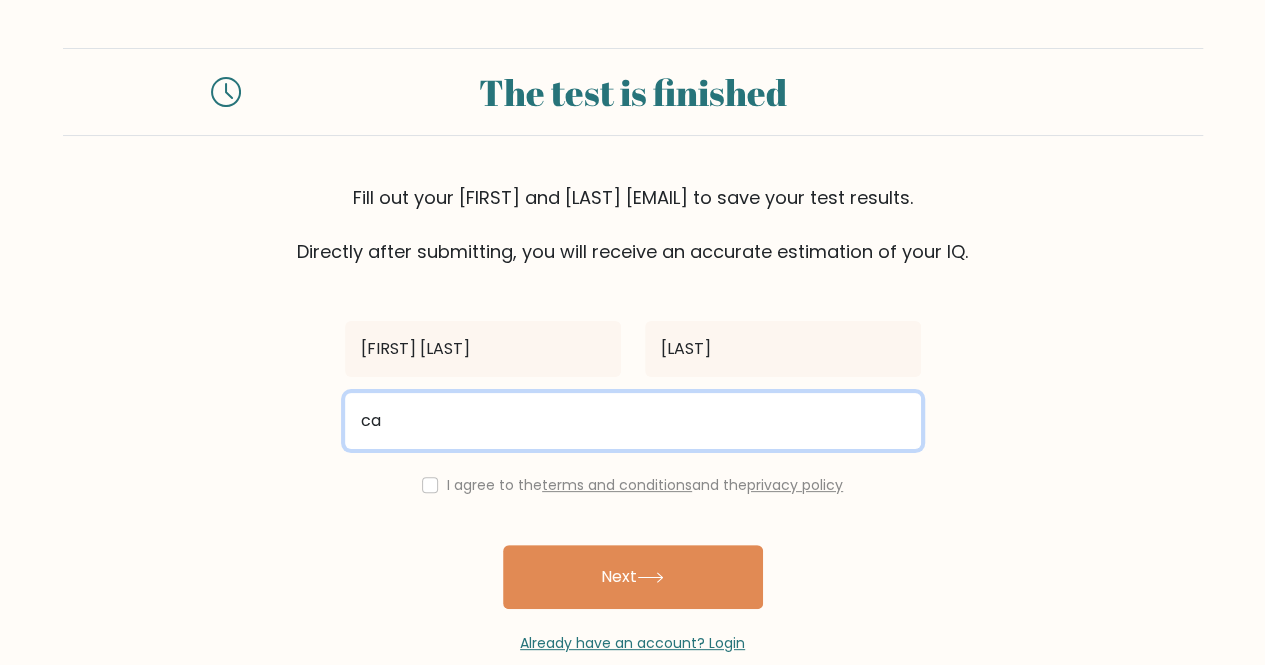 type on "campoyshekinah94@gmail.com" 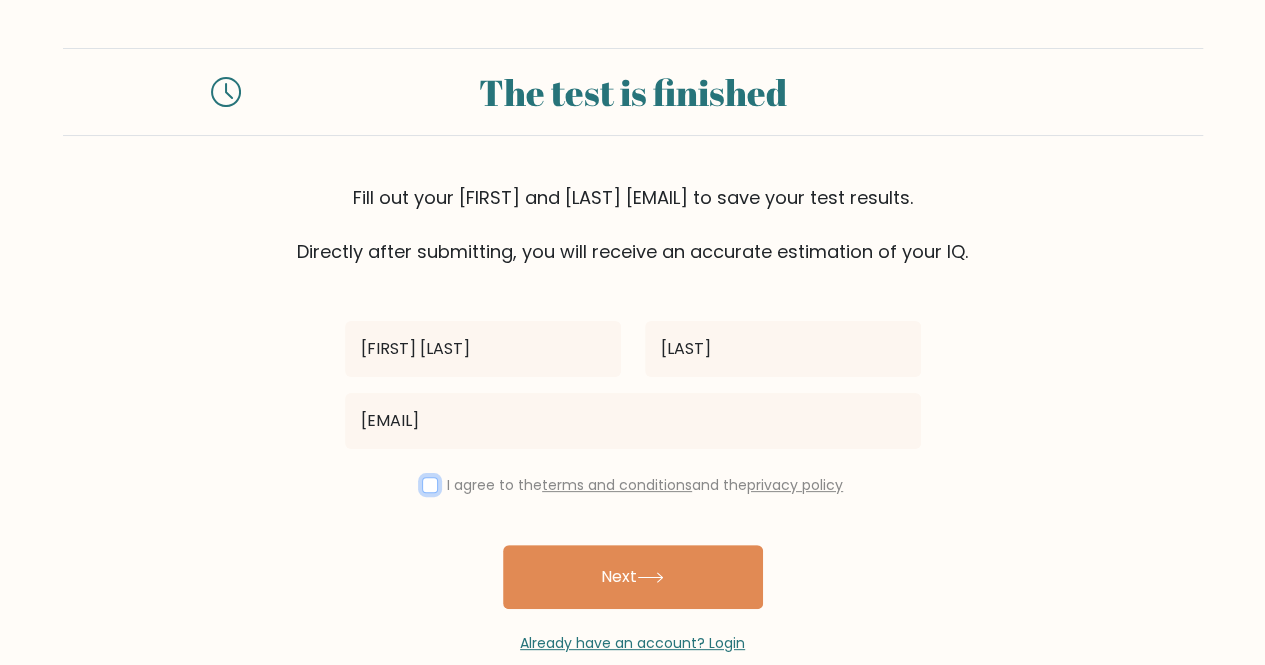 click at bounding box center [430, 485] 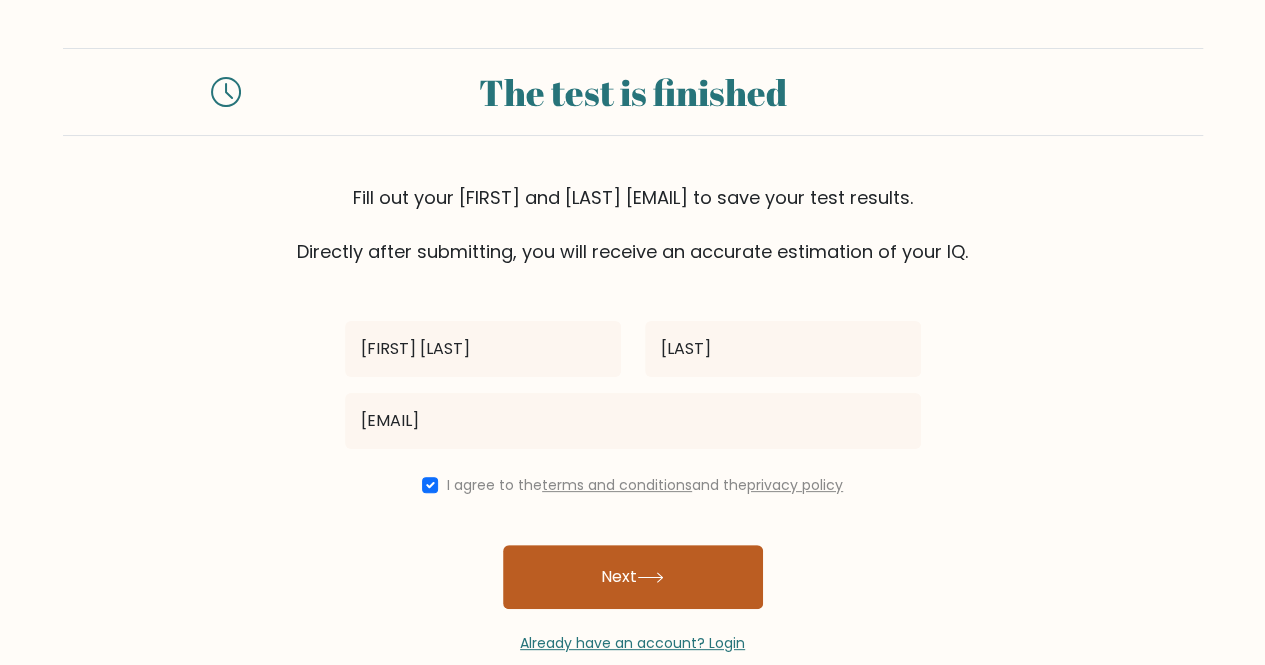 click on "Next" at bounding box center [633, 577] 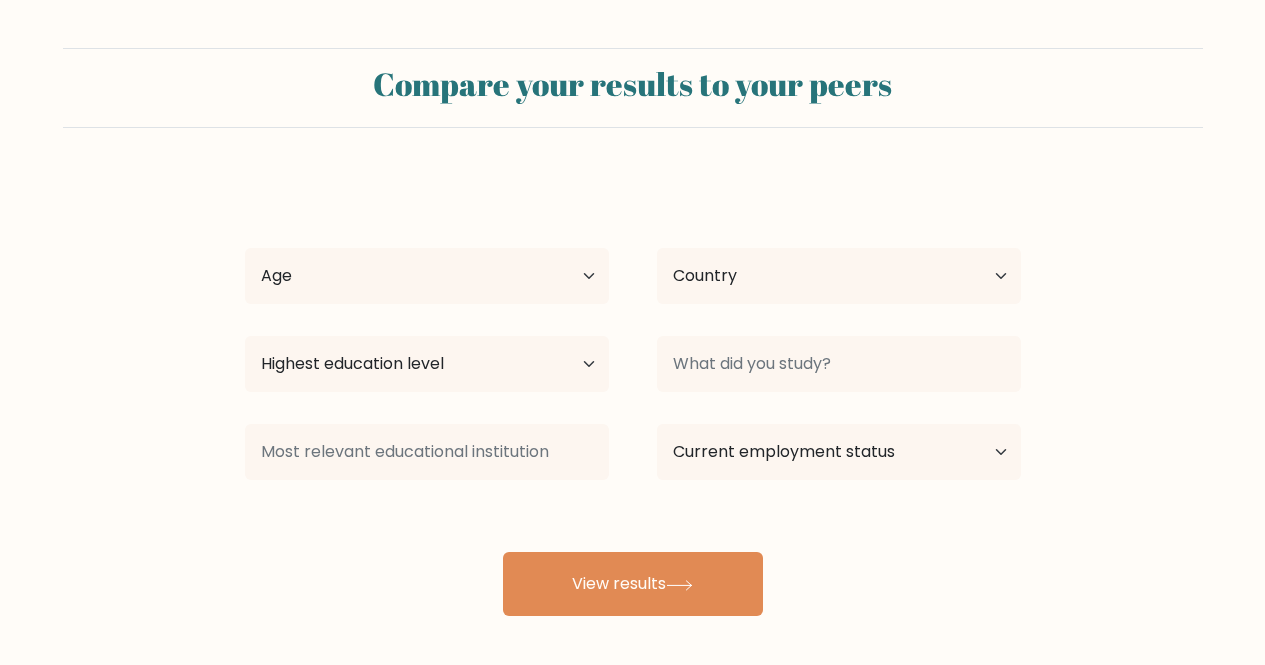 scroll, scrollTop: 0, scrollLeft: 0, axis: both 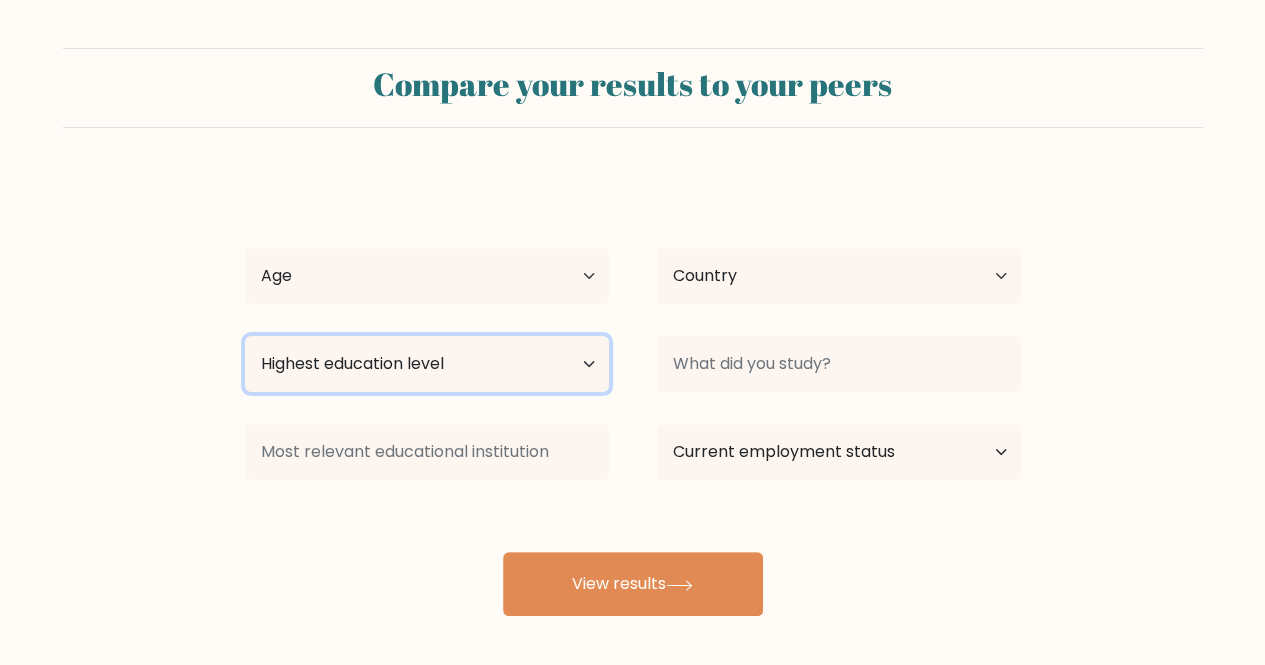 click on "Highest education level
No schooling
Primary
Lower Secondary
Upper Secondary
Occupation Specific
Bachelor's degree
Master's degree
Doctoral degree" at bounding box center [427, 364] 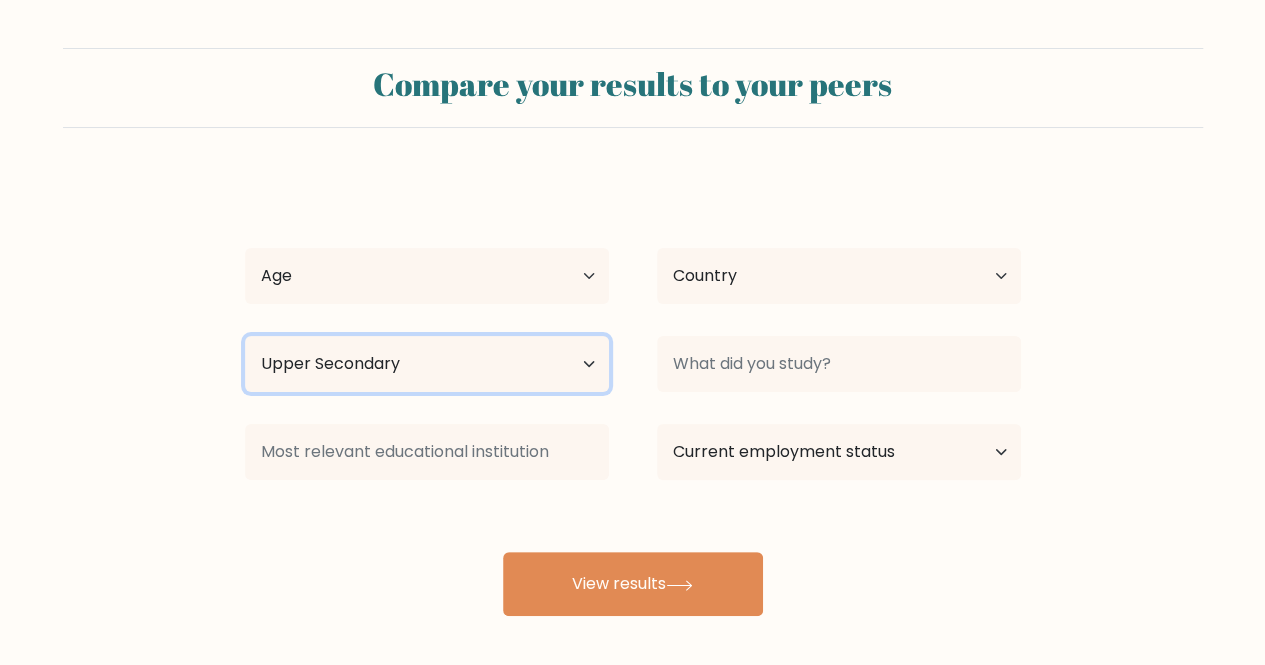 click on "Highest education level
No schooling
Primary
Lower Secondary
Upper Secondary
Occupation Specific
Bachelor's degree
Master's degree
Doctoral degree" at bounding box center [427, 364] 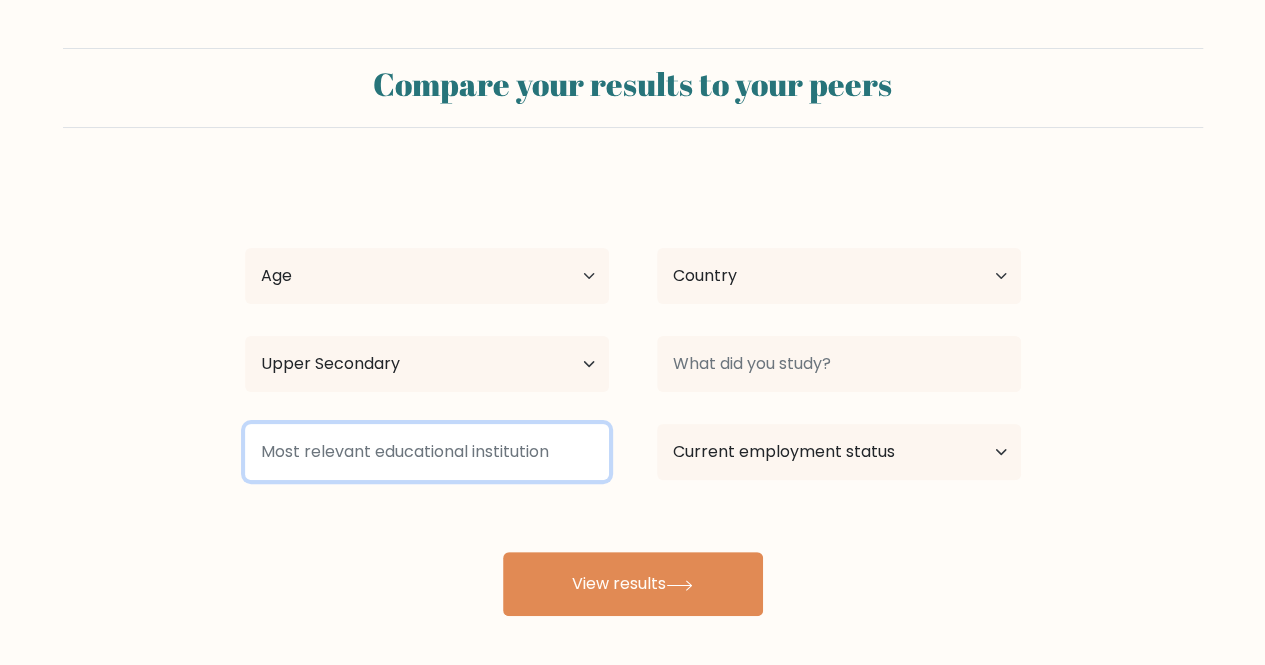 click at bounding box center [427, 452] 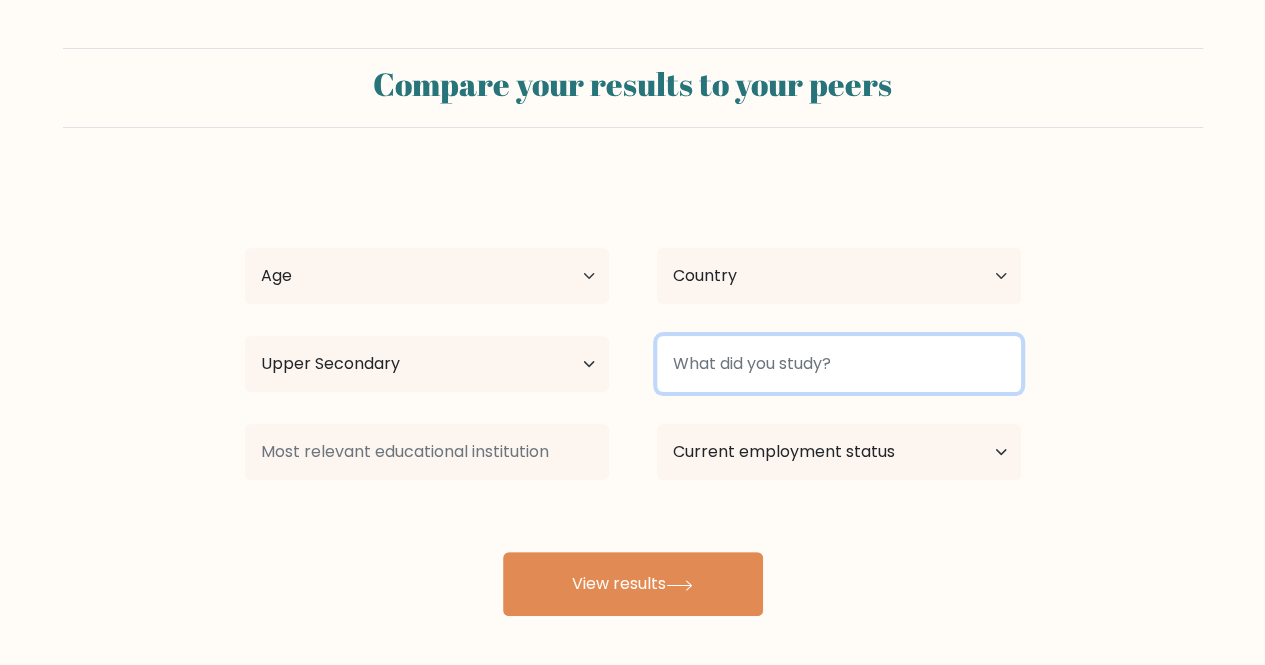 click at bounding box center (839, 364) 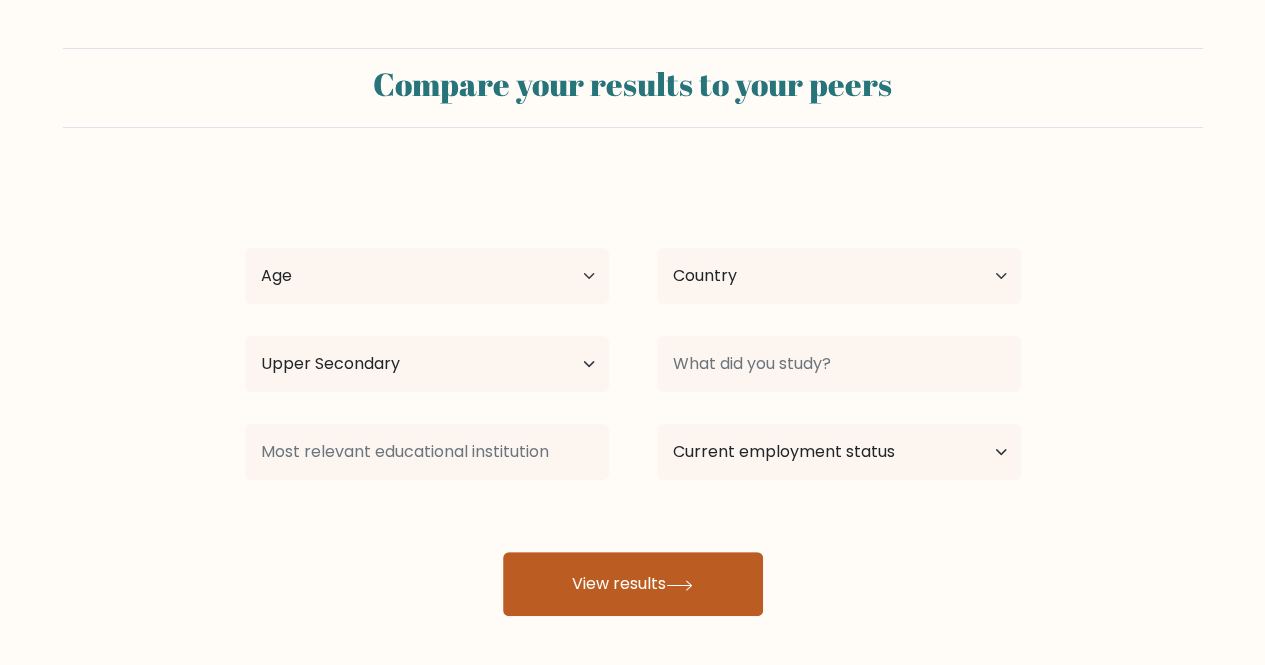 click on "View results" at bounding box center (633, 584) 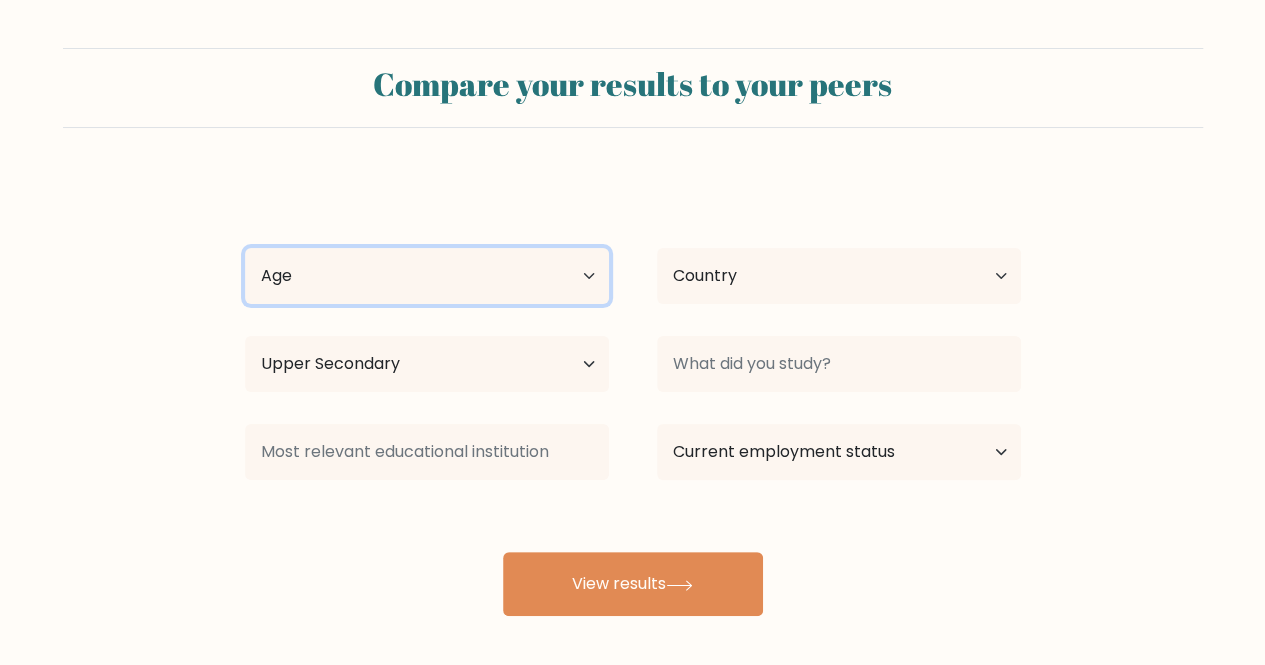 click on "Age
Under 18 years old
18-24 years old
25-34 years old
35-44 years old
45-54 years old
55-64 years old
65 years old and above" at bounding box center [427, 276] 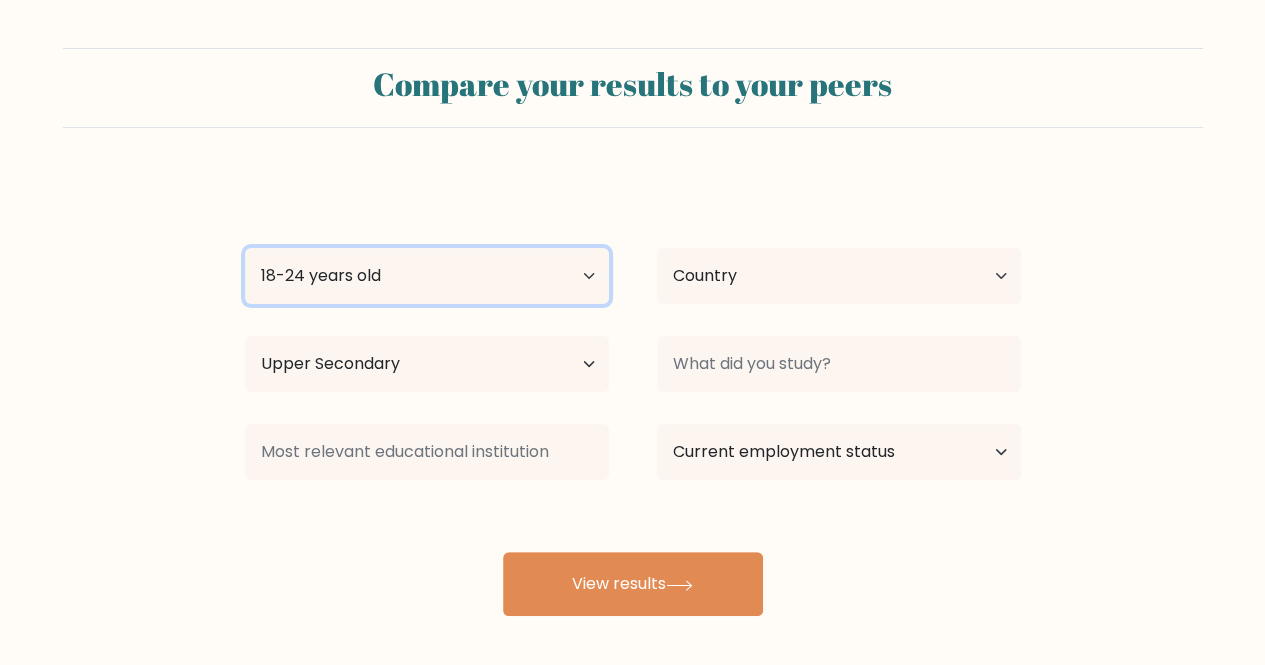 click on "Age
Under 18 years old
18-24 years old
25-34 years old
35-44 years old
45-54 years old
55-64 years old
65 years old and above" at bounding box center (427, 276) 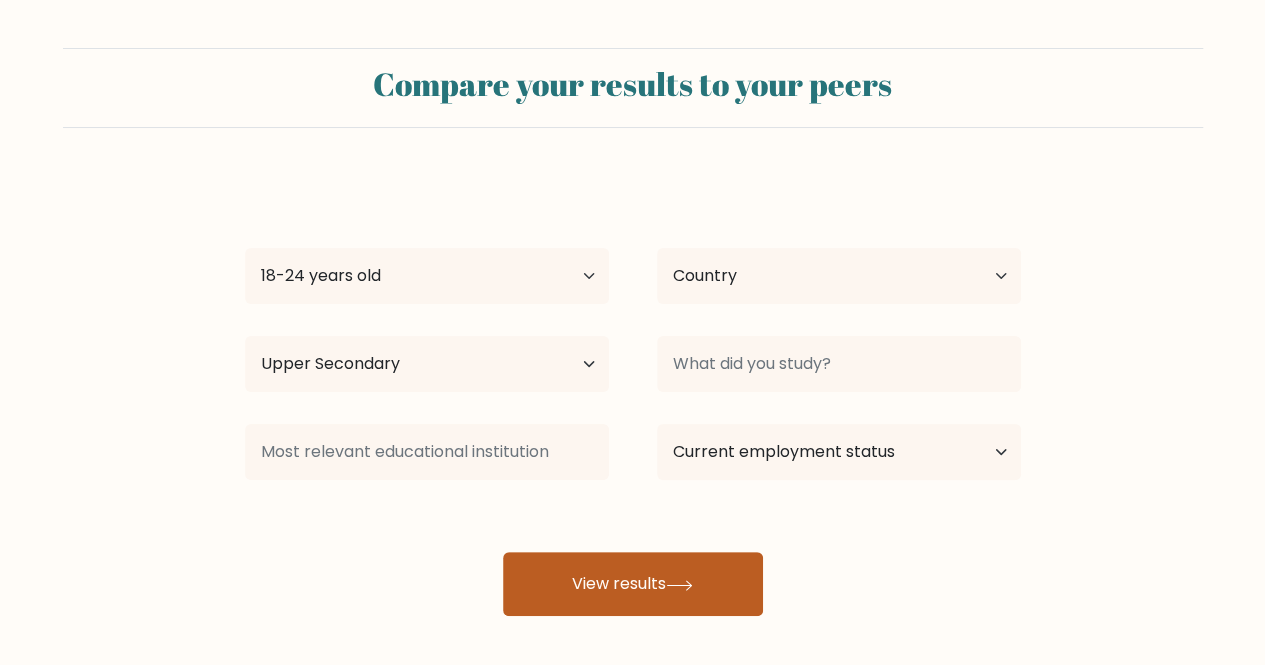click on "View results" at bounding box center (633, 584) 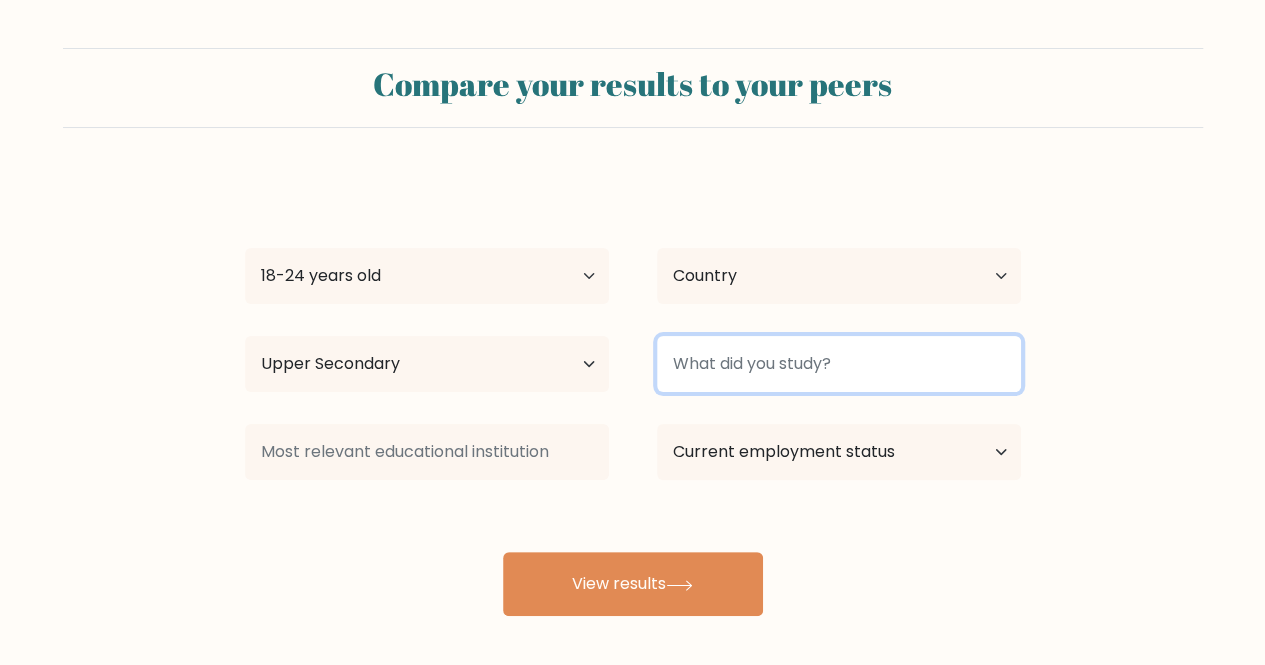 click at bounding box center [839, 364] 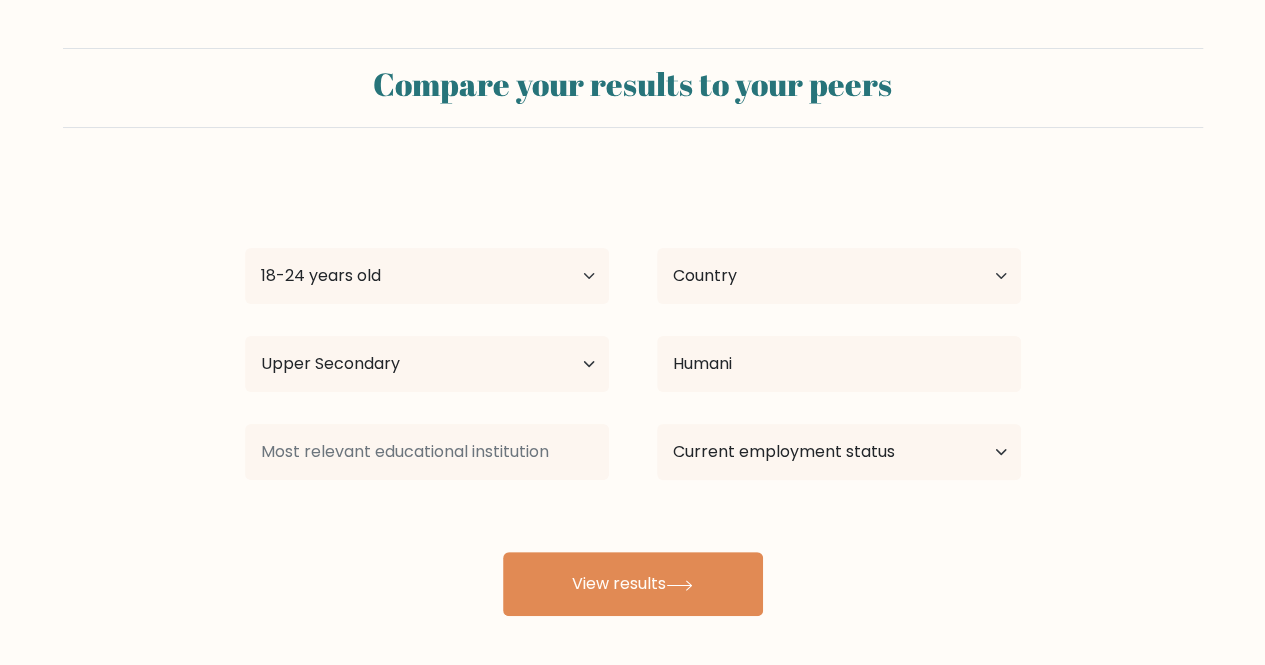 click on "[COUNTRY]" at bounding box center [633, 396] 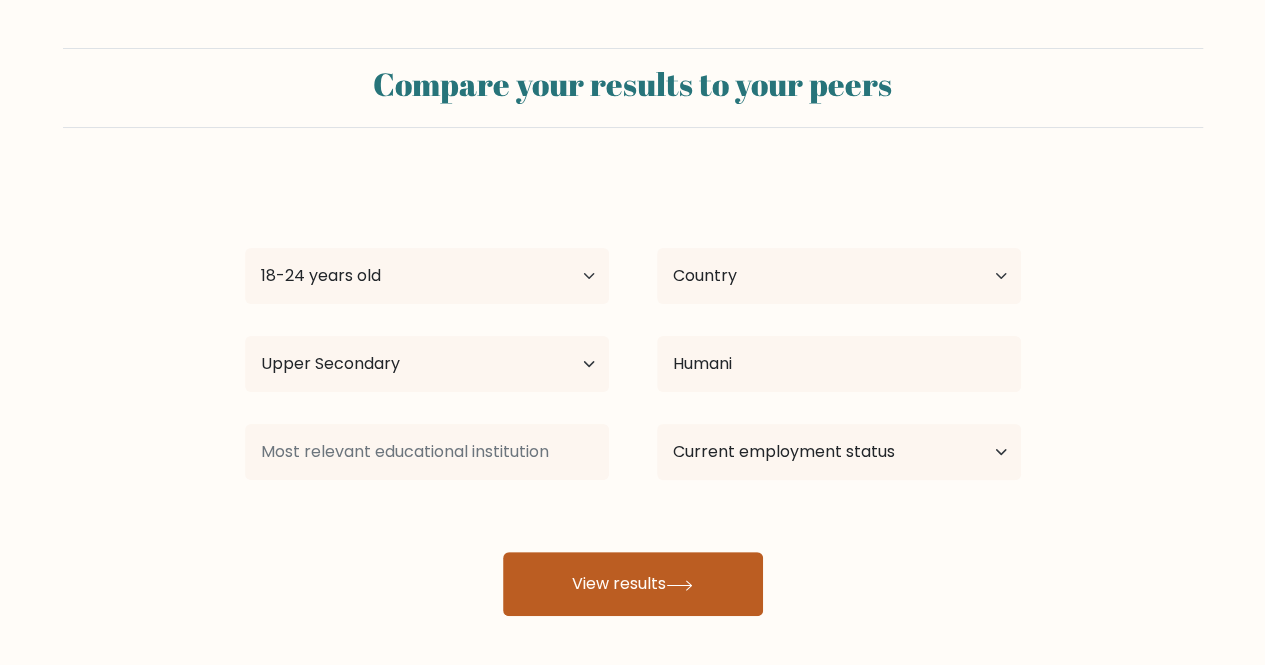 click on "View results" at bounding box center (633, 584) 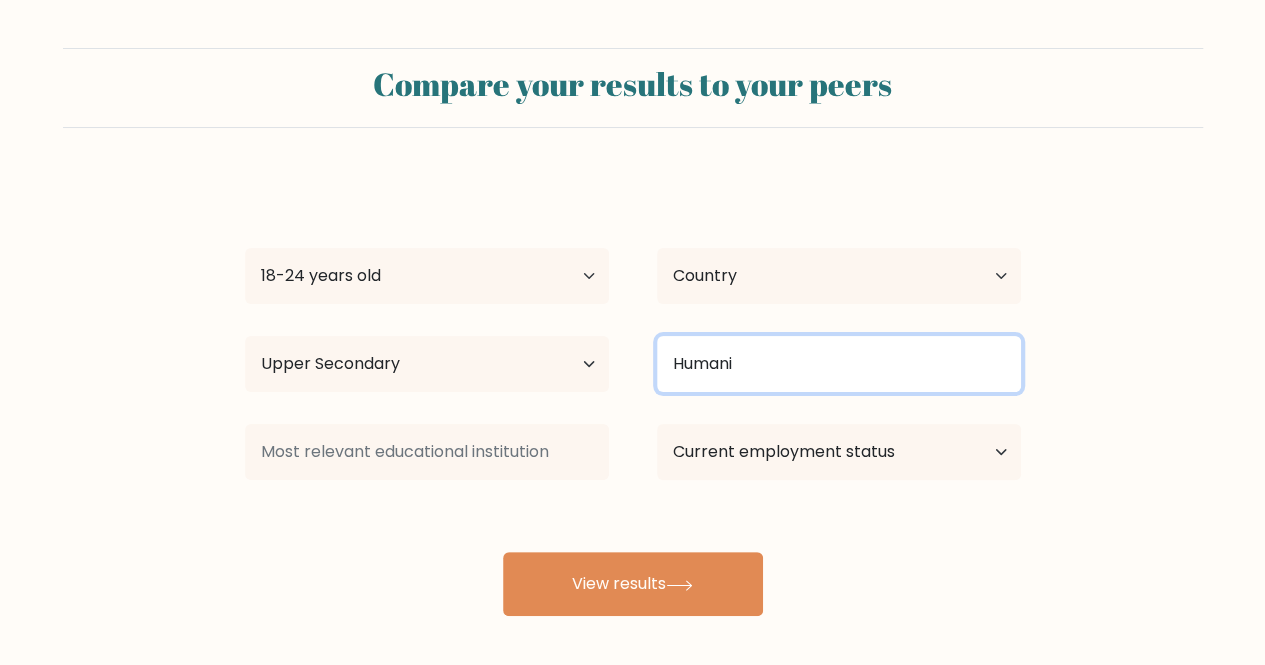 click on "Humani" at bounding box center [839, 364] 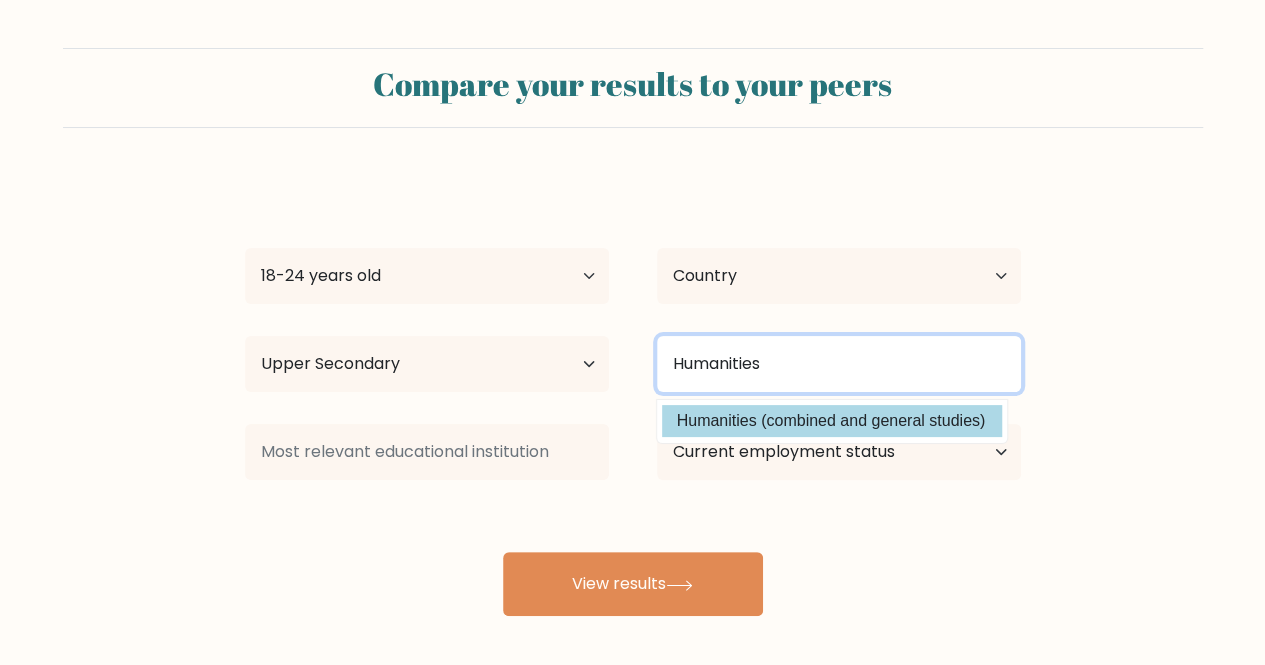 type on "Humanities" 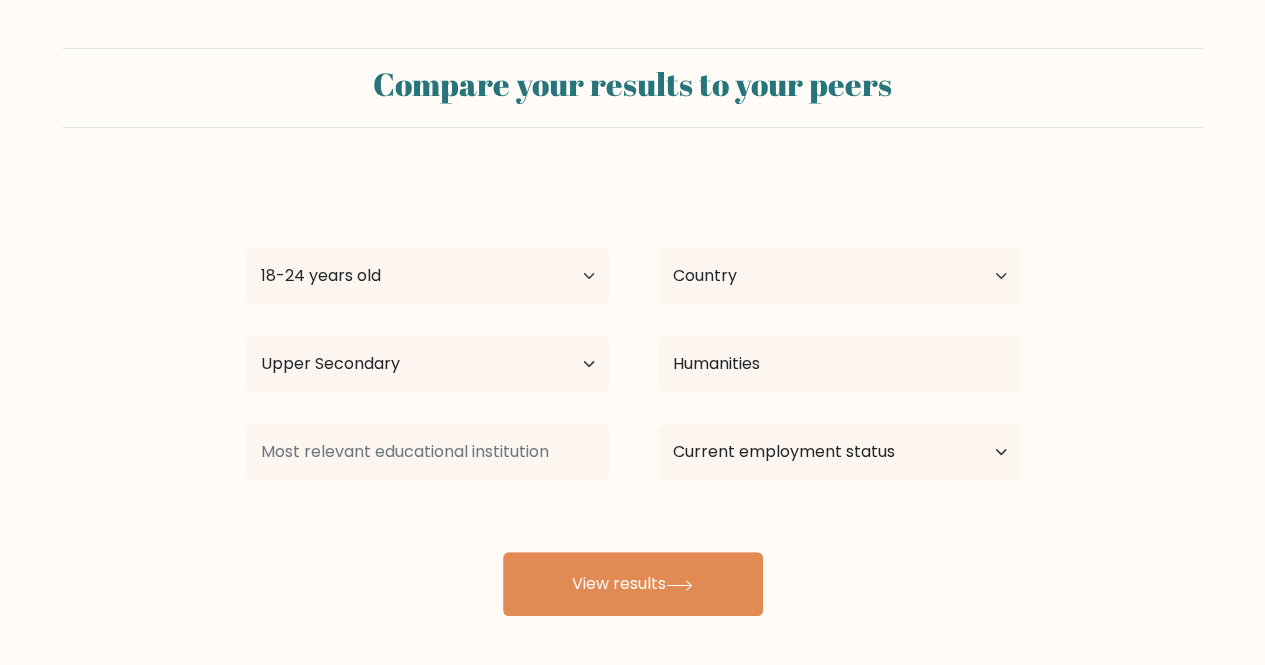 click on "[COUNTRY]" at bounding box center [633, 396] 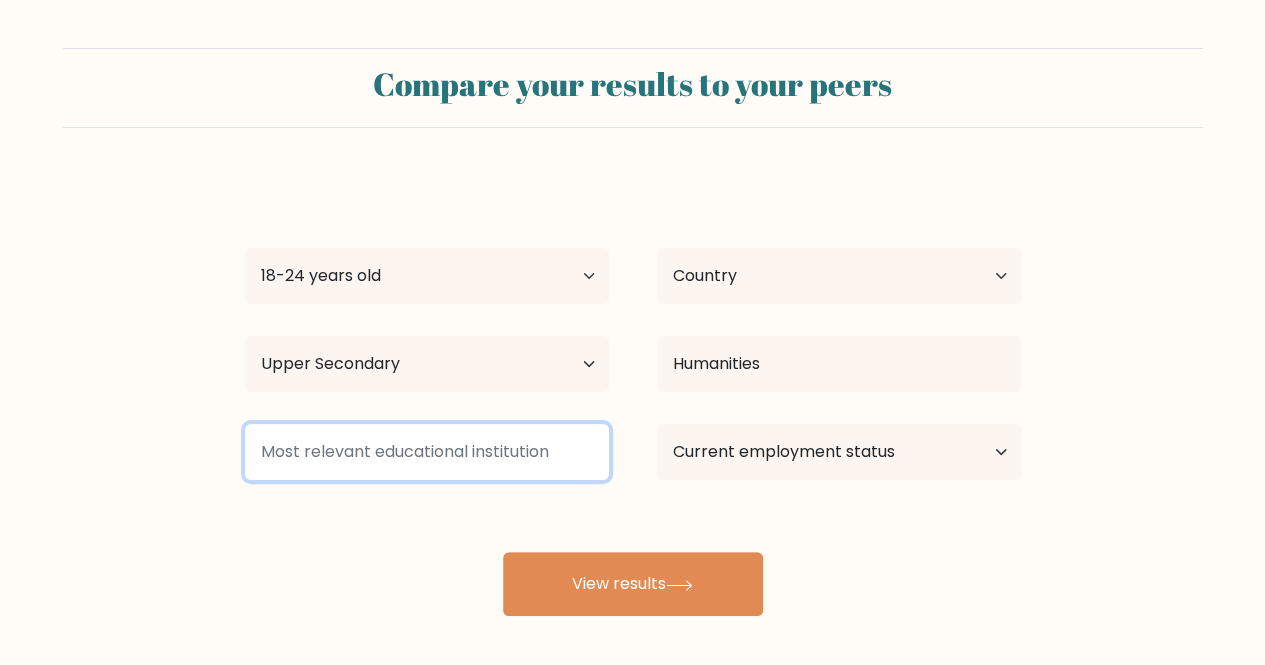 click at bounding box center (427, 452) 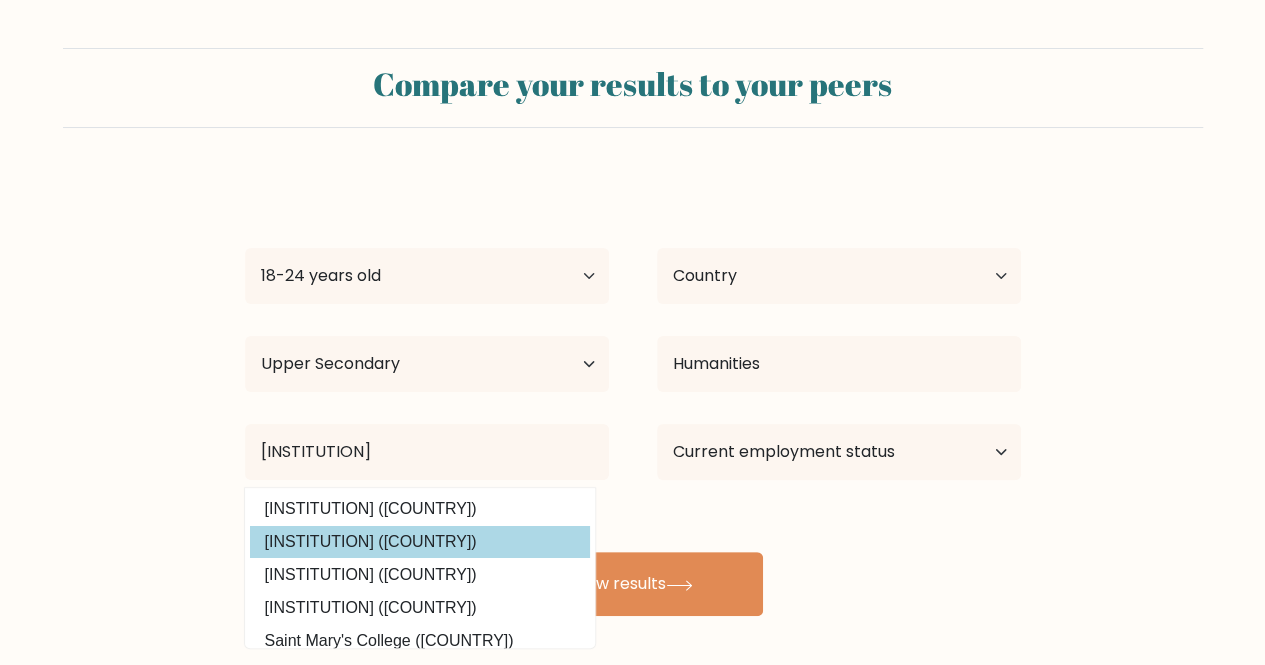 click on "[COUNTRY]" at bounding box center (633, 396) 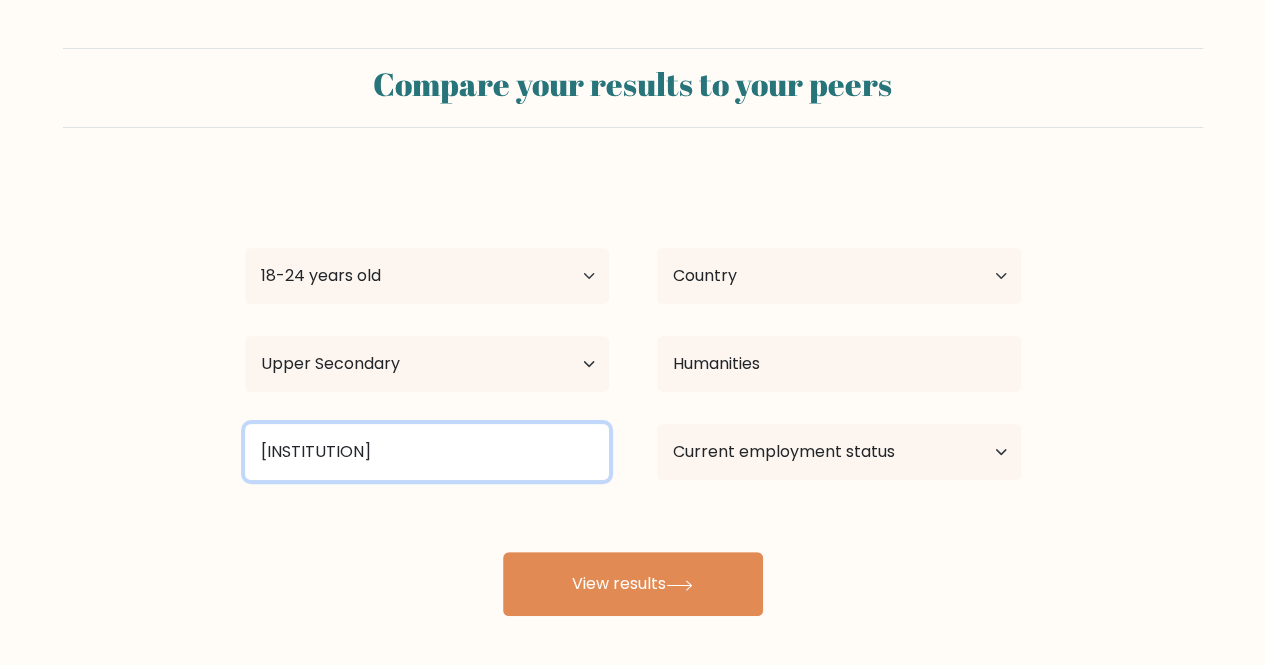 click on "[INSTITUTION]" at bounding box center [427, 452] 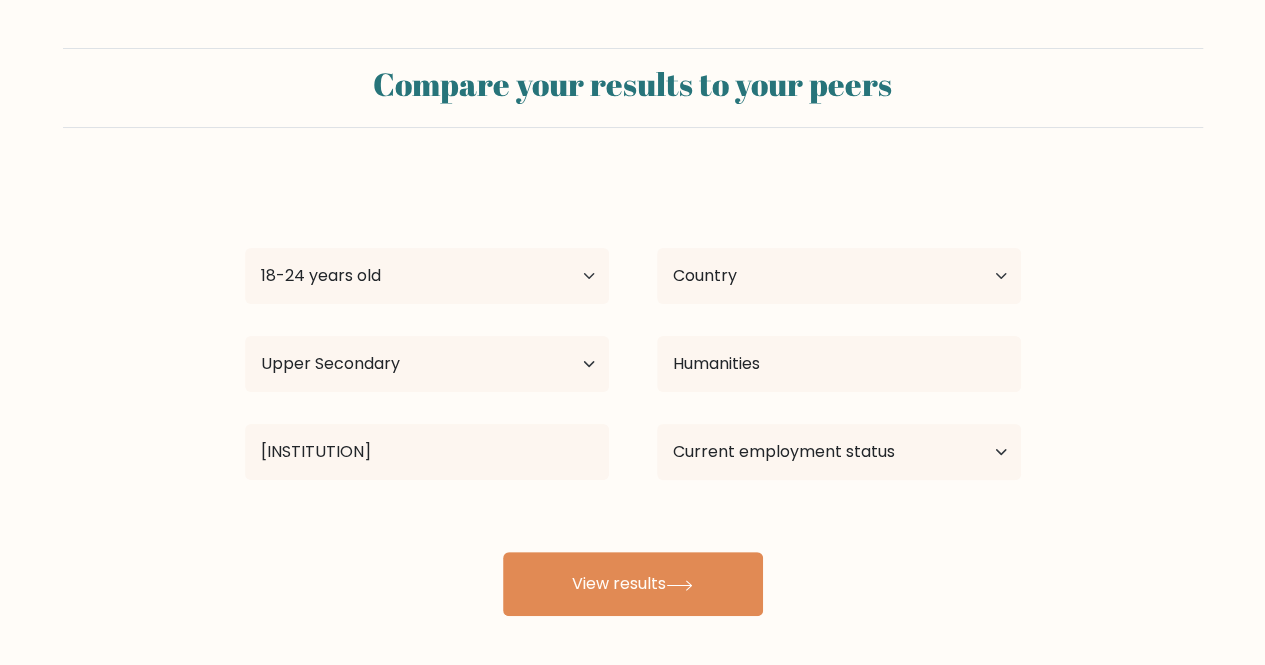 click on "[COUNTRY]" at bounding box center (633, 396) 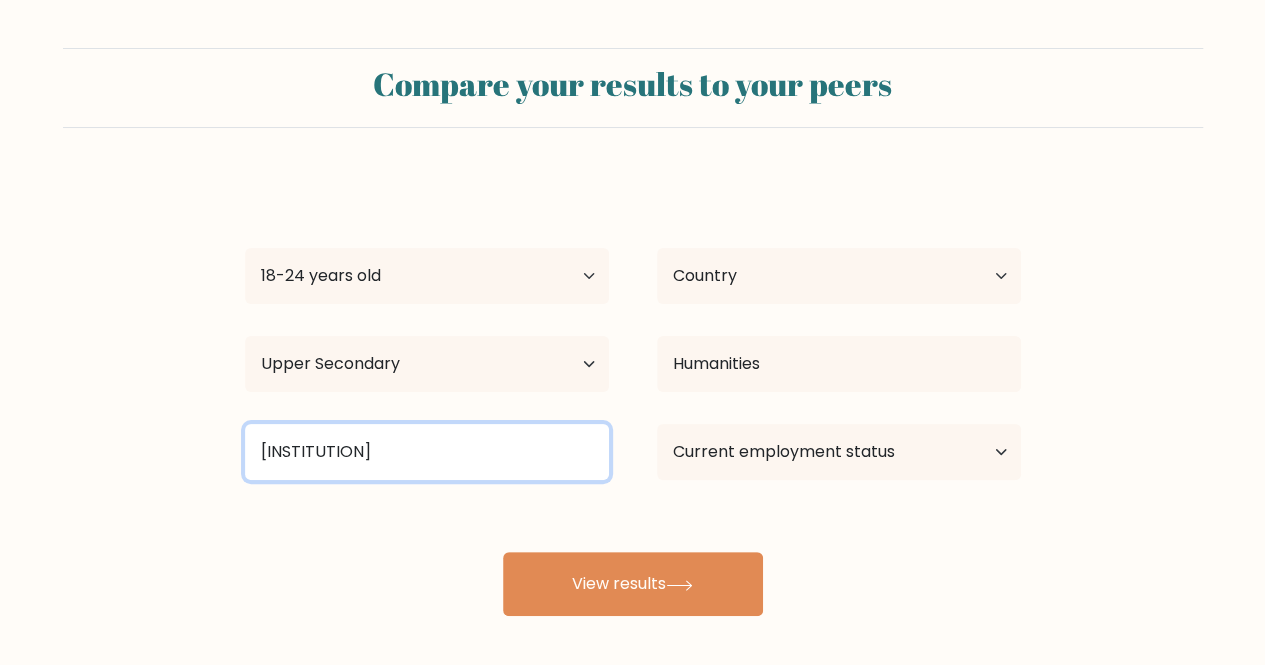 click on "[INSTITUTION]" at bounding box center (427, 452) 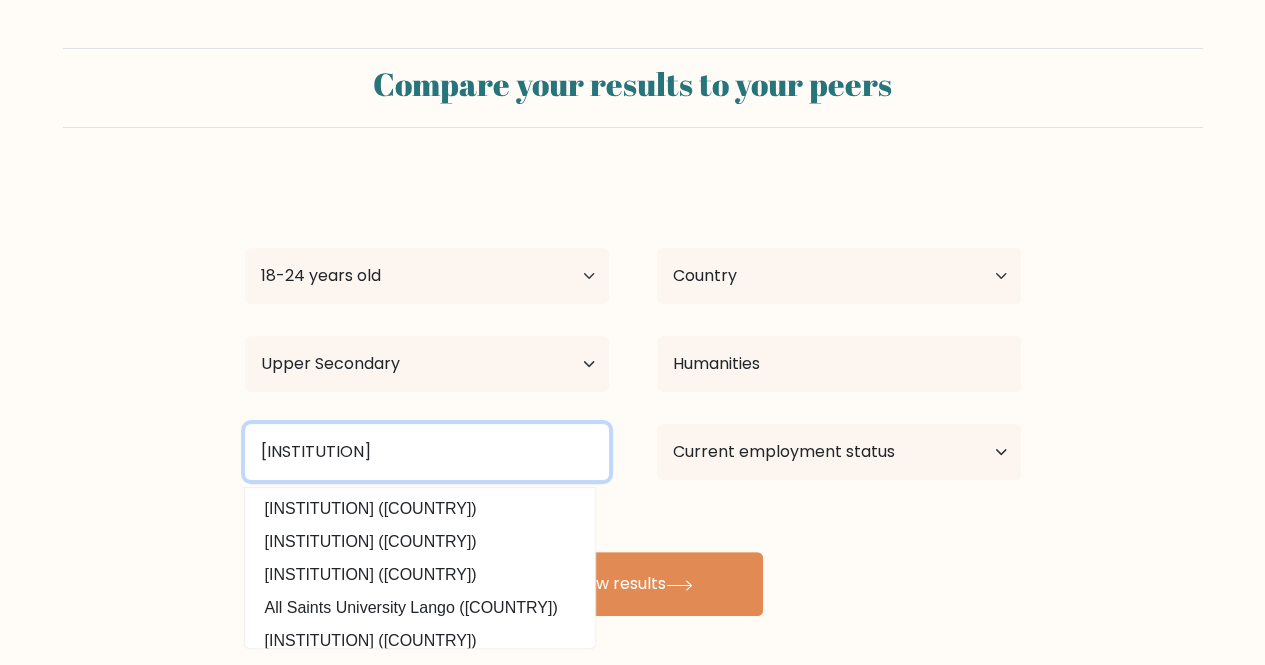 type on "[INSTITUTION]" 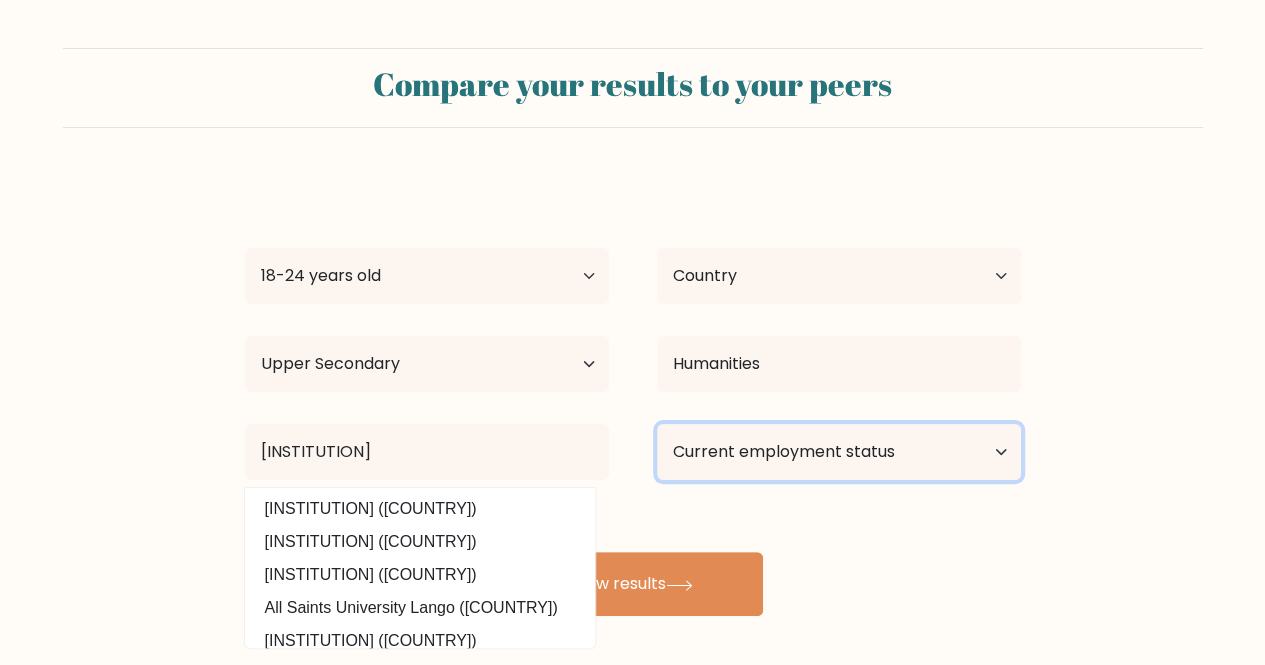 click on "Current employment status
Employed
Student
Retired
Other / prefer not to answer" at bounding box center [839, 452] 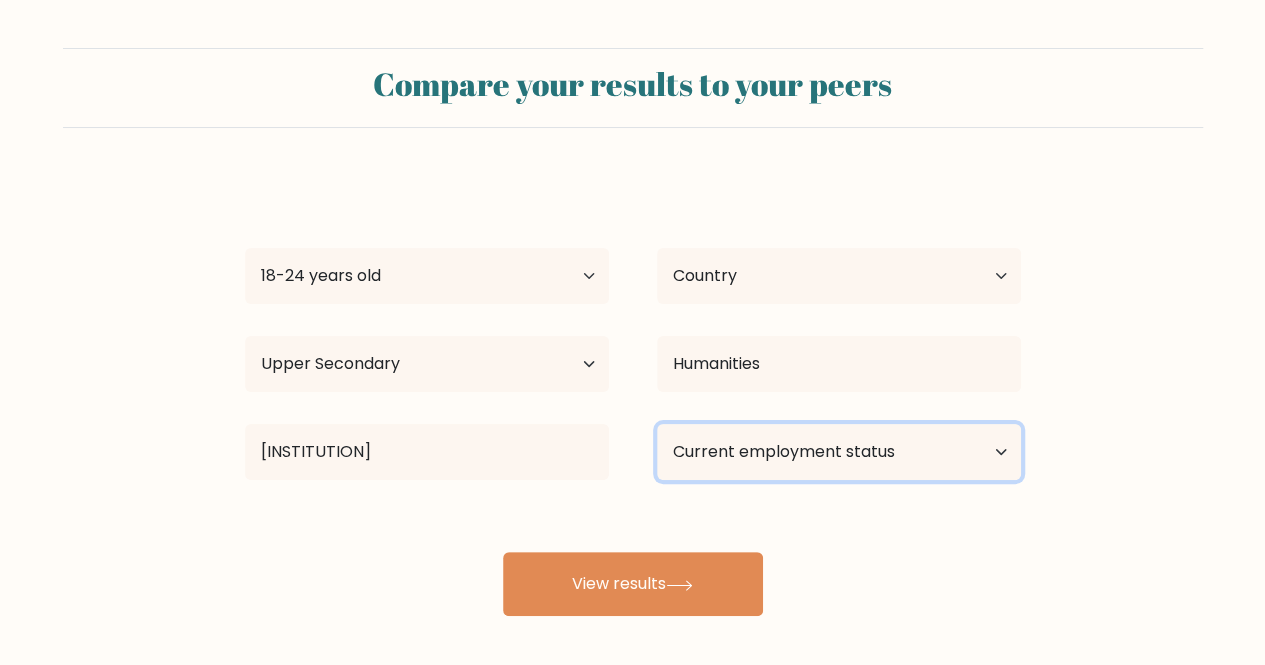 select on "student" 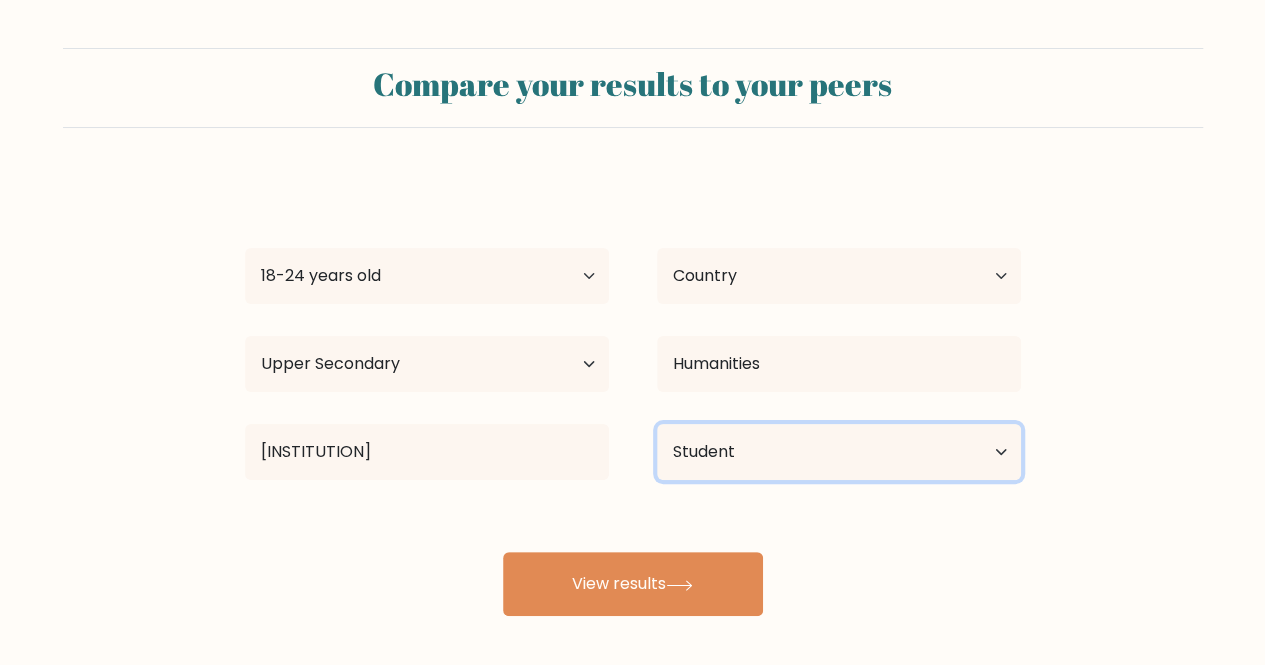 click on "Current employment status
Employed
Student
Retired
Other / prefer not to answer" at bounding box center (839, 452) 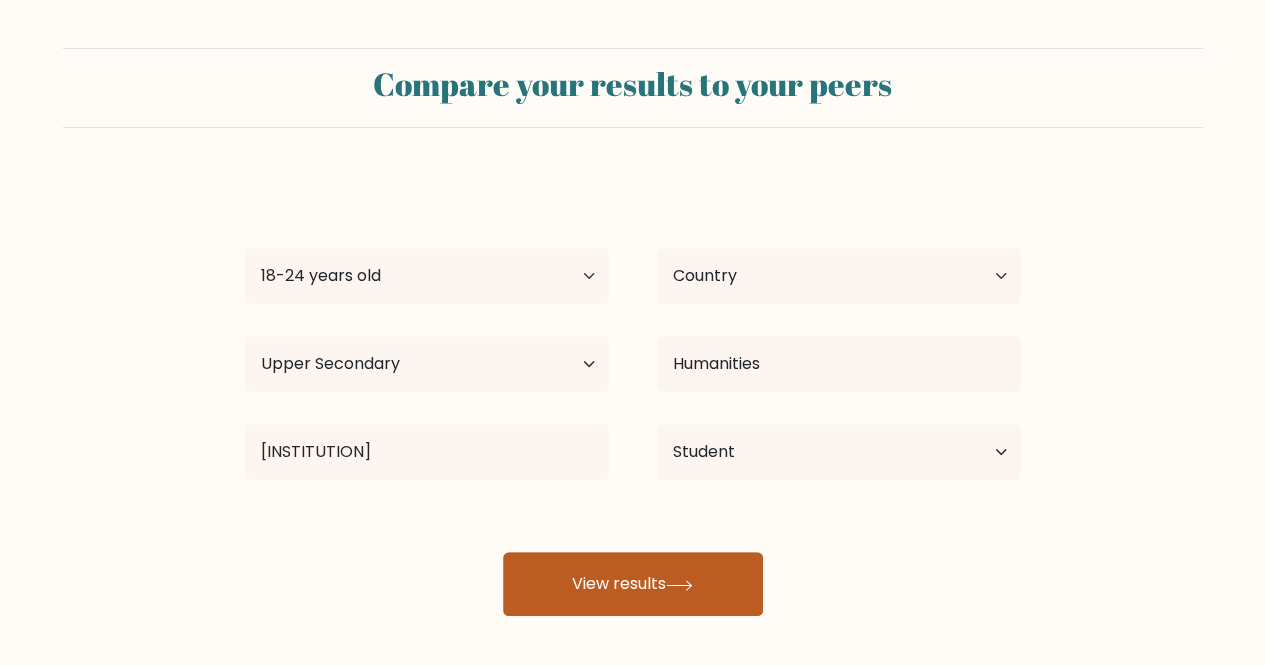 click on "View results" at bounding box center [633, 584] 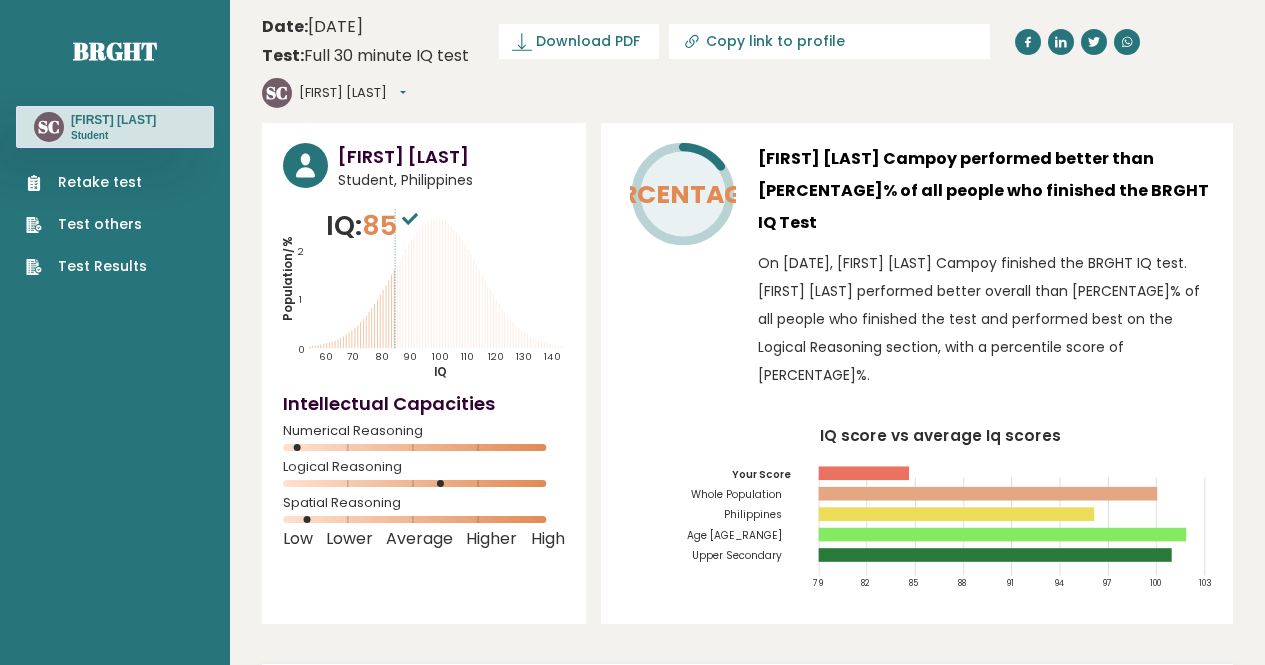 scroll, scrollTop: 0, scrollLeft: 0, axis: both 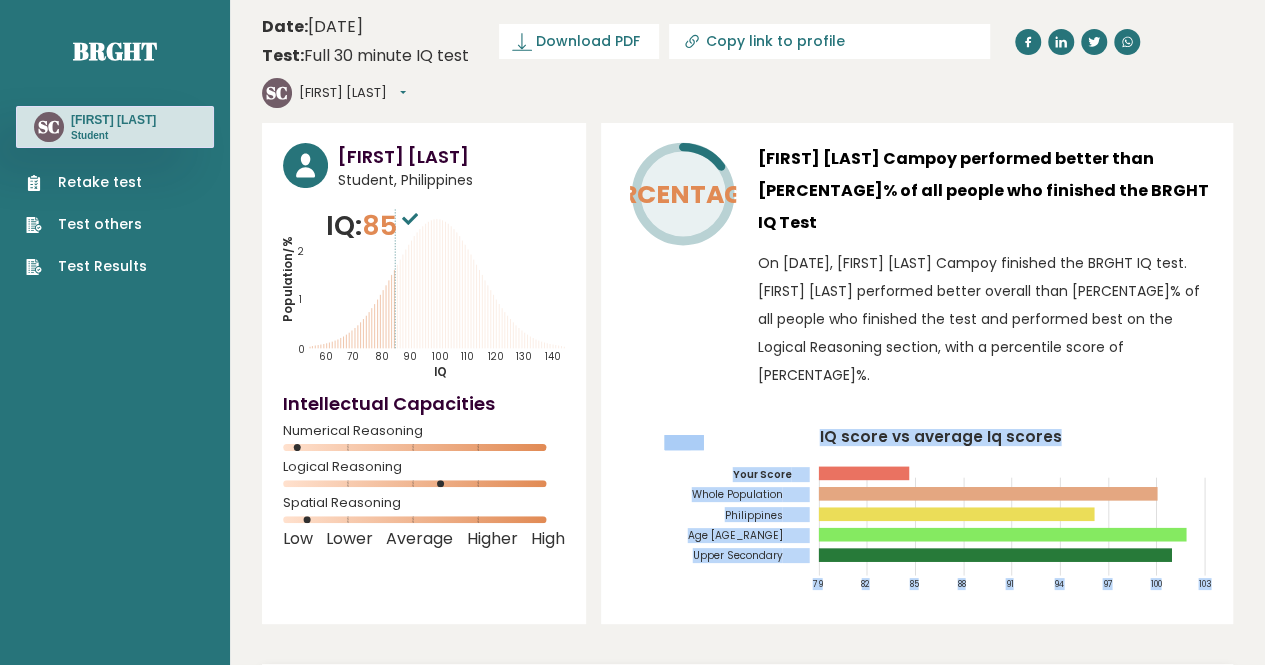drag, startPoint x: 0, startPoint y: 0, endPoint x: 808, endPoint y: 309, distance: 865.06934 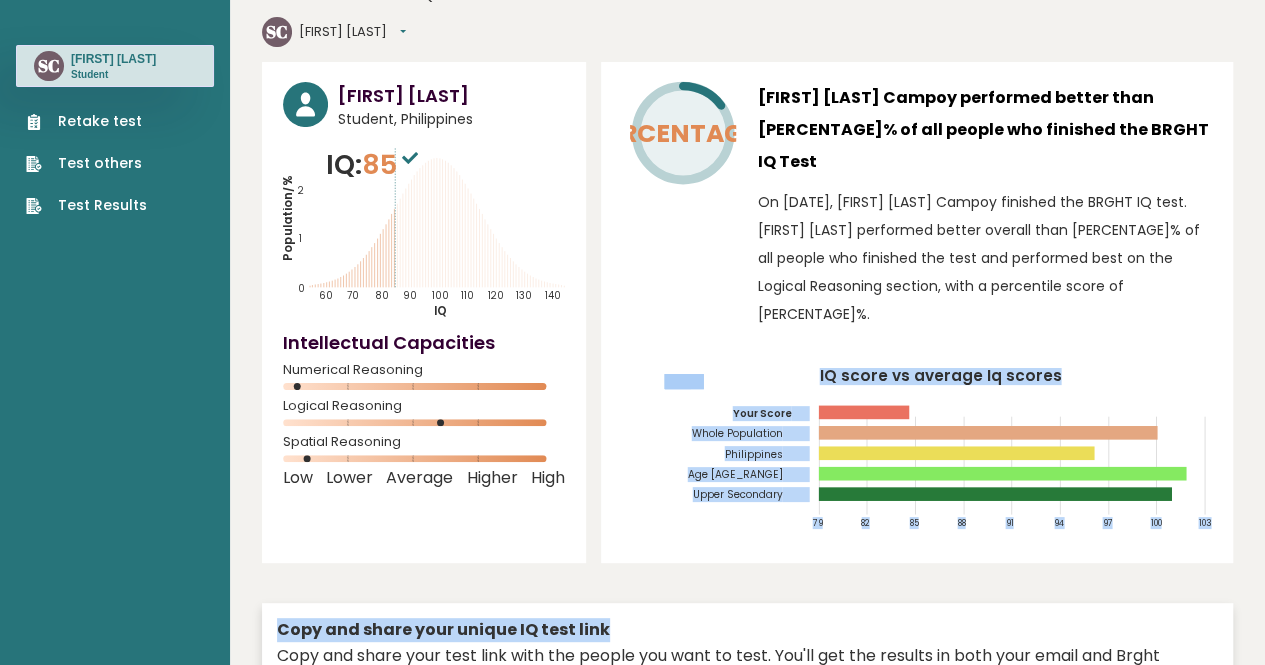 scroll, scrollTop: 0, scrollLeft: 0, axis: both 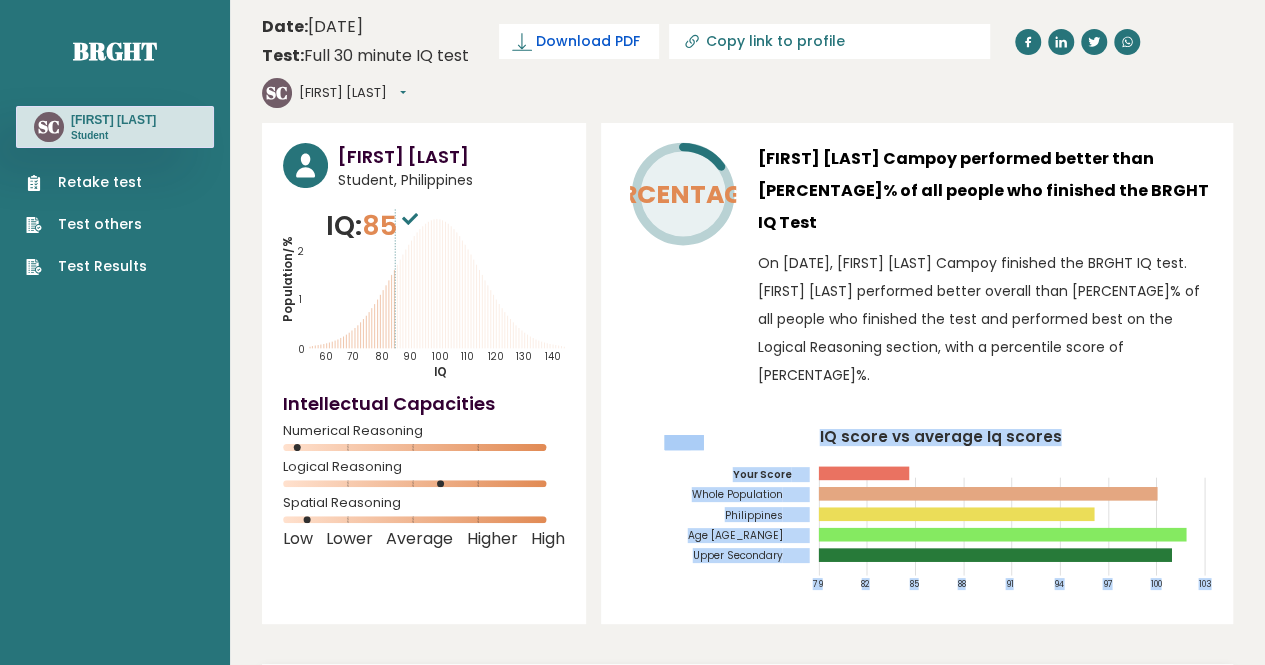 click on "Download PDF" at bounding box center [588, 41] 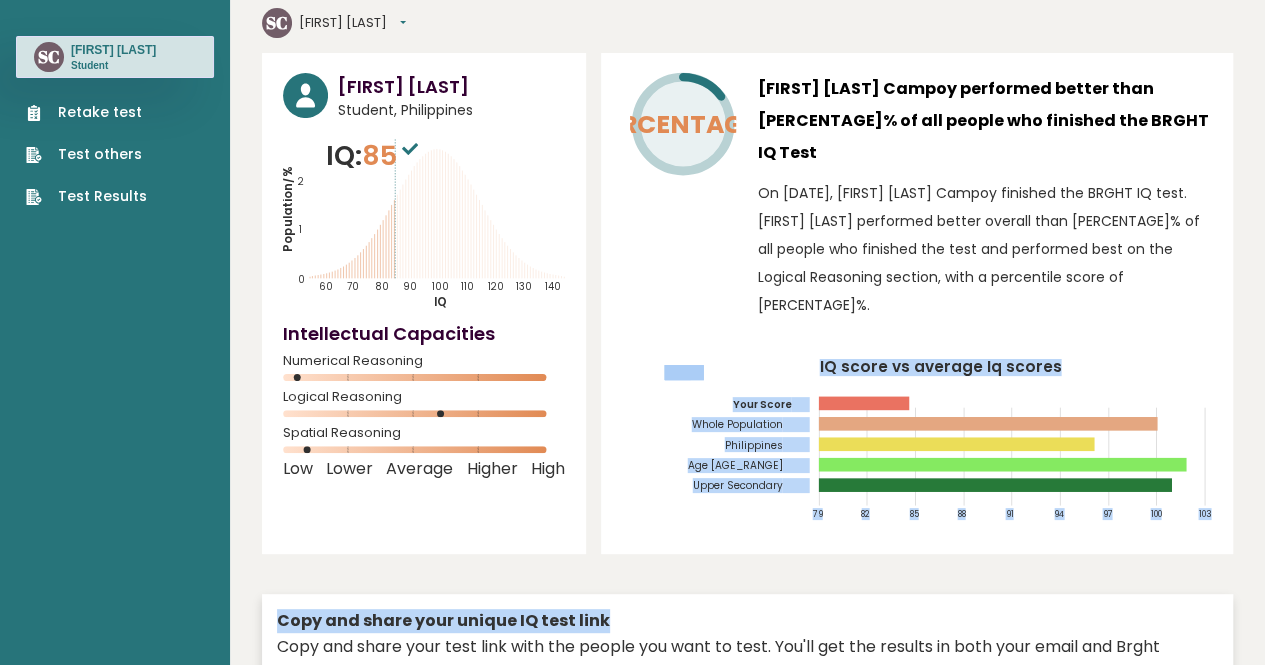 scroll, scrollTop: 72, scrollLeft: 0, axis: vertical 